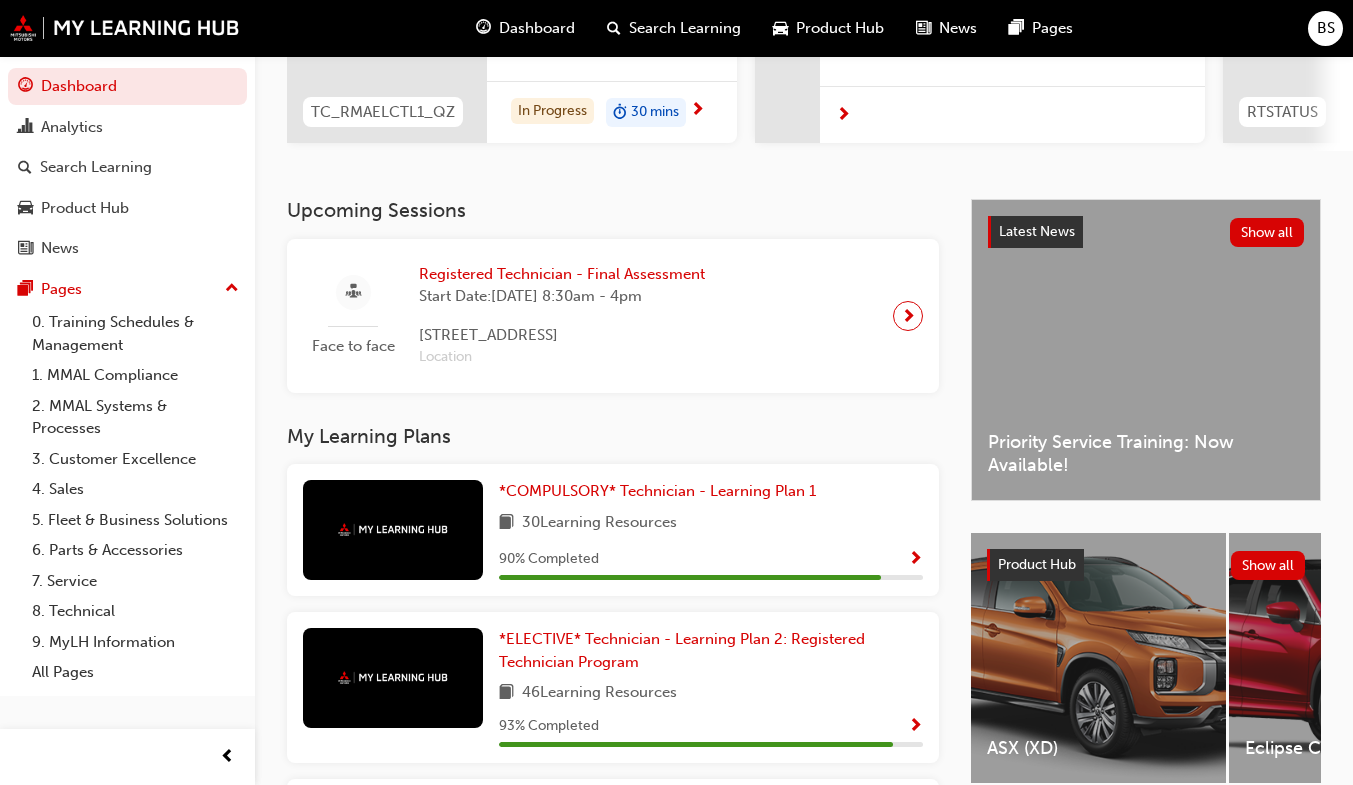 scroll, scrollTop: 311, scrollLeft: 0, axis: vertical 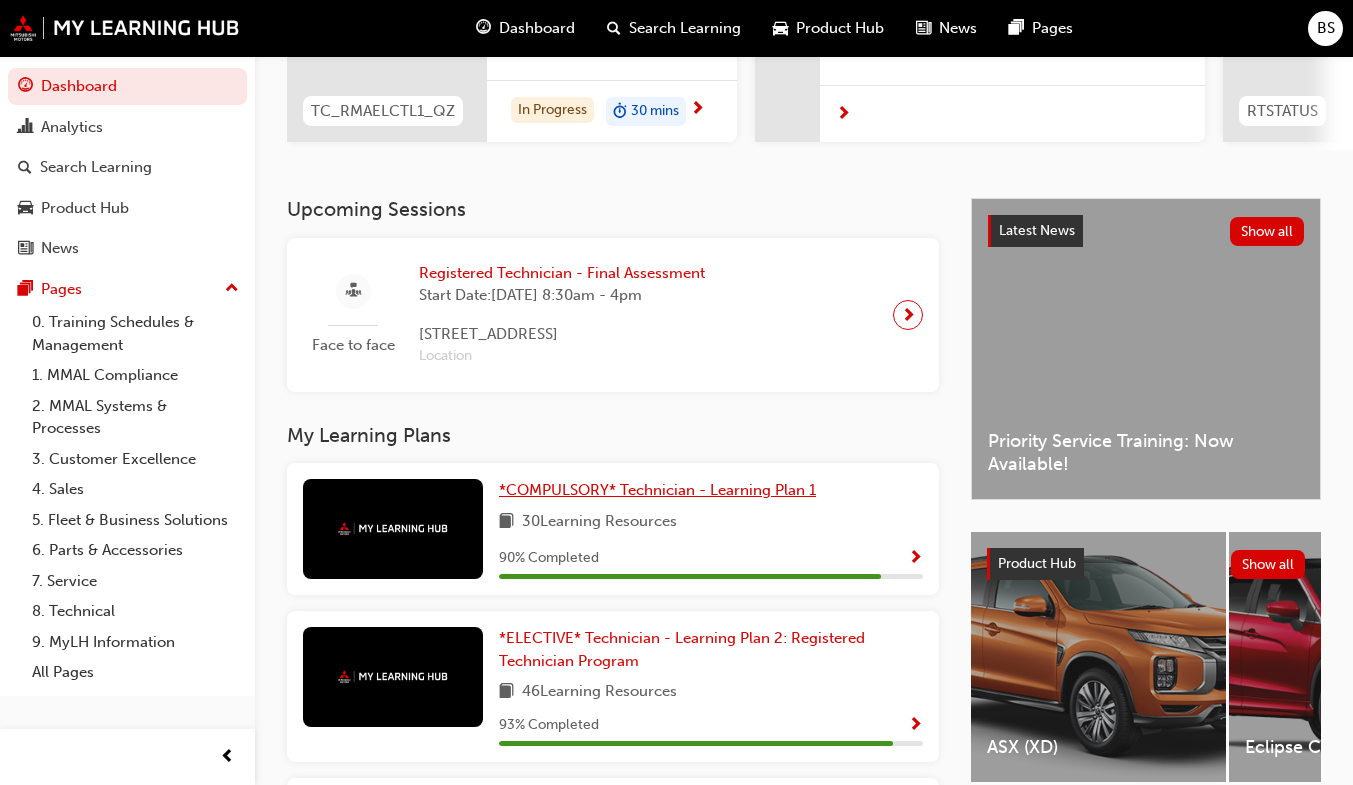 click on "*COMPULSORY* Technician - Learning Plan 1" at bounding box center [657, 490] 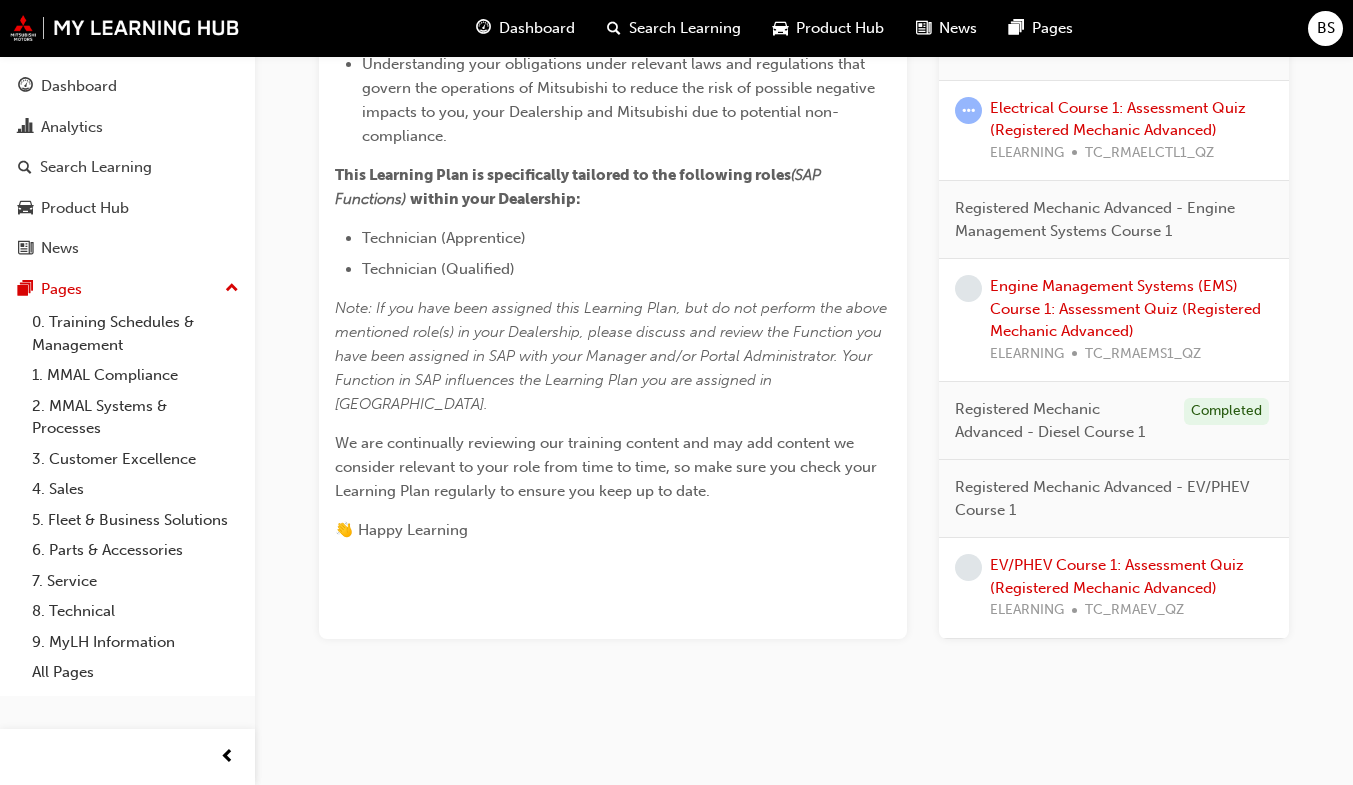 scroll, scrollTop: 1024, scrollLeft: 0, axis: vertical 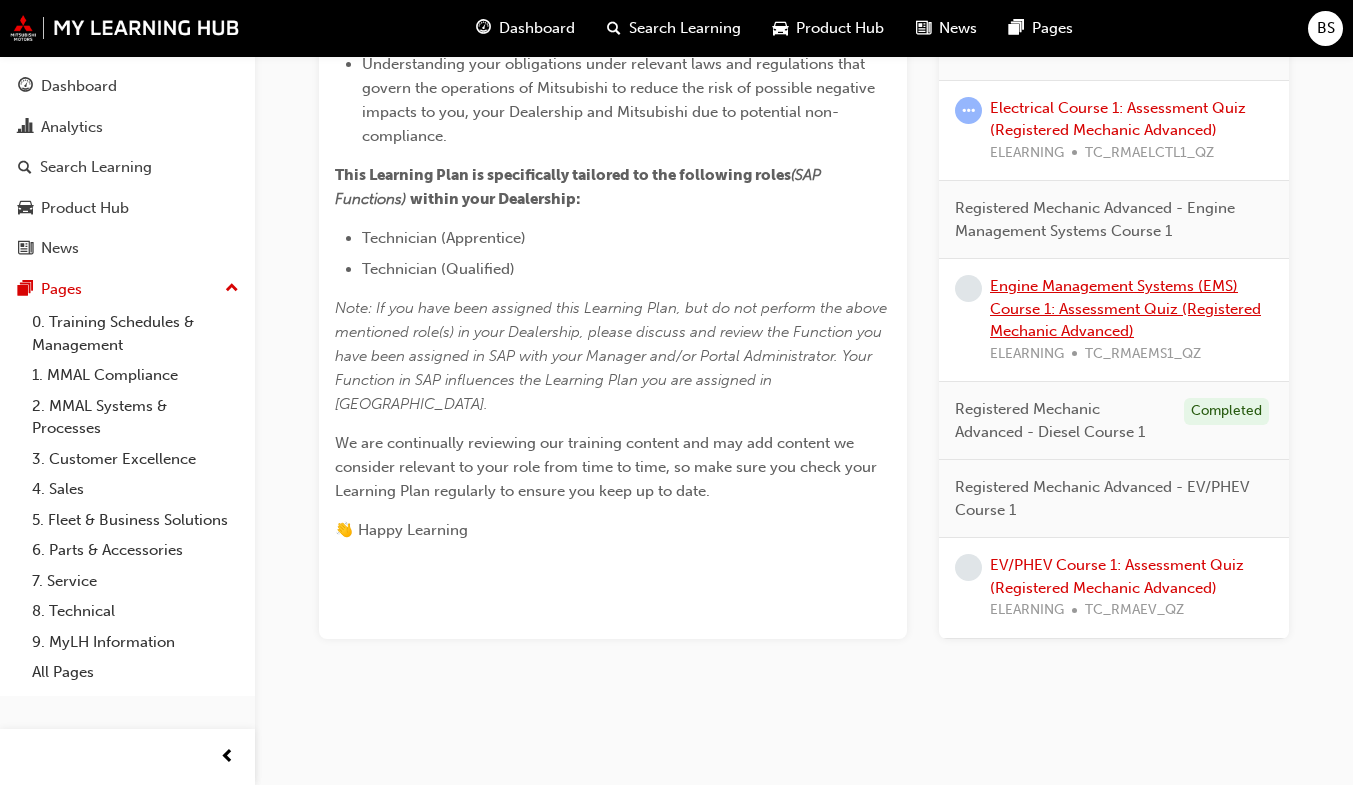 click on "Engine Management Systems (EMS) Course 1: Assessment Quiz (Registered Mechanic Advanced)" at bounding box center (1125, 308) 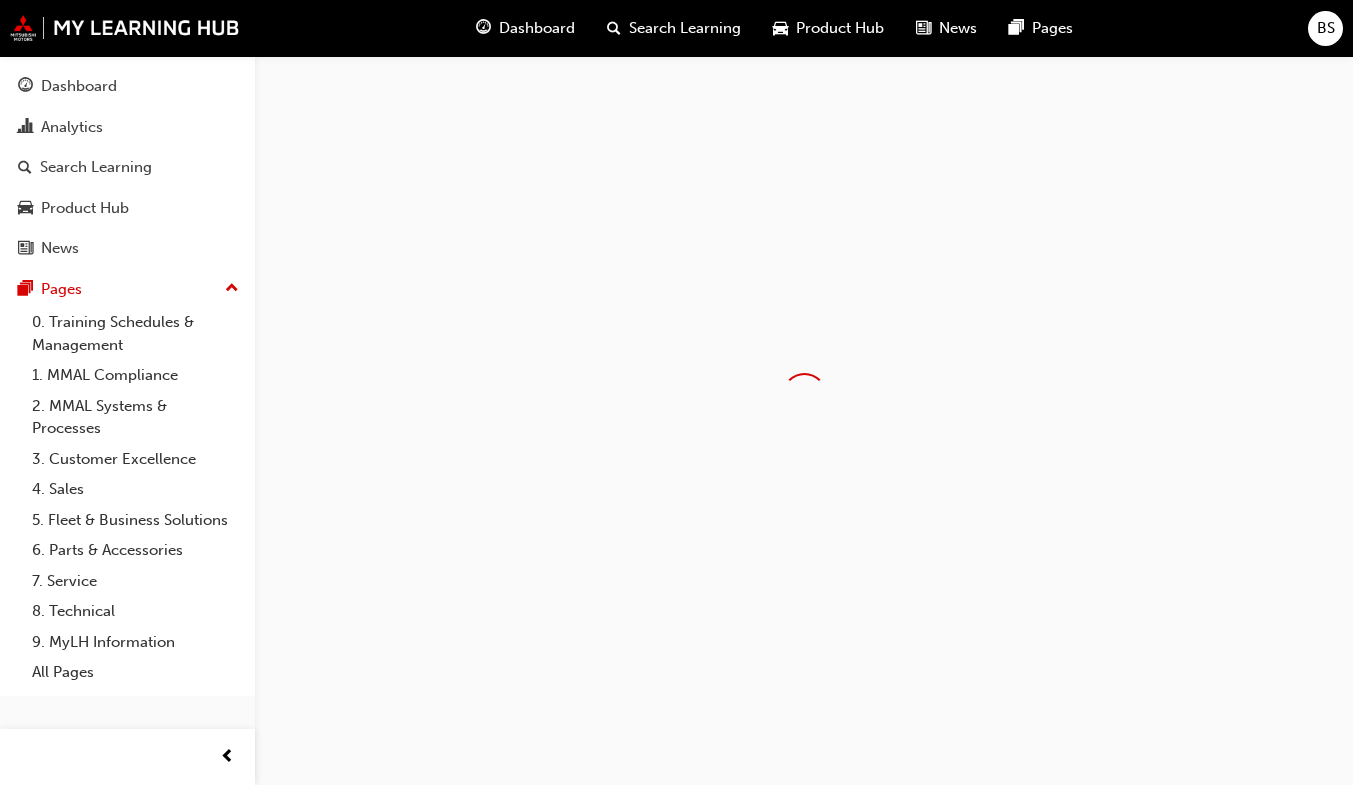 scroll, scrollTop: 0, scrollLeft: 0, axis: both 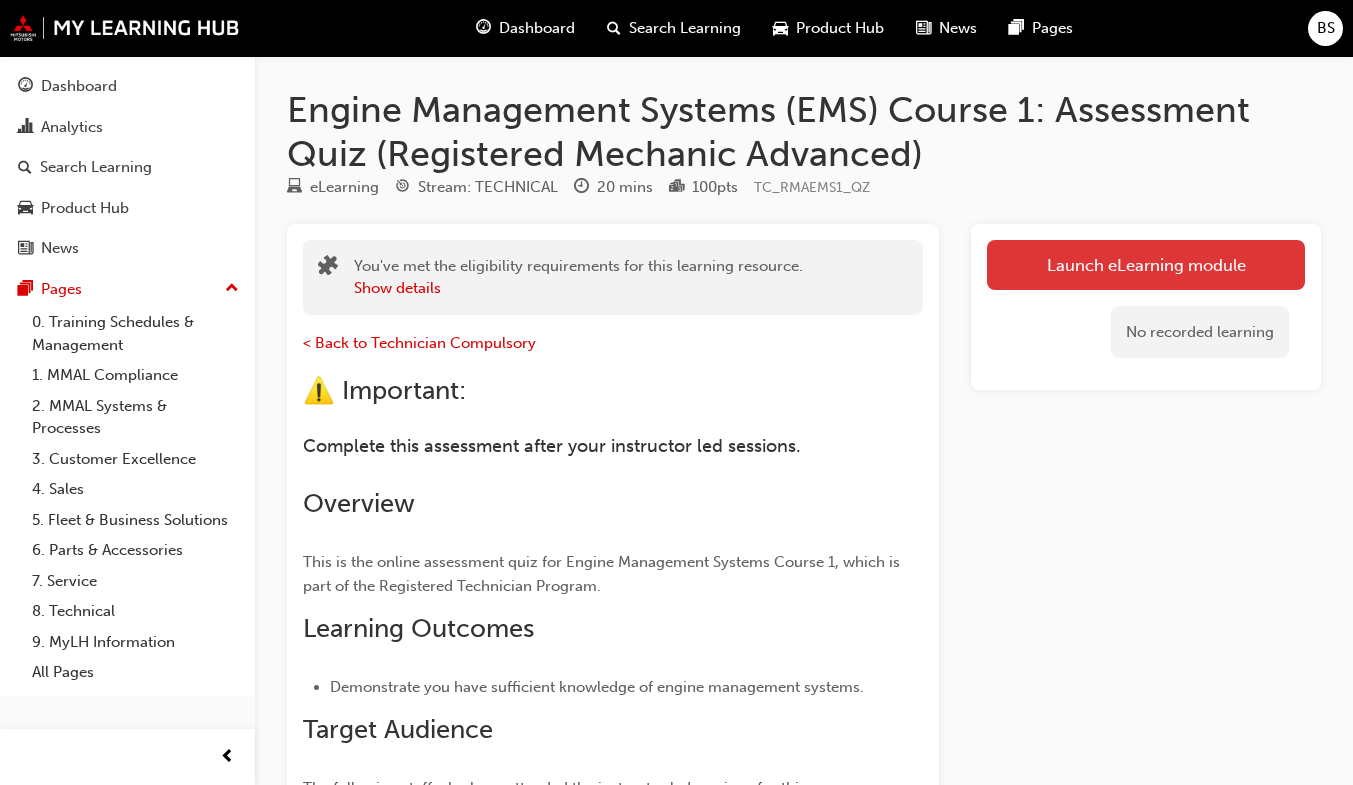 click on "Launch eLearning module" at bounding box center (1146, 265) 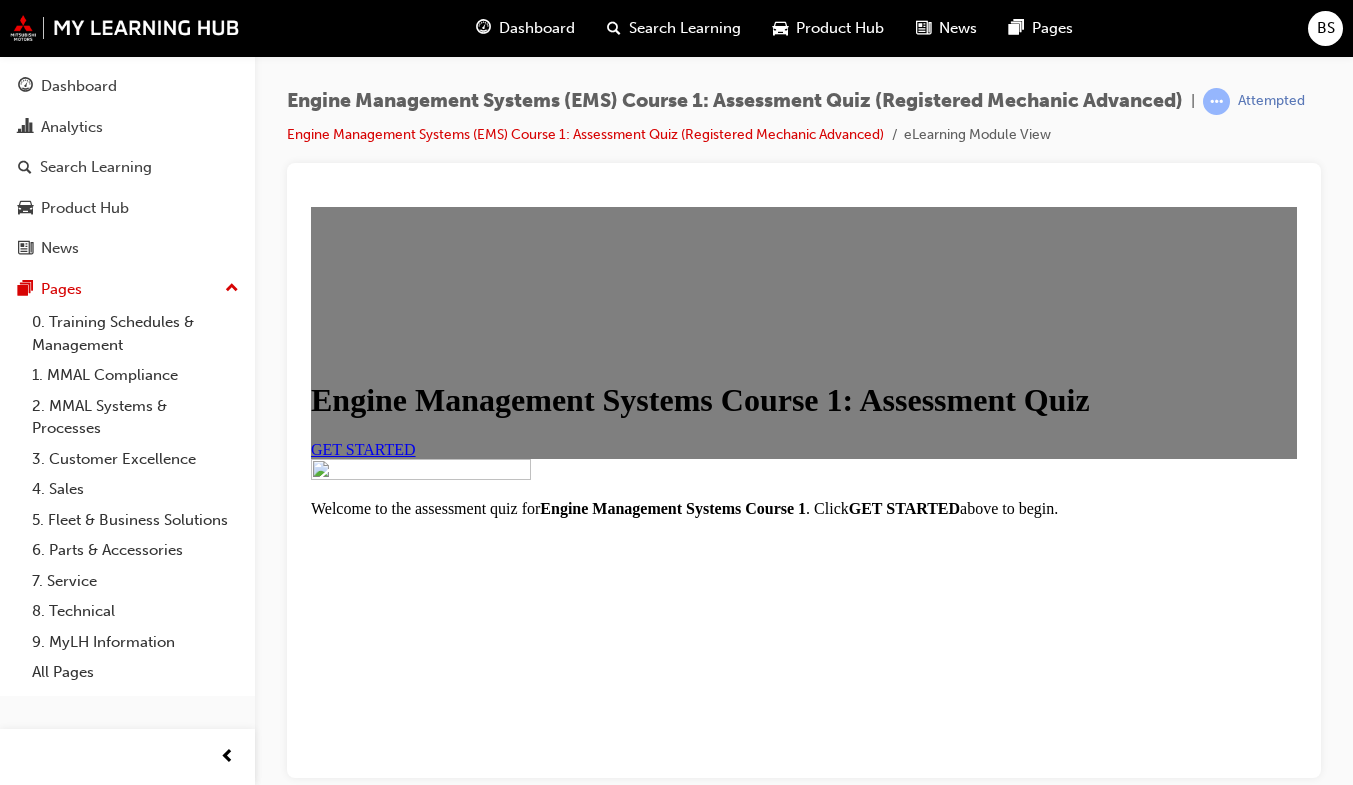 scroll, scrollTop: 0, scrollLeft: 0, axis: both 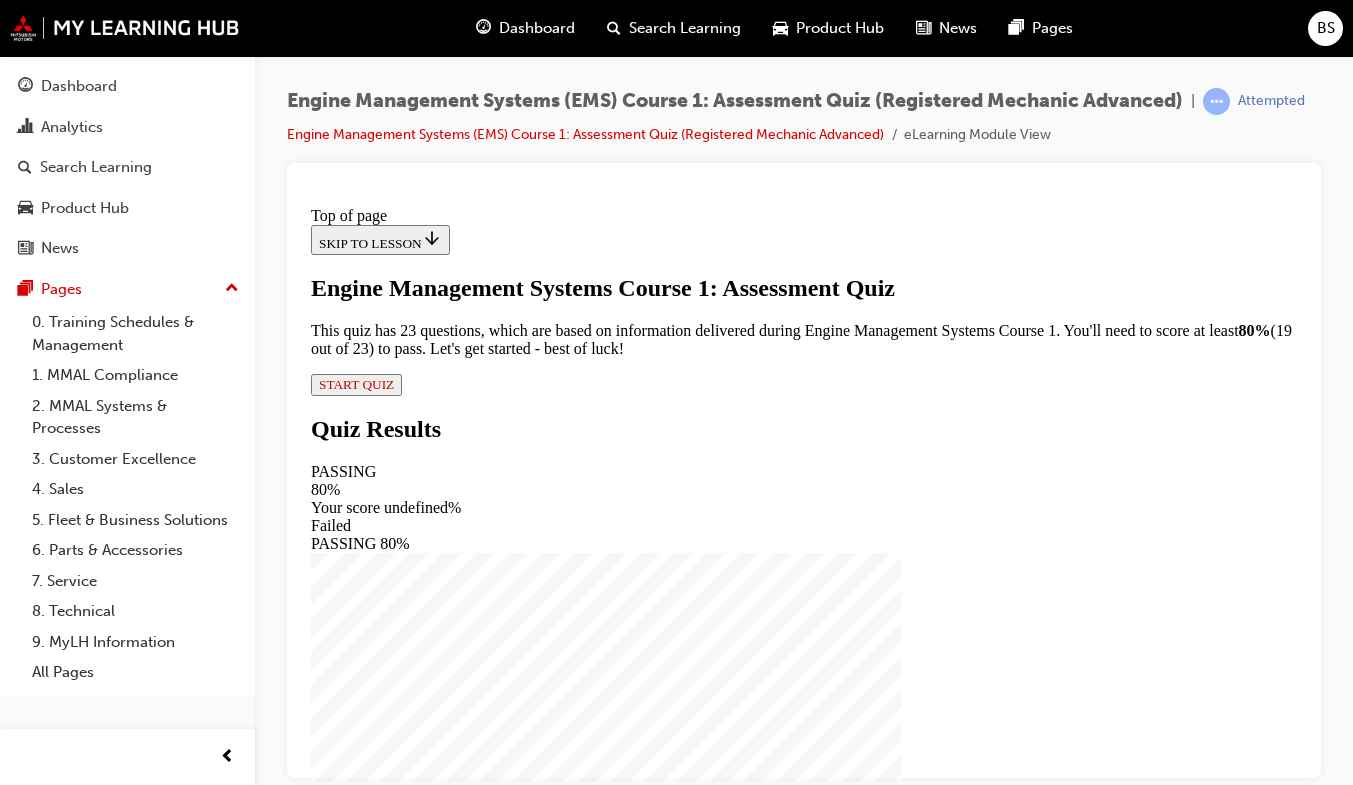 click on "Engine Management Systems Course 1: Assessment Quiz This quiz has 23 questions, which are based on information delivered during Engine Management Systems Course 1. You'll need to score at least  80%  (19 out of 23) to pass. Let's get started - best of luck! START QUIZ" at bounding box center (804, 334) 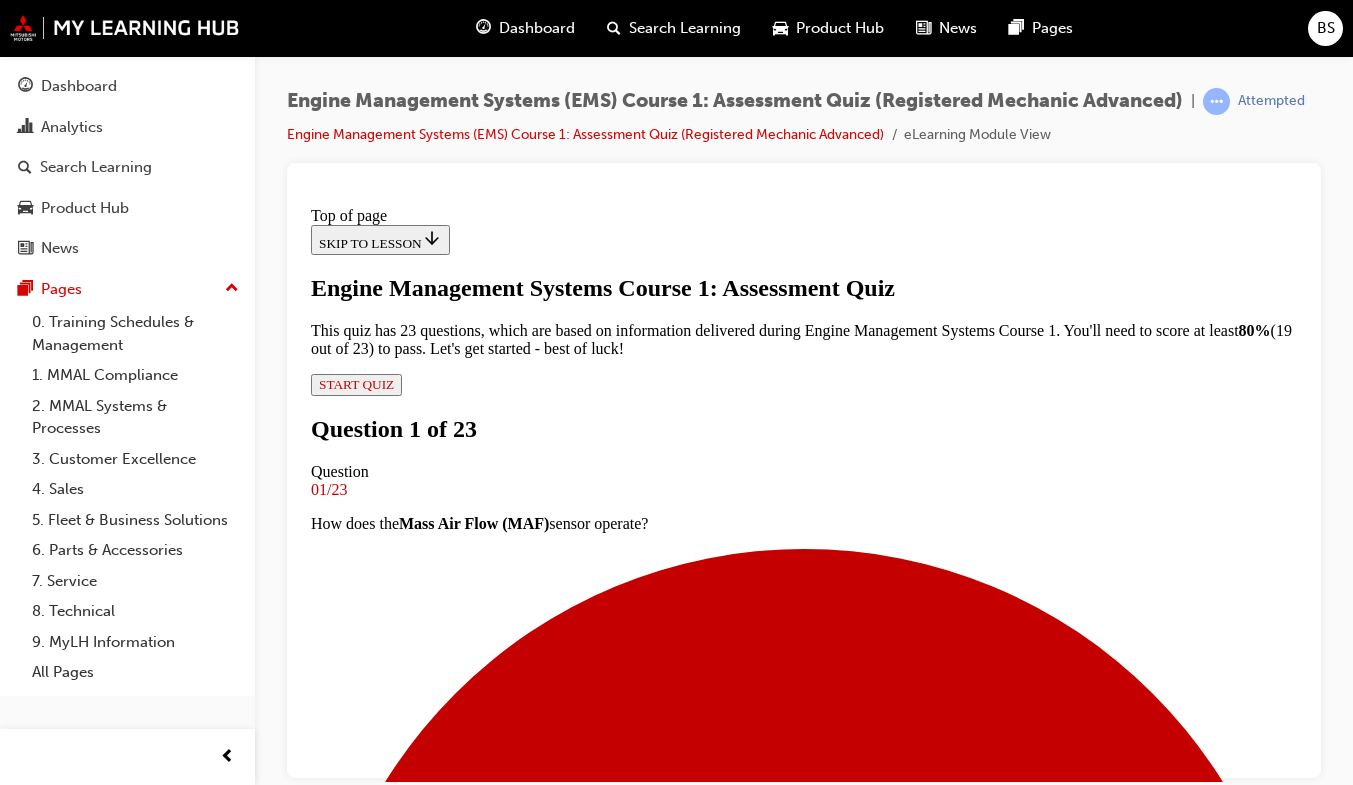 scroll, scrollTop: 175, scrollLeft: 0, axis: vertical 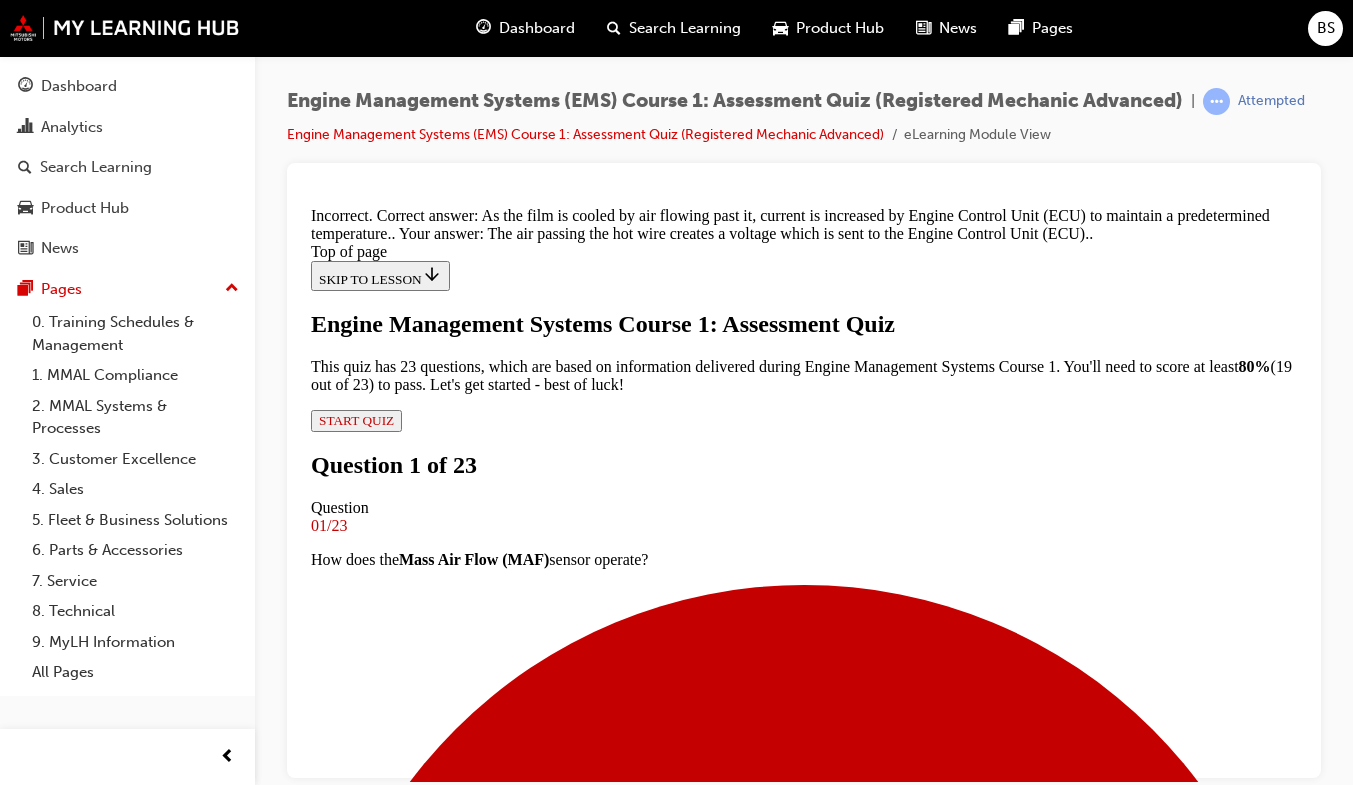 click on "NEXT" at bounding box center [337, 6008] 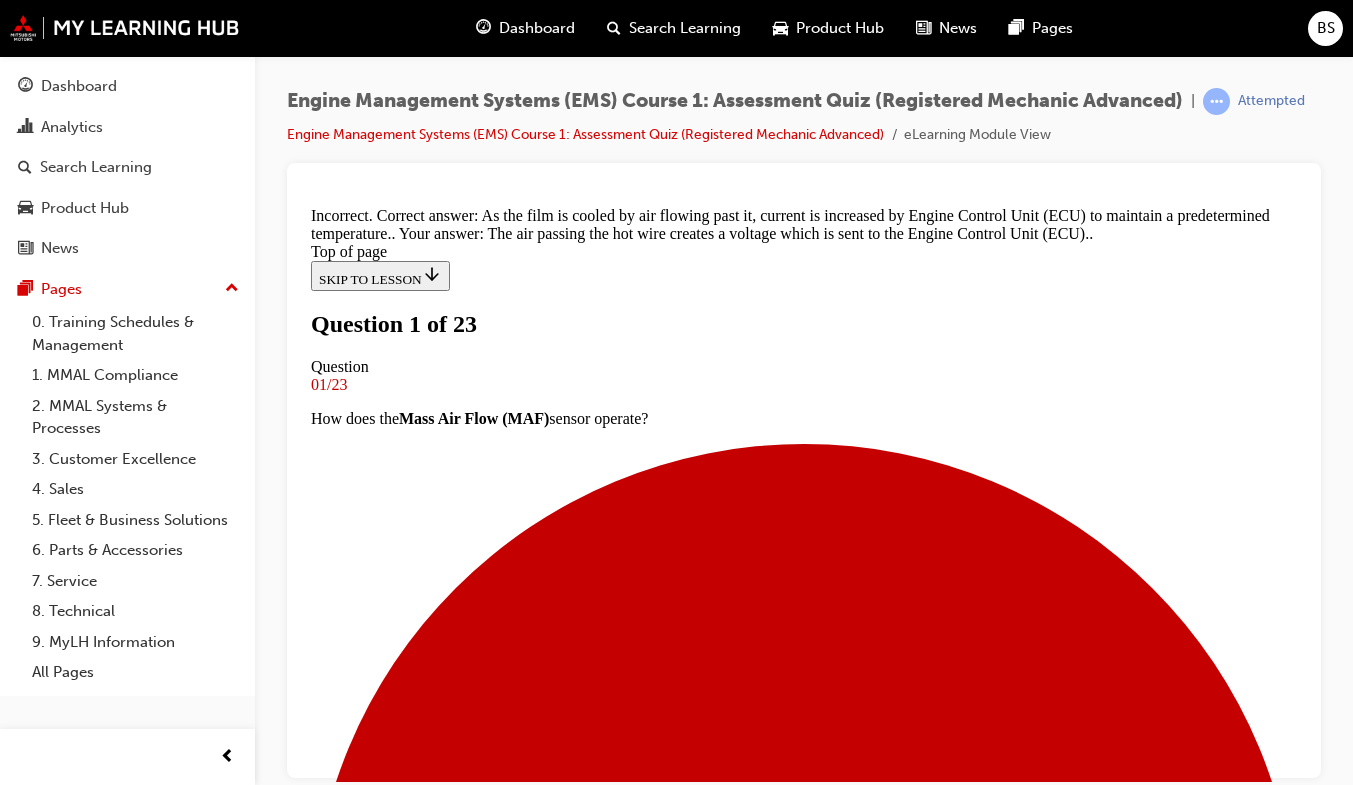 scroll, scrollTop: 286, scrollLeft: 0, axis: vertical 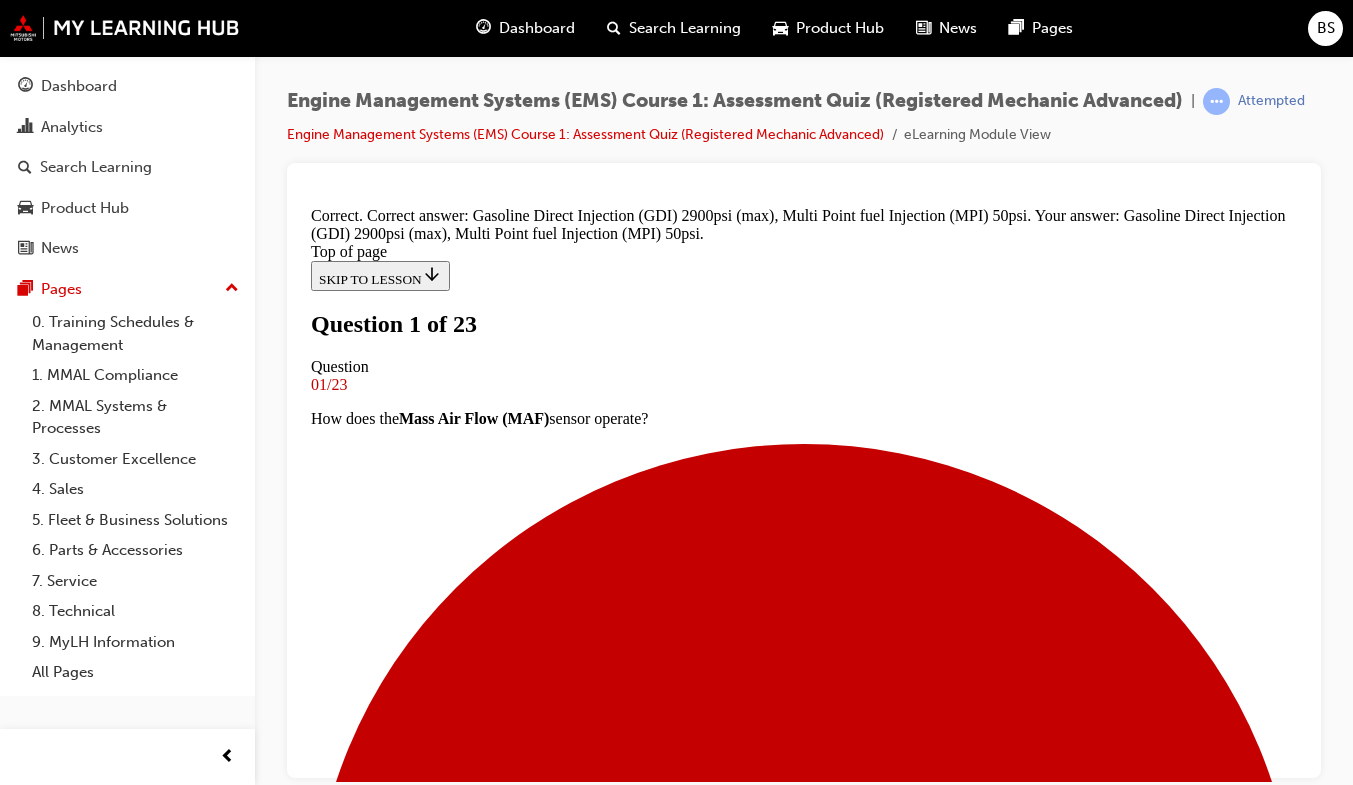 click on "NEXT" at bounding box center (337, 13288) 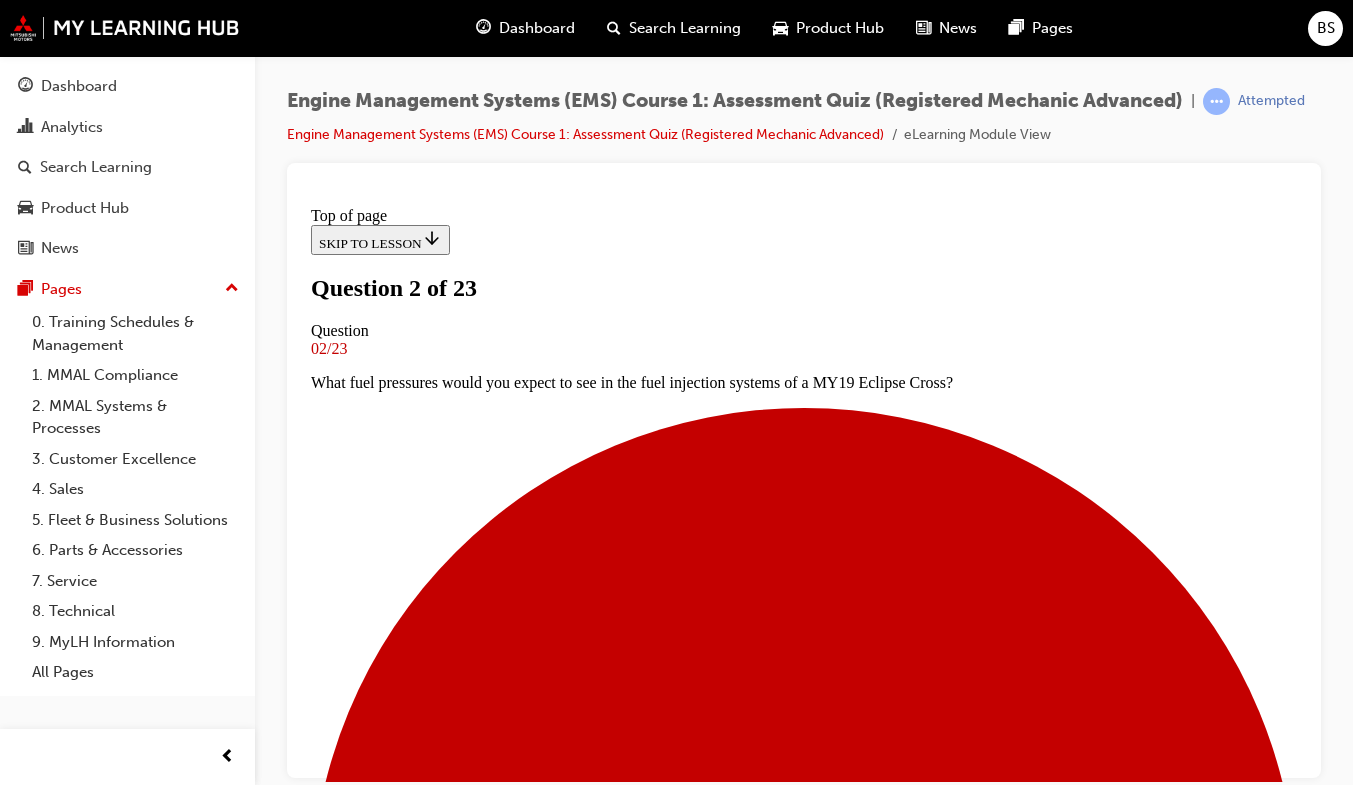 scroll, scrollTop: 272, scrollLeft: 0, axis: vertical 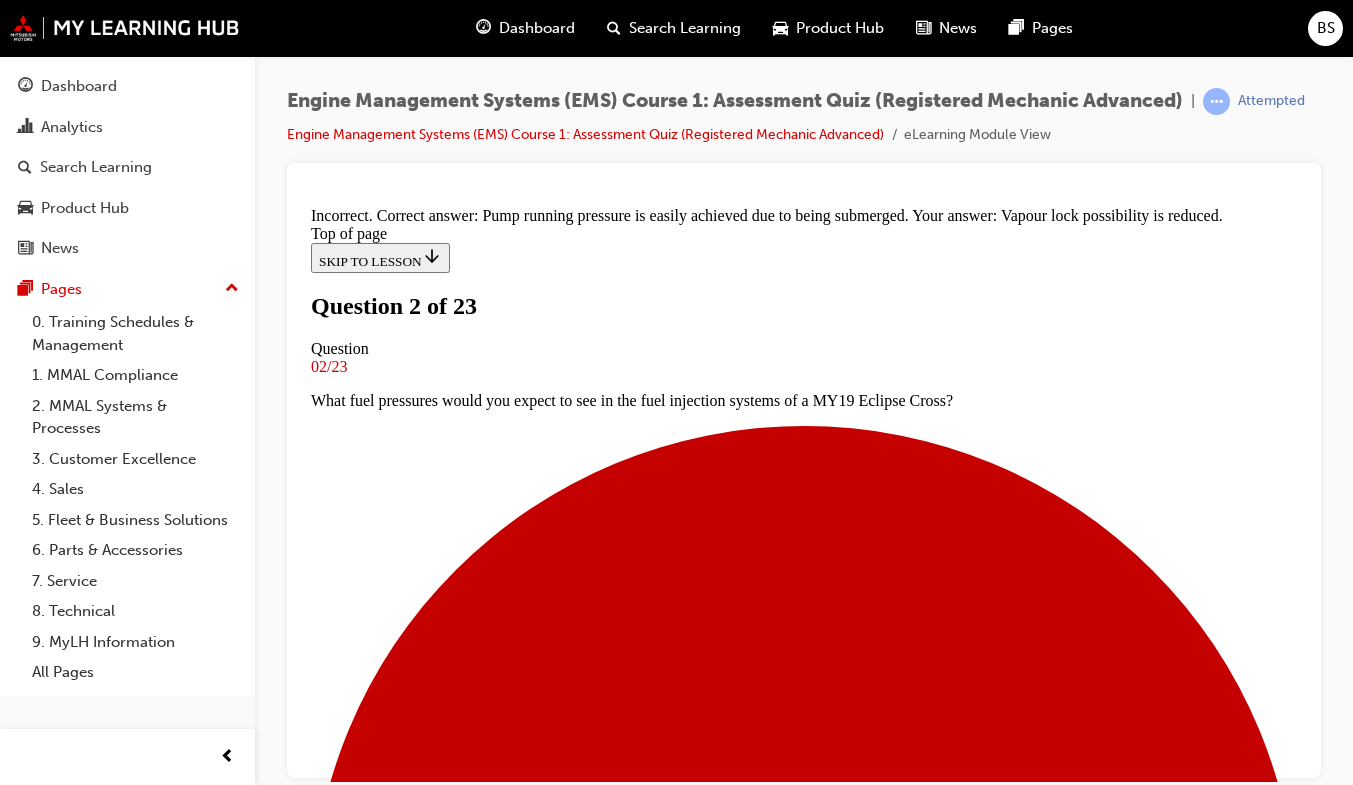 click on "NEXT" at bounding box center (337, 13304) 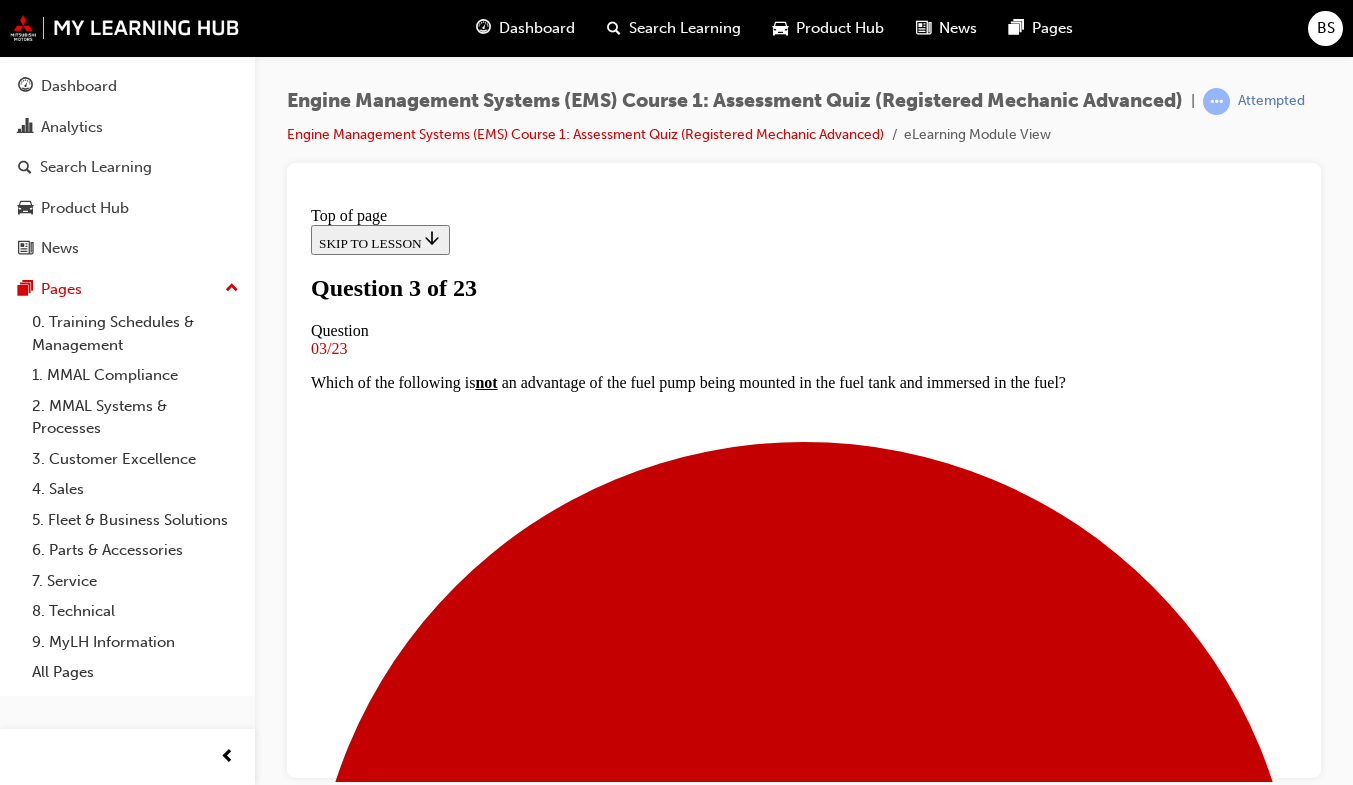 scroll, scrollTop: 274, scrollLeft: 0, axis: vertical 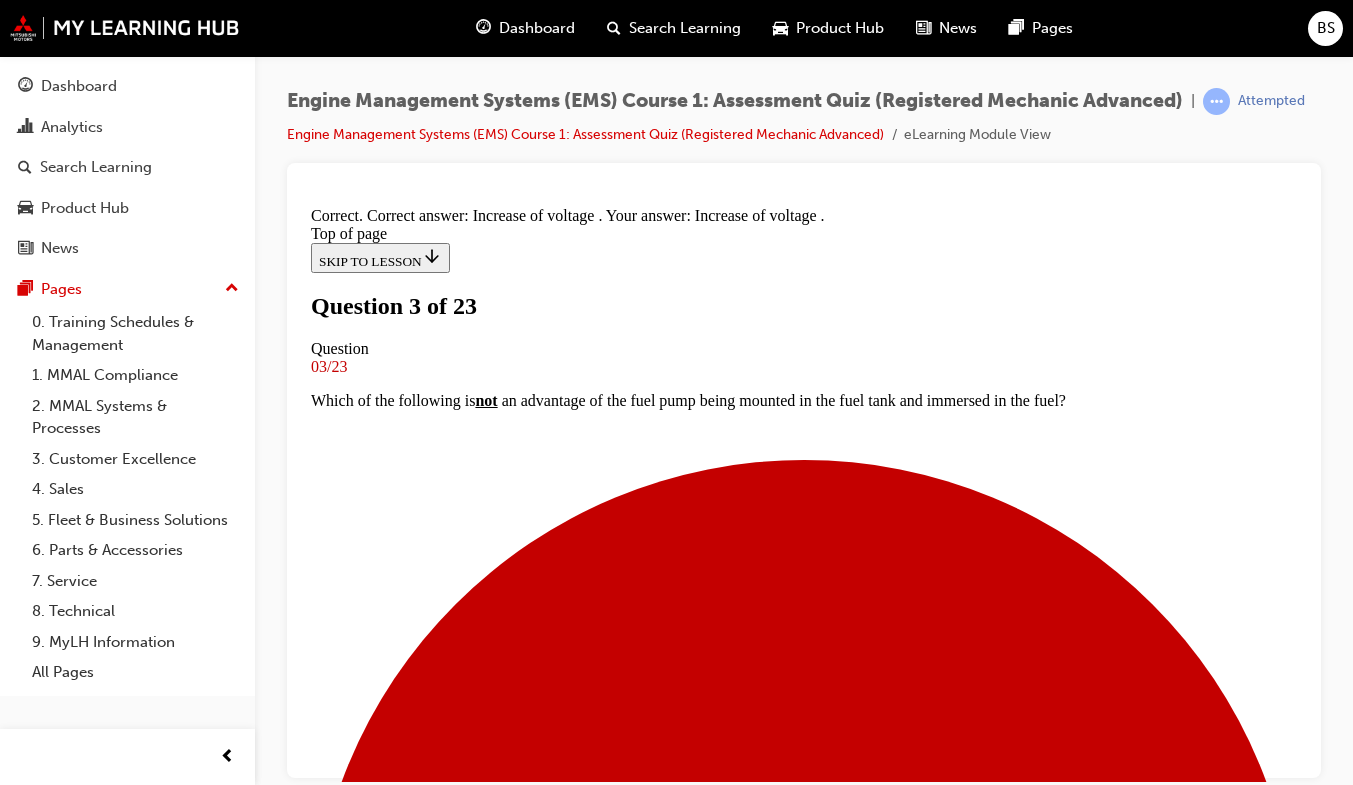 click on "NEXT" at bounding box center [337, 13372] 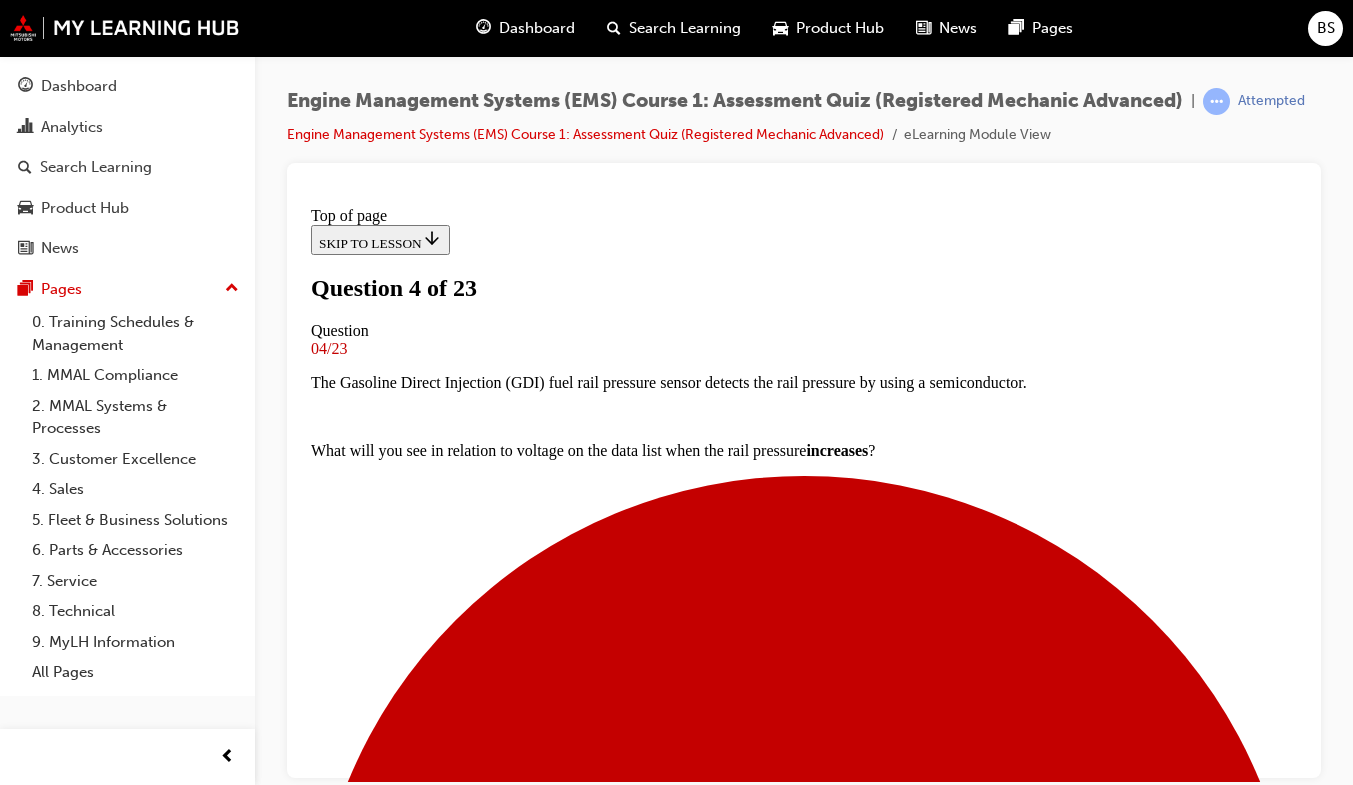 scroll, scrollTop: 273, scrollLeft: 0, axis: vertical 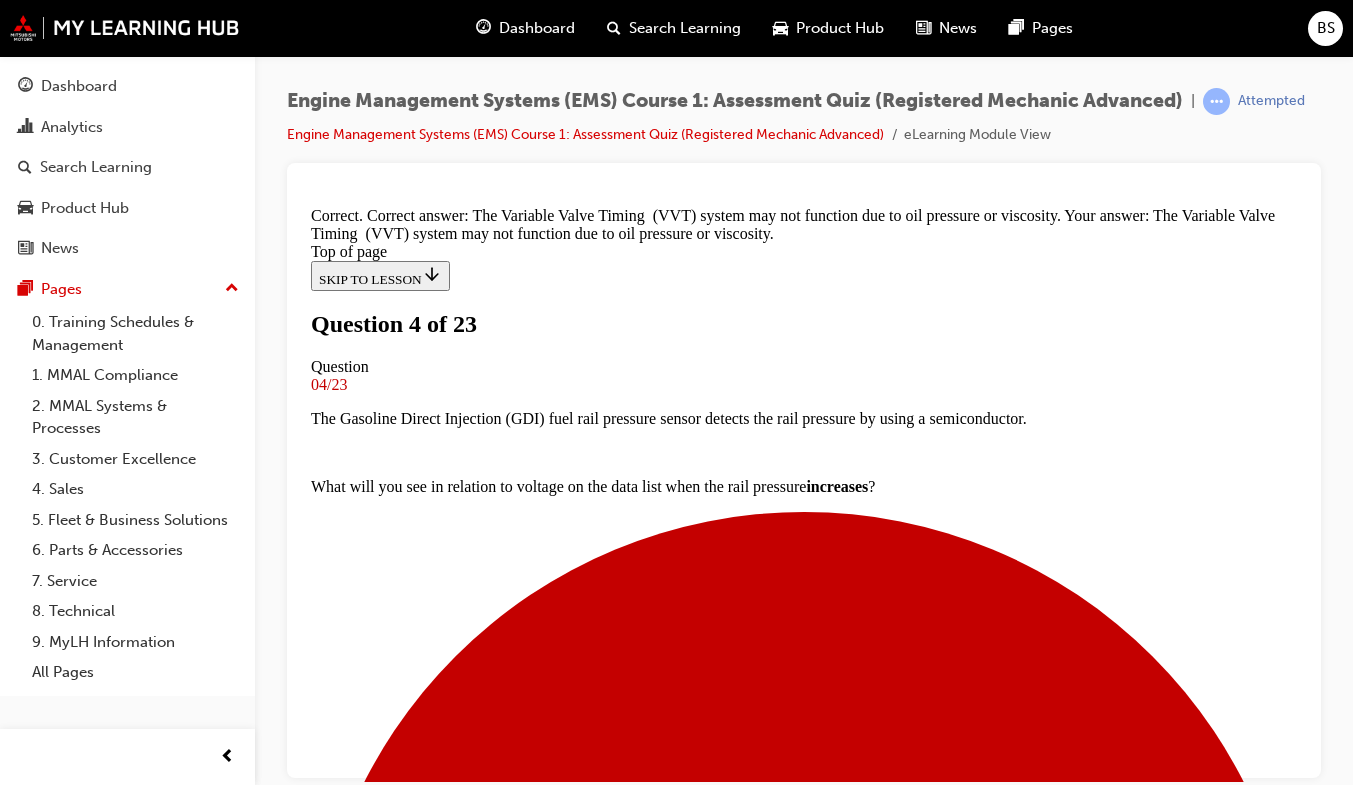 click on "NEXT" at bounding box center [804, 13410] 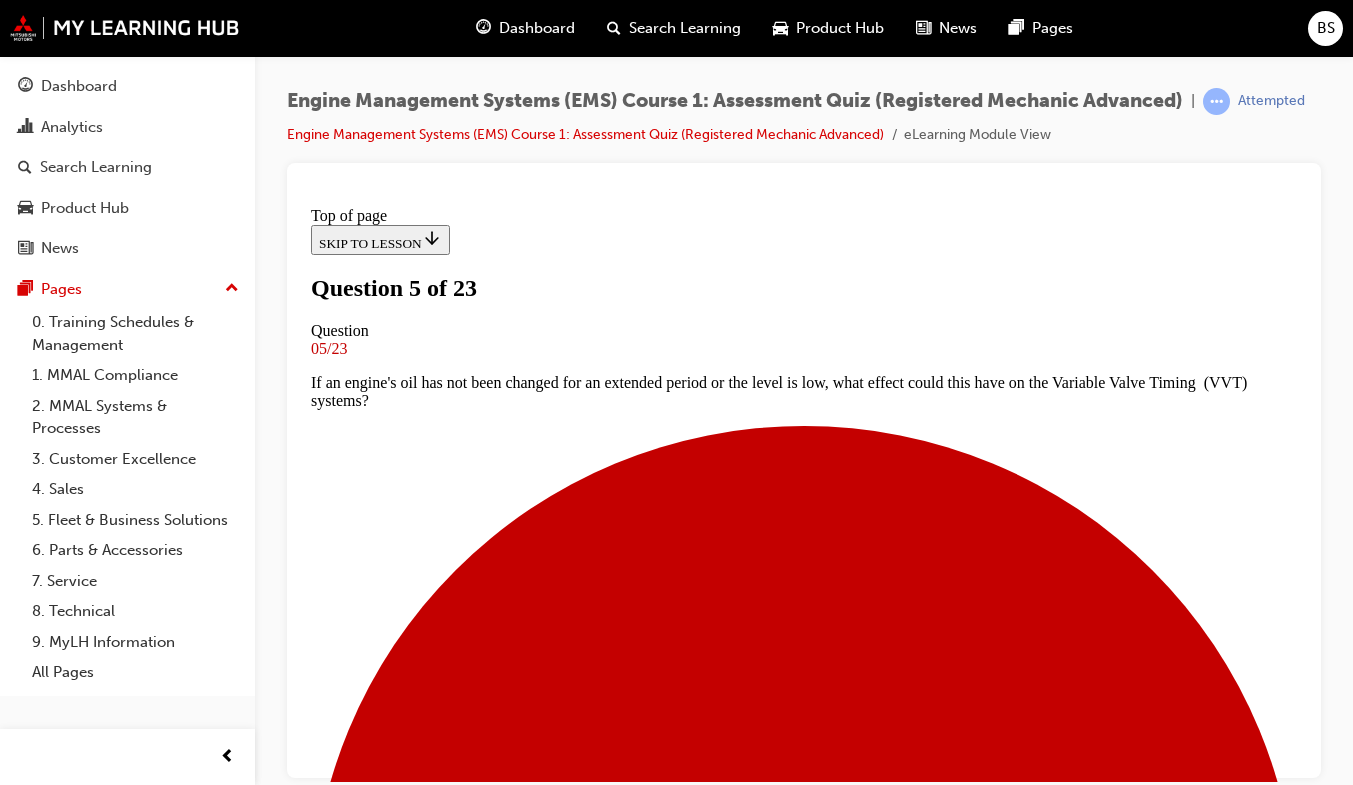 scroll, scrollTop: 205, scrollLeft: 0, axis: vertical 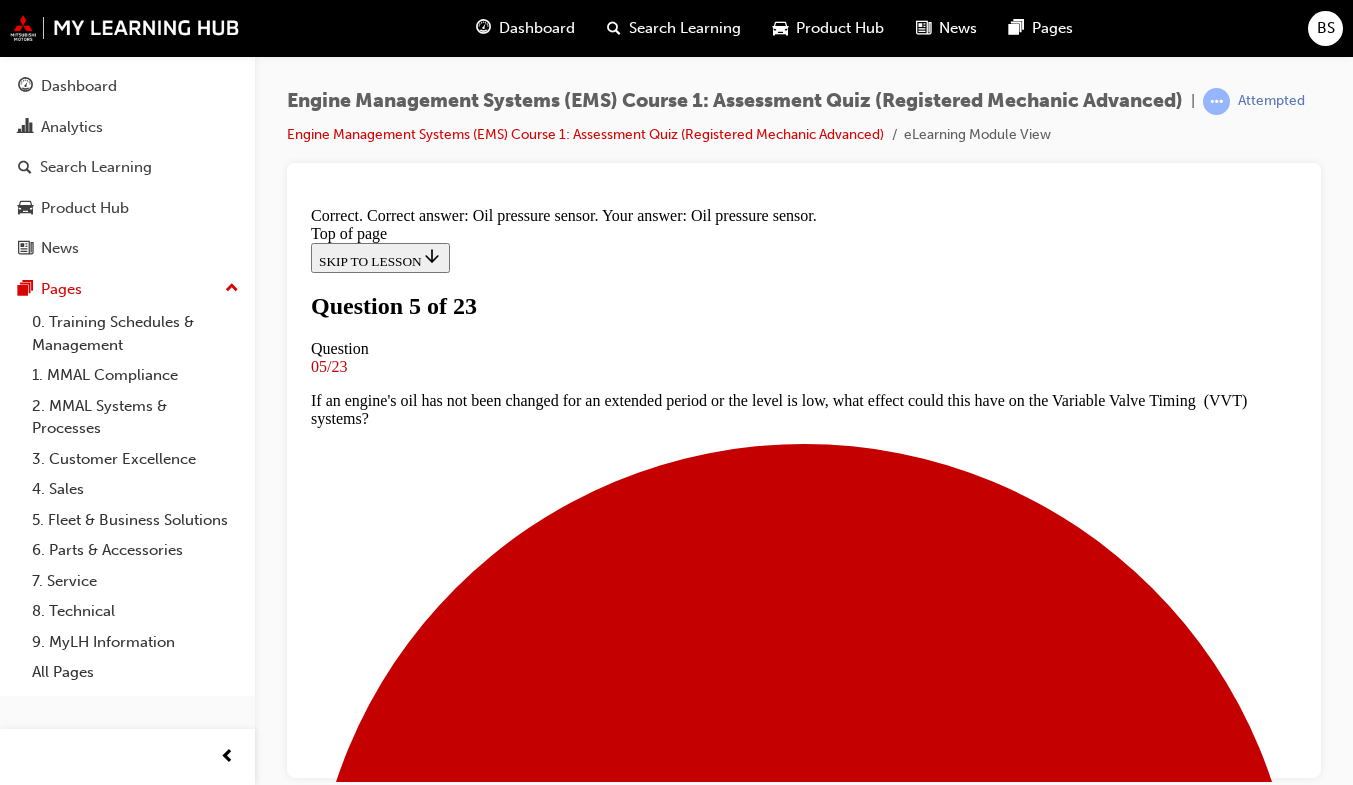 click on "NEXT" at bounding box center [337, 13342] 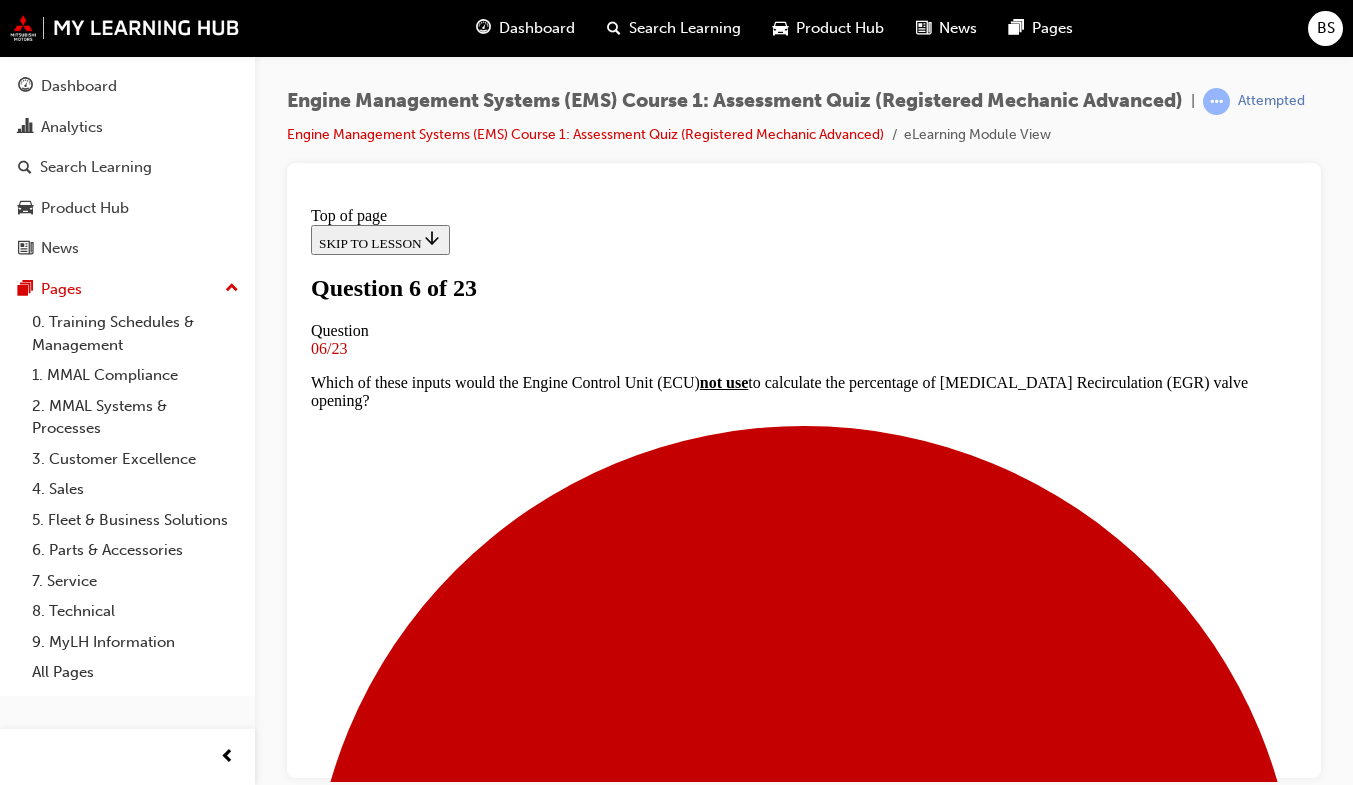 scroll, scrollTop: 142, scrollLeft: 0, axis: vertical 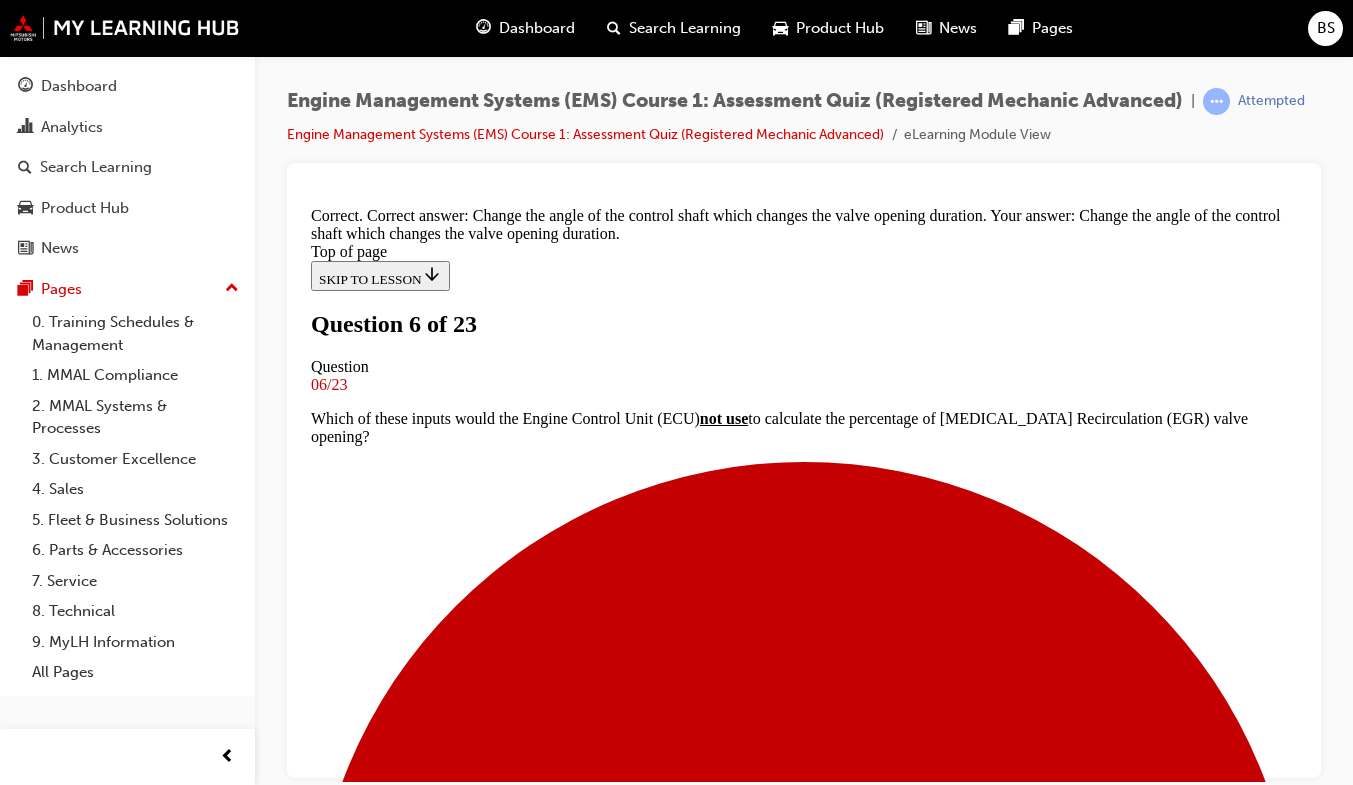 click on "NEXT" at bounding box center (337, 13342) 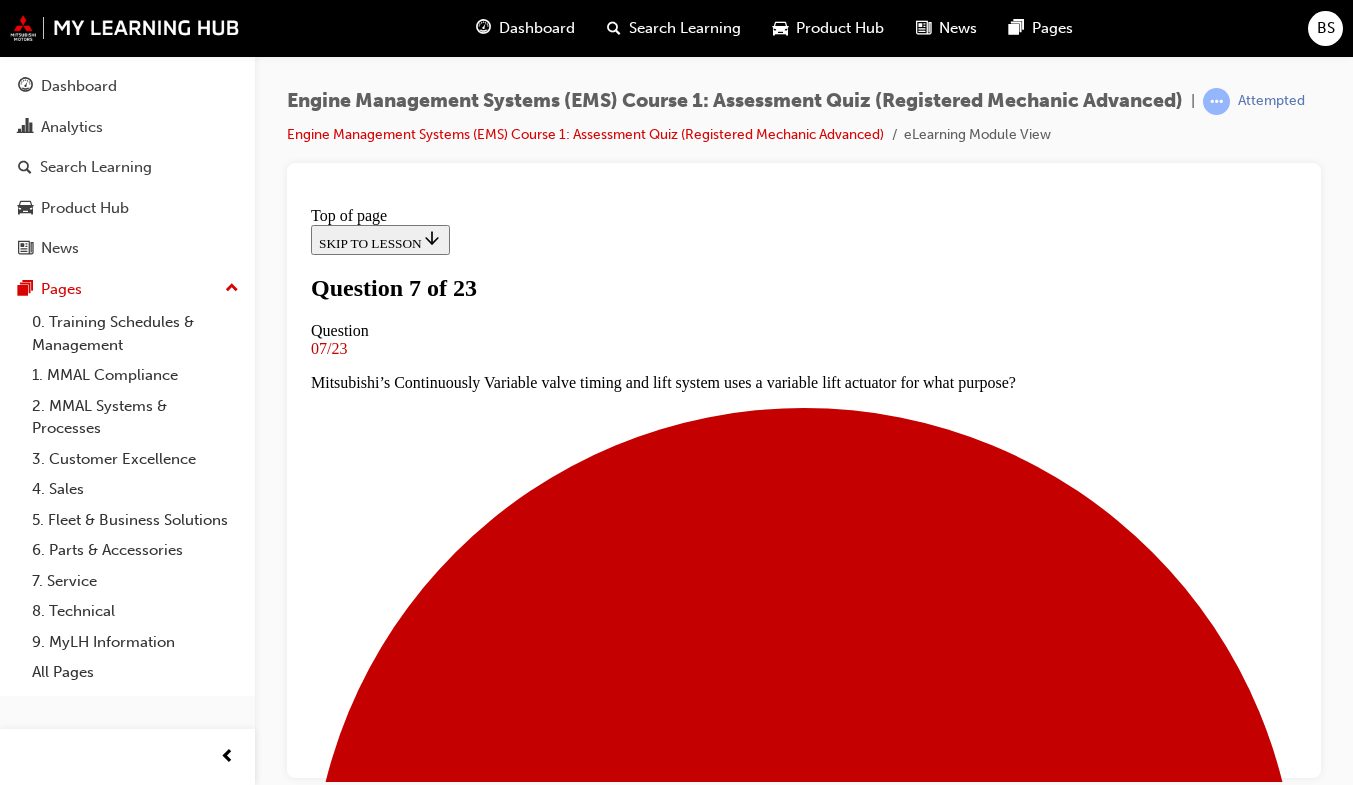 scroll, scrollTop: 246, scrollLeft: 0, axis: vertical 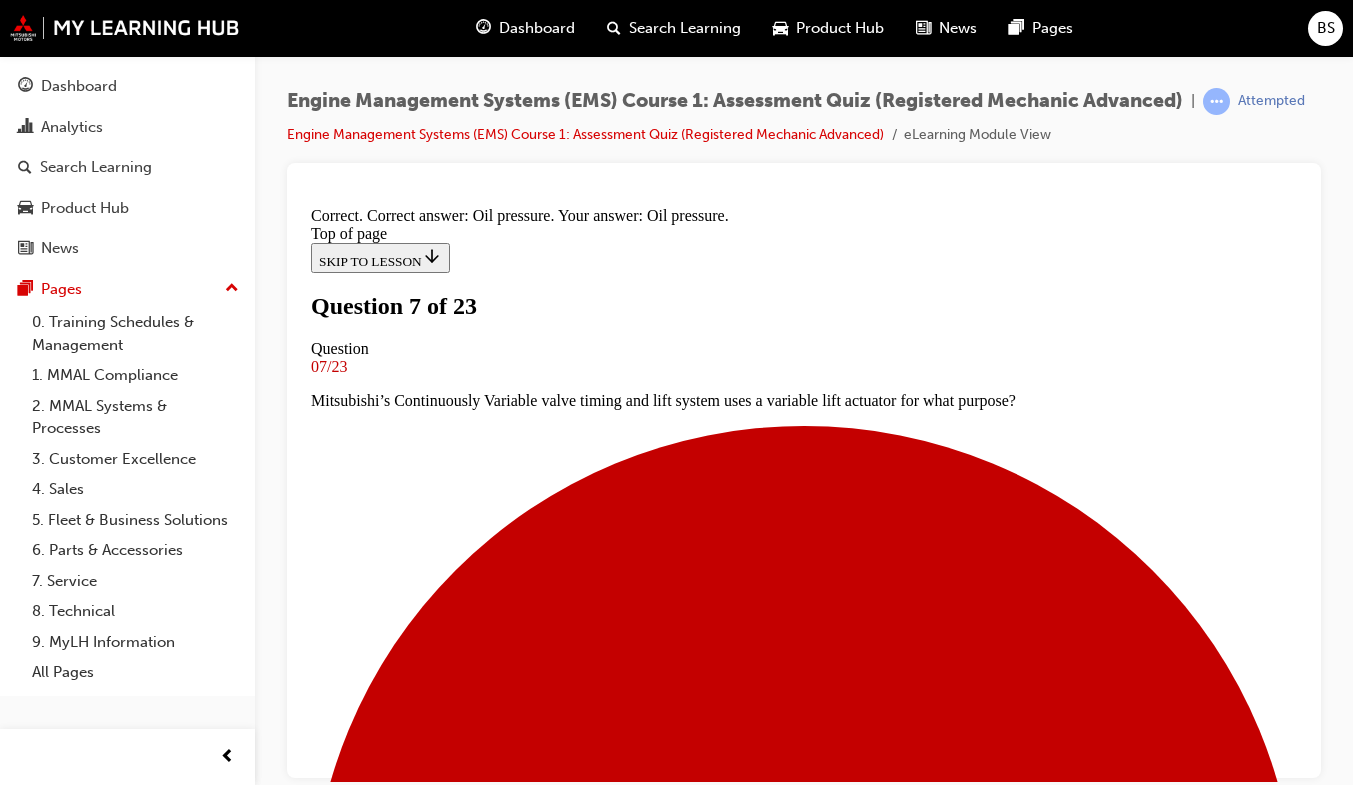 click on "NEXT" at bounding box center [337, 11527] 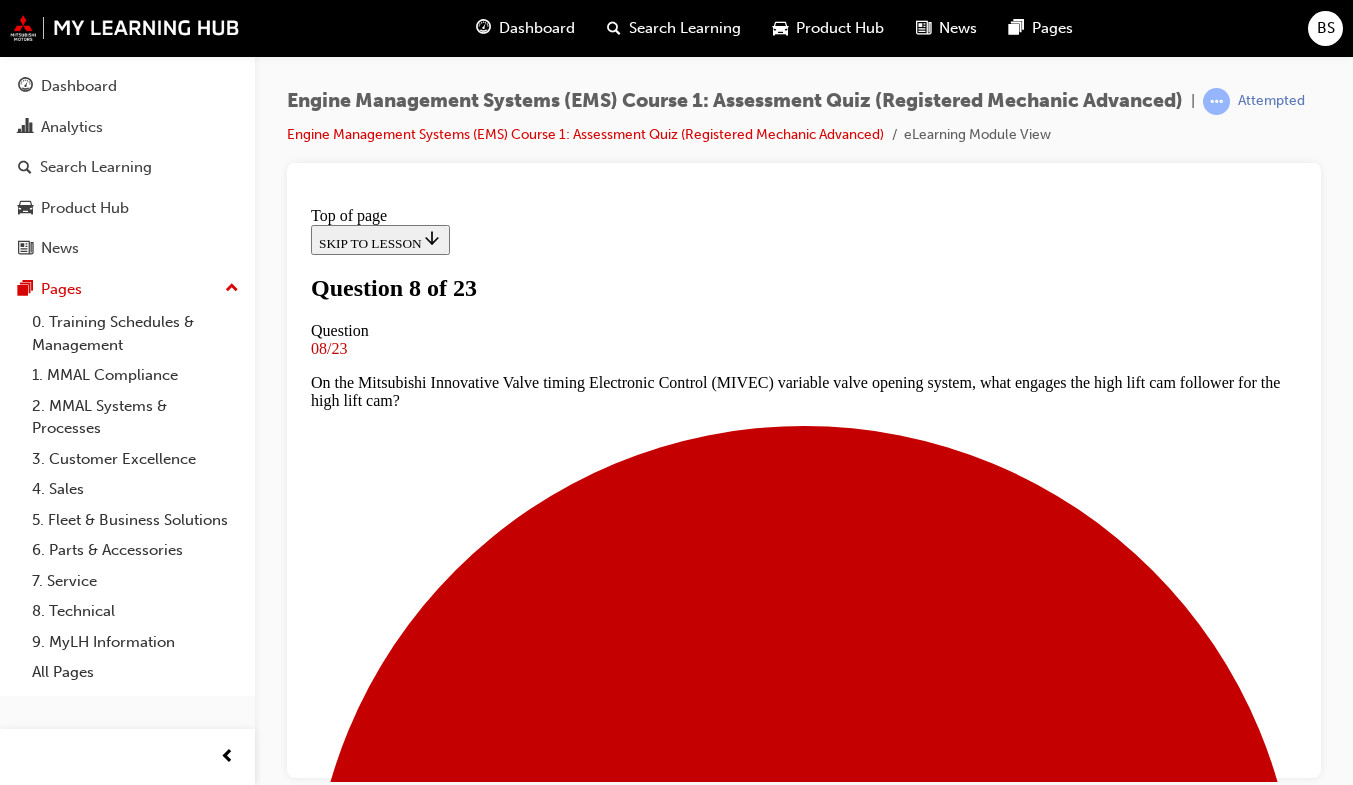 scroll, scrollTop: 3, scrollLeft: 0, axis: vertical 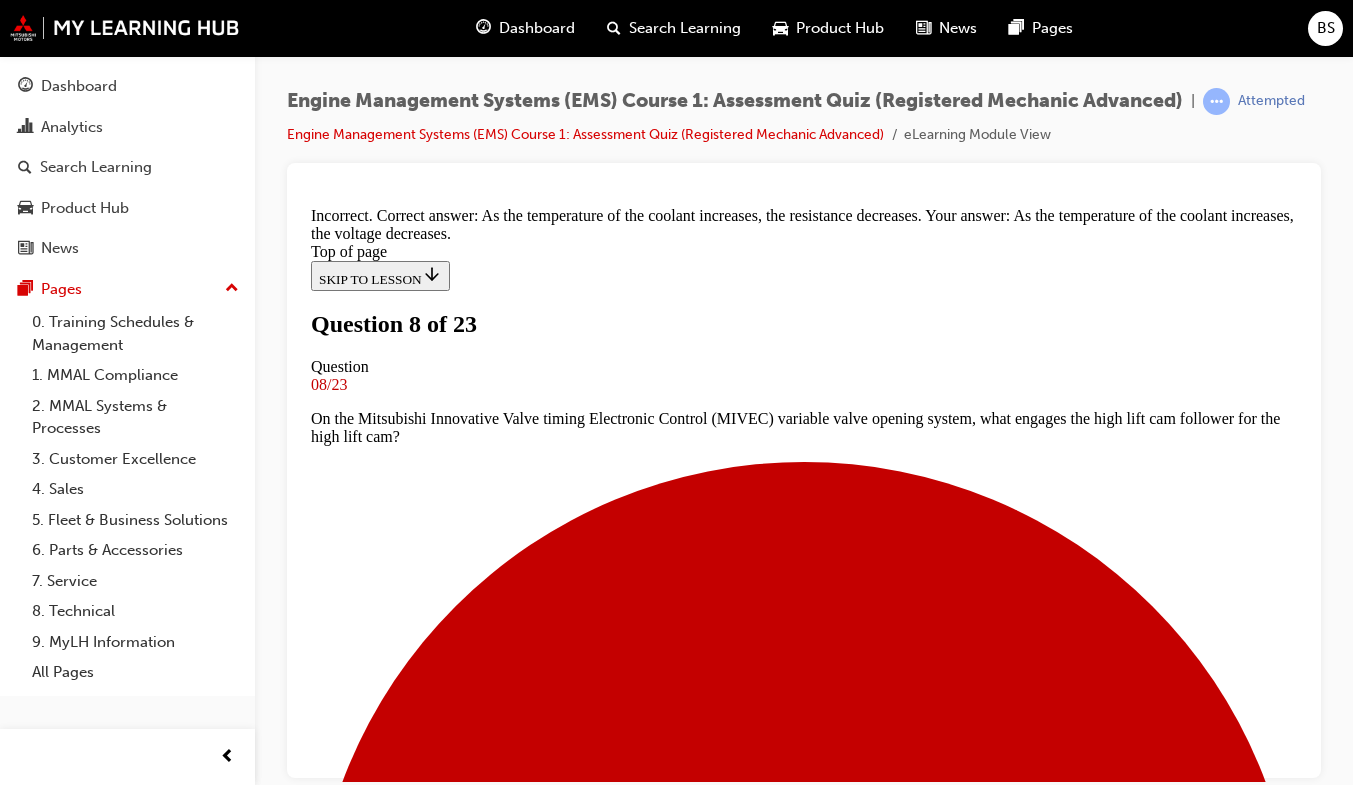 click on "Engine Management Systems (EMS) Course 1: Assessment Quiz (Registered Mechanic Advanced)" at bounding box center (735, 101) 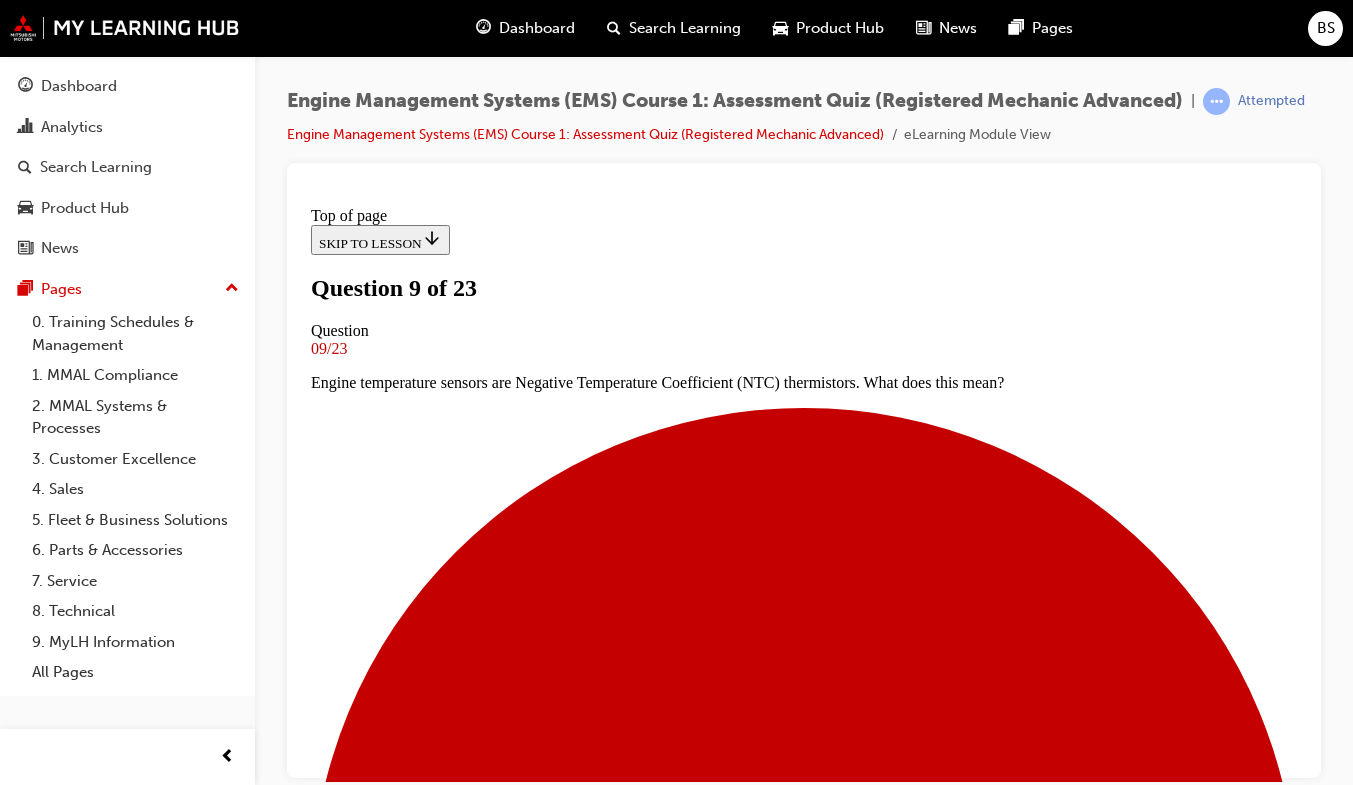 scroll, scrollTop: 148, scrollLeft: 0, axis: vertical 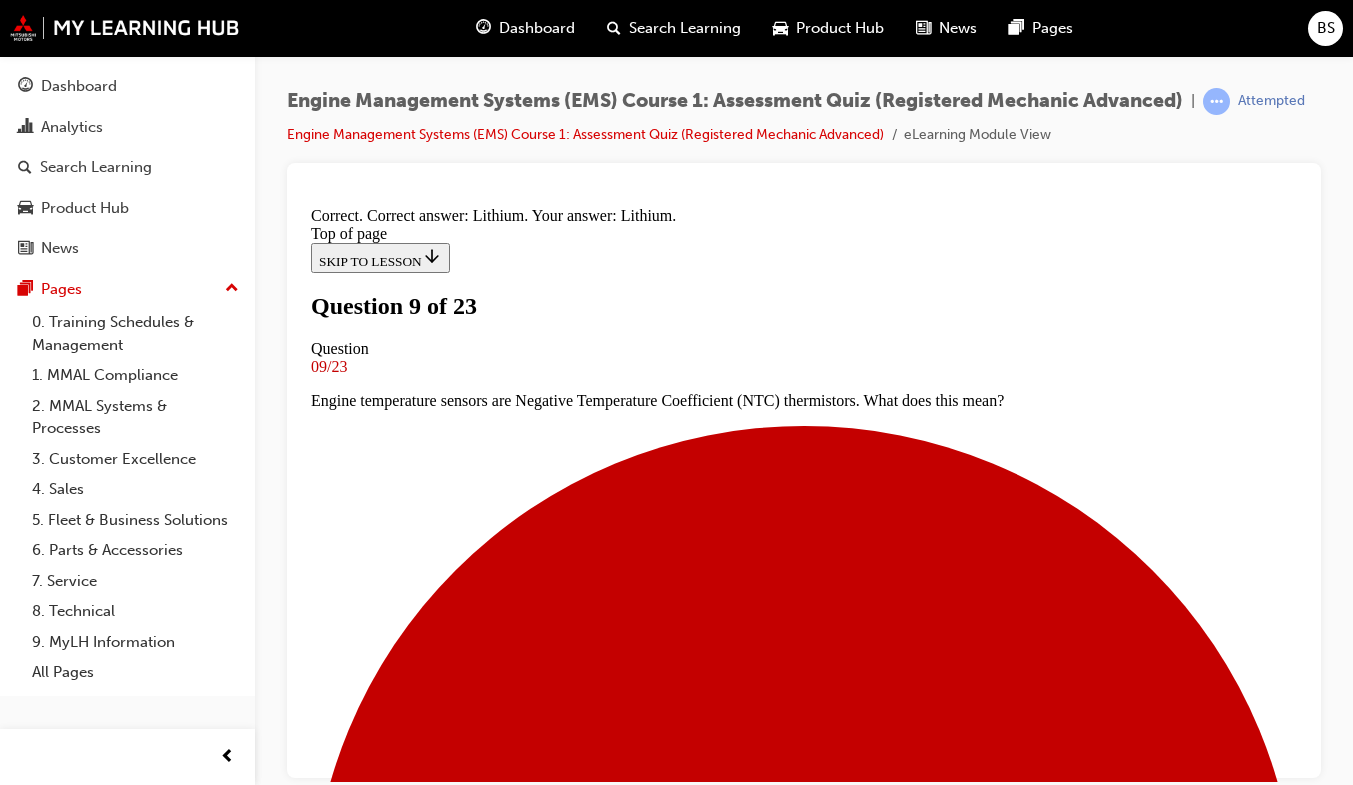 click on "NEXT" at bounding box center [337, 15049] 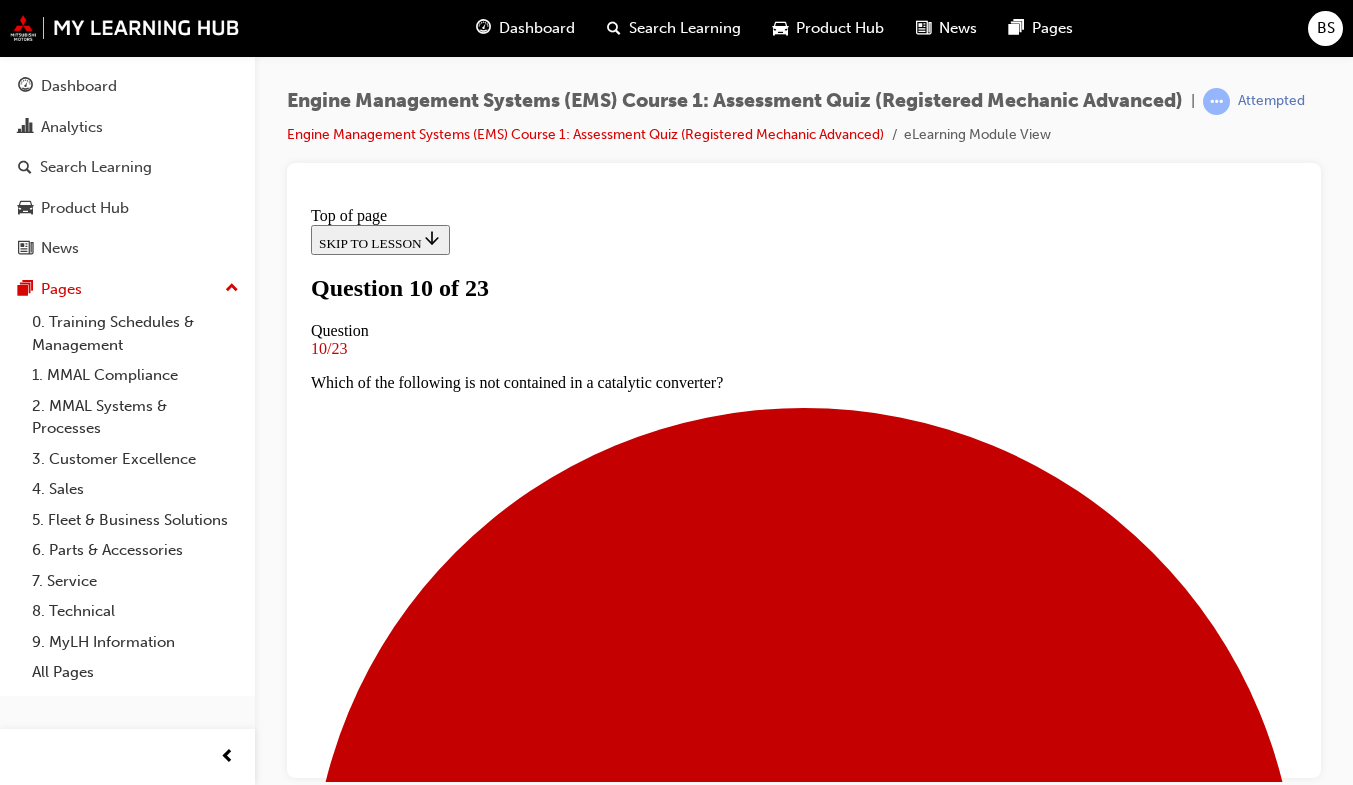 scroll, scrollTop: 148, scrollLeft: 0, axis: vertical 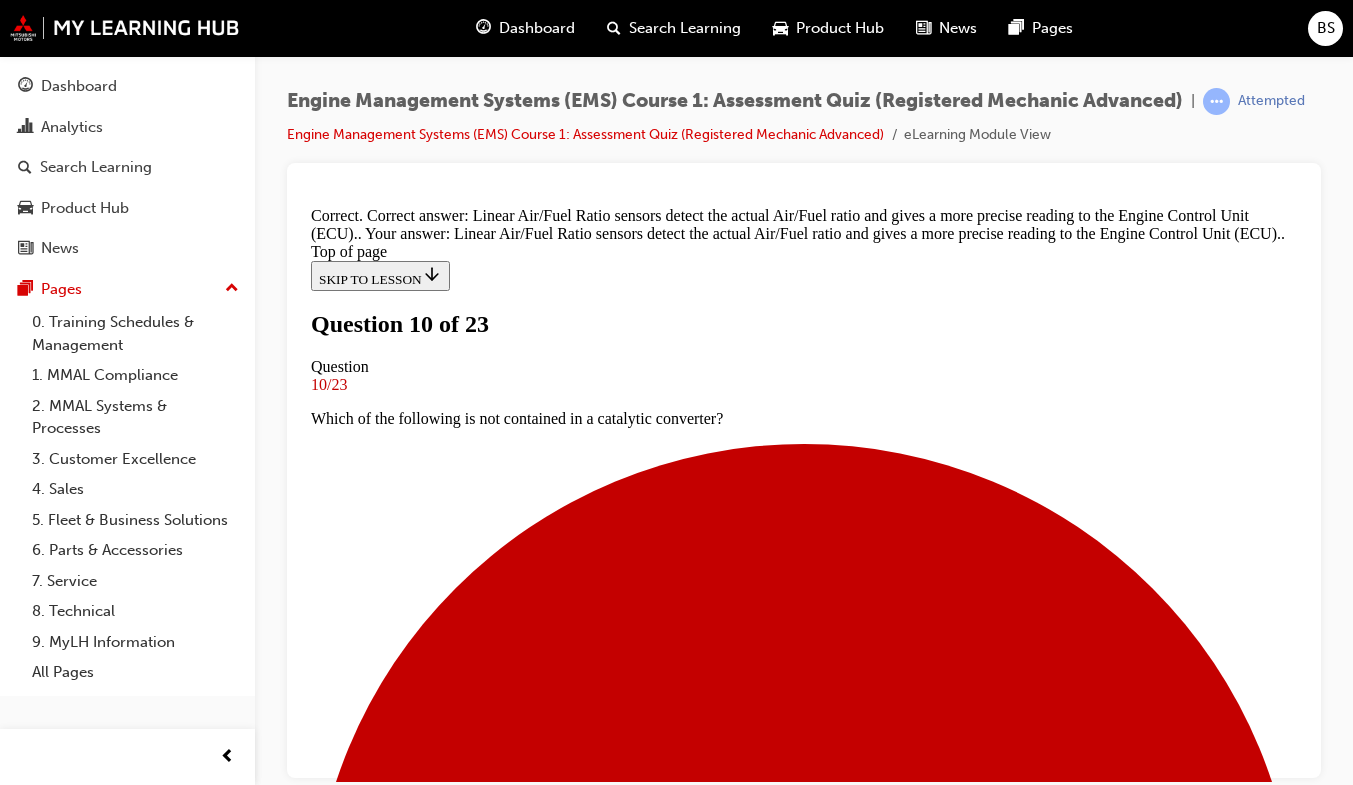 click on "NEXT" at bounding box center (804, 13324) 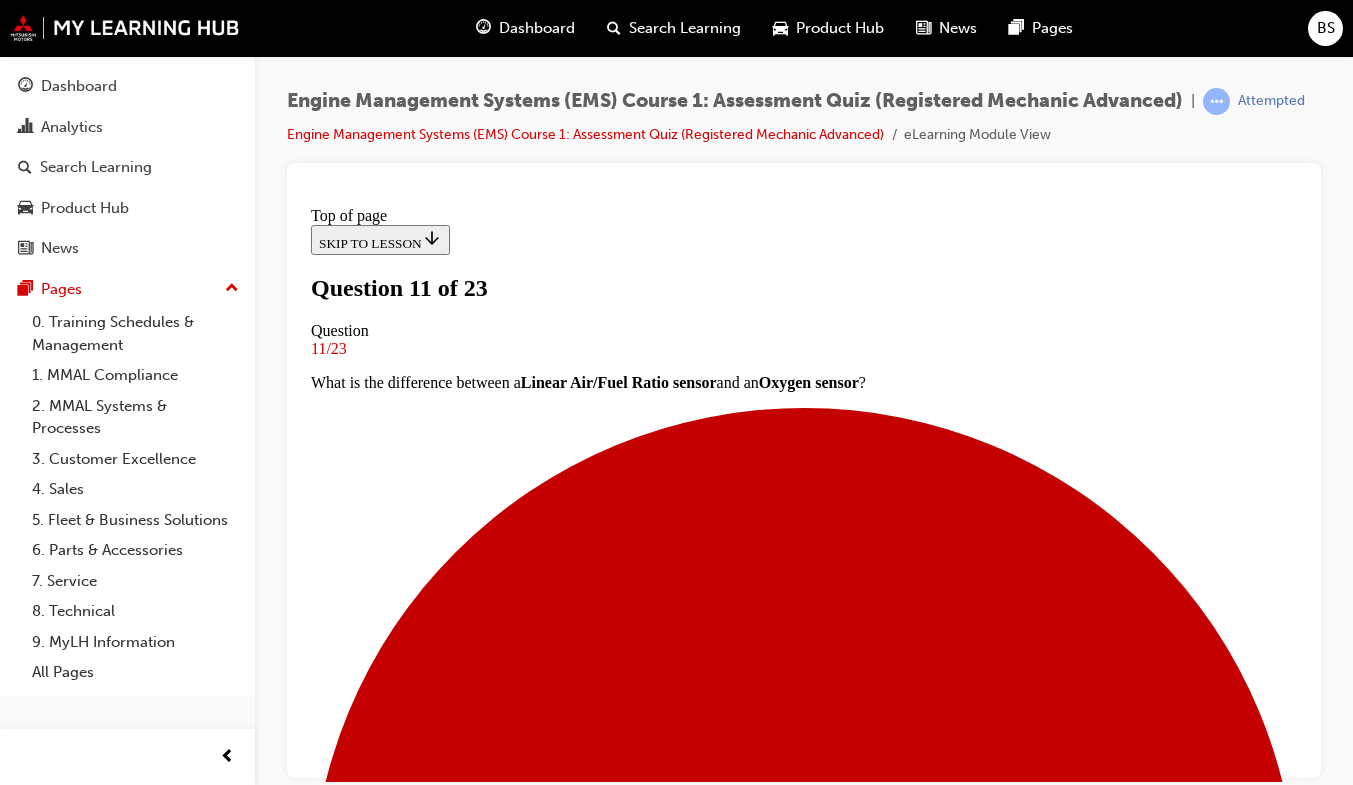 scroll, scrollTop: 310, scrollLeft: 0, axis: vertical 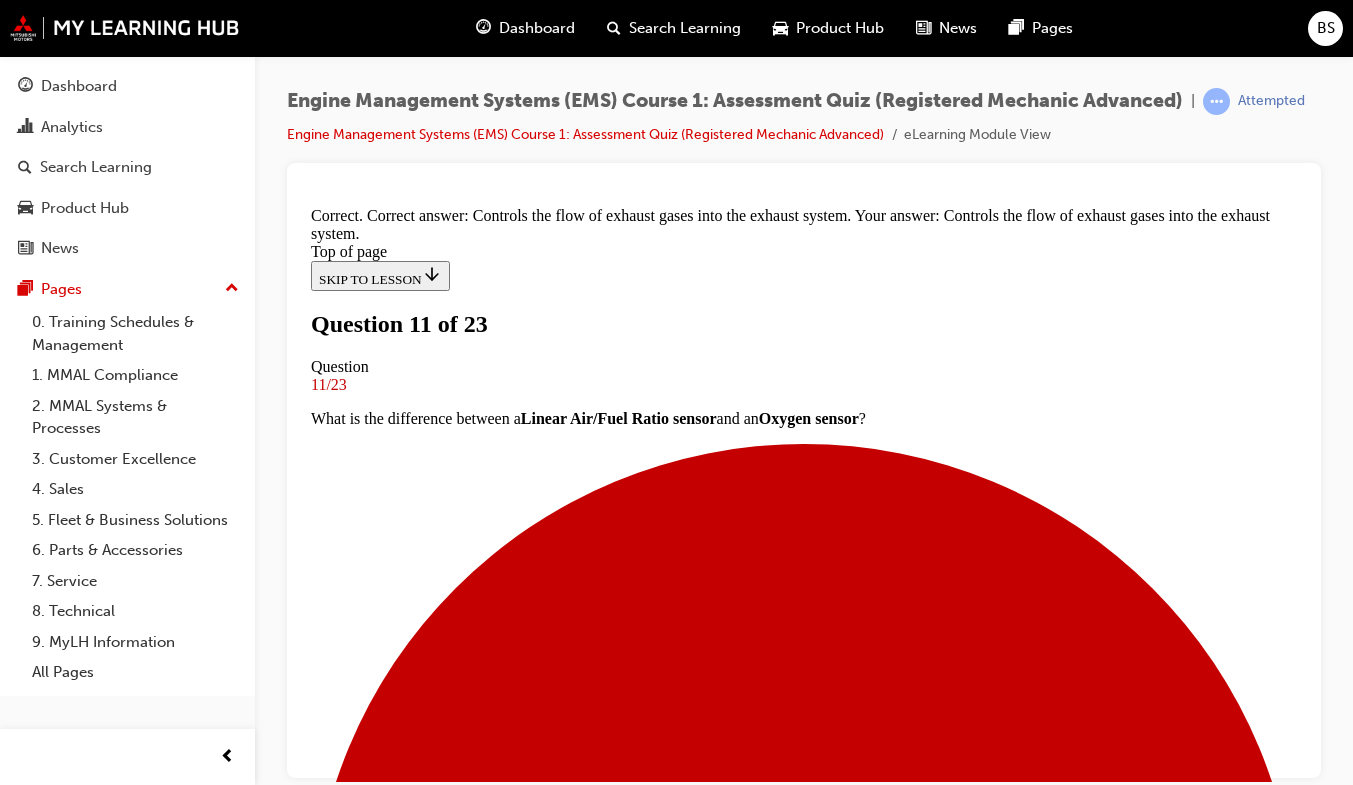 click on "NEXT" at bounding box center (337, 13324) 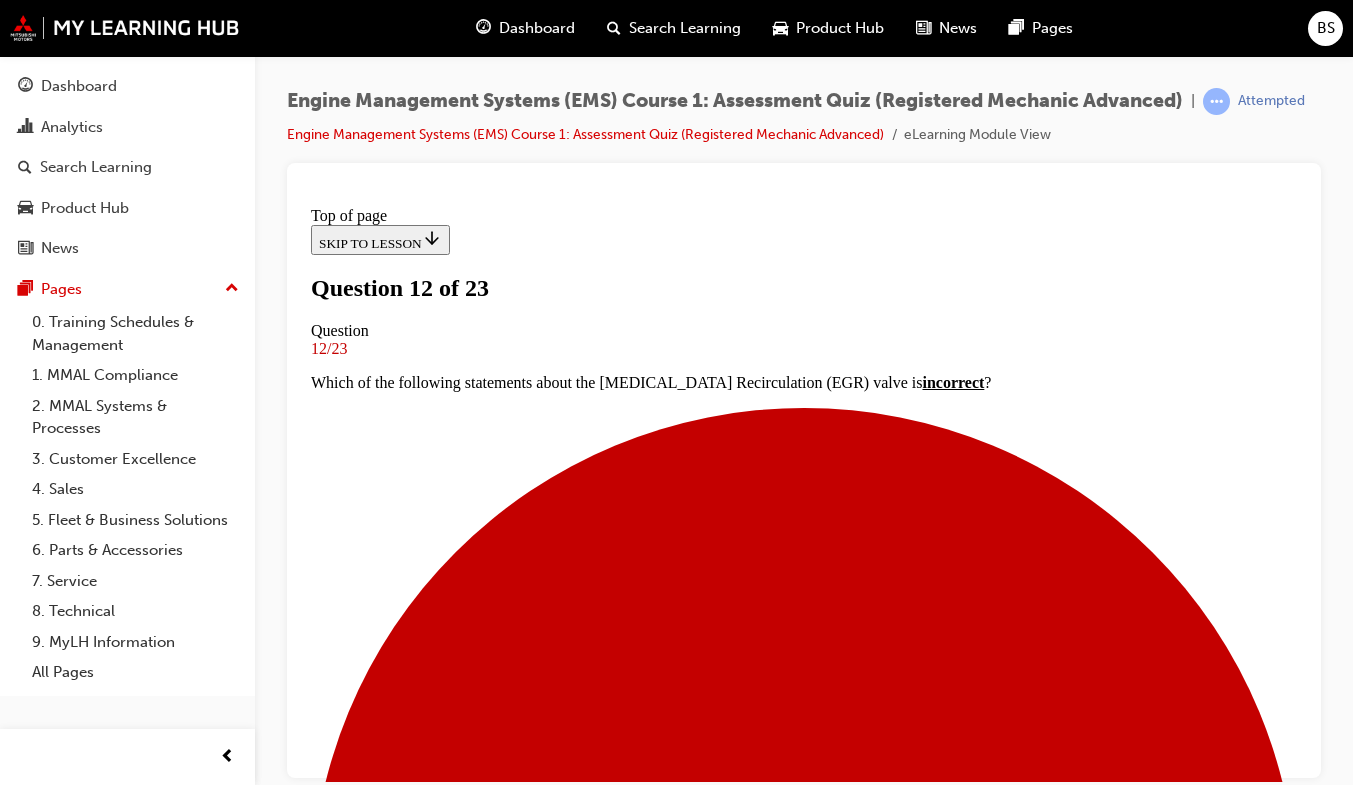 scroll, scrollTop: 171, scrollLeft: 0, axis: vertical 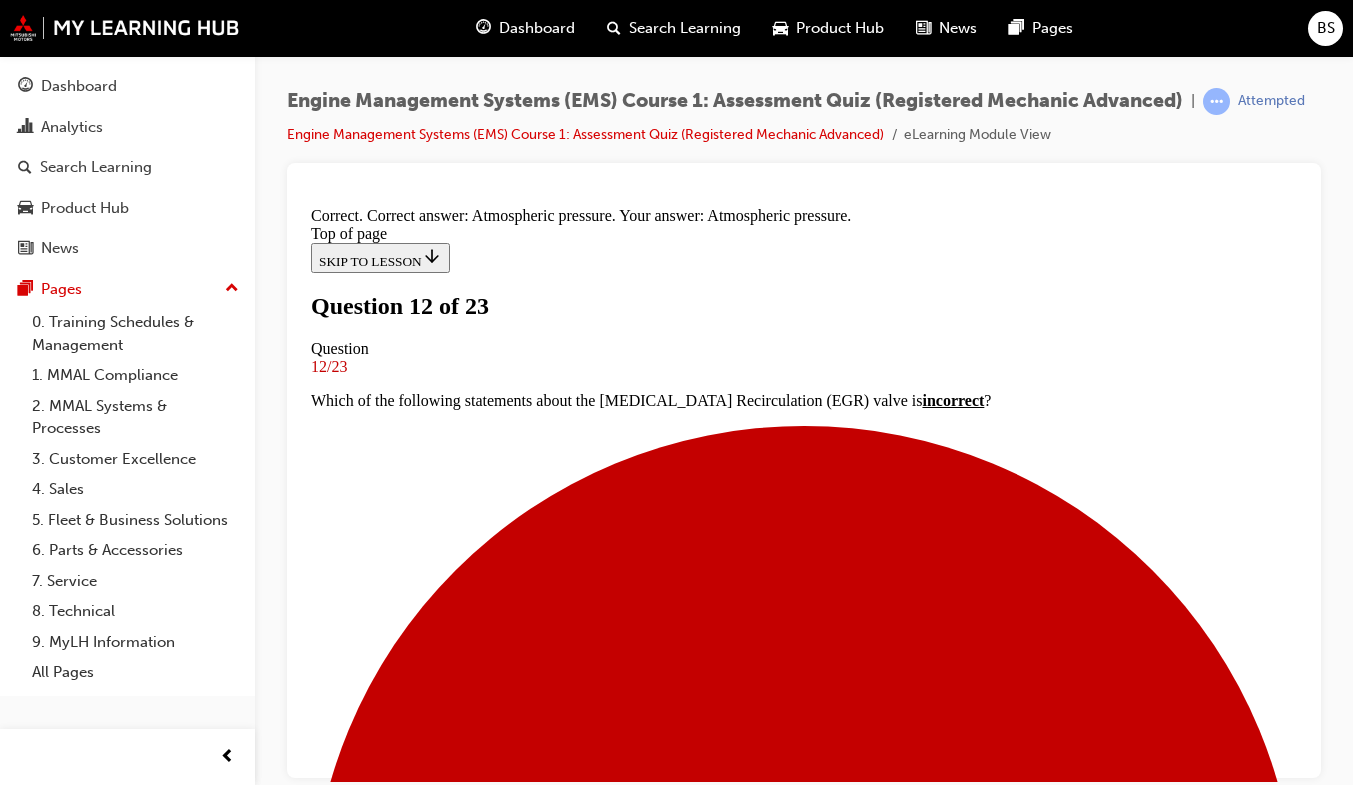 click on "NEXT" at bounding box center (337, 13306) 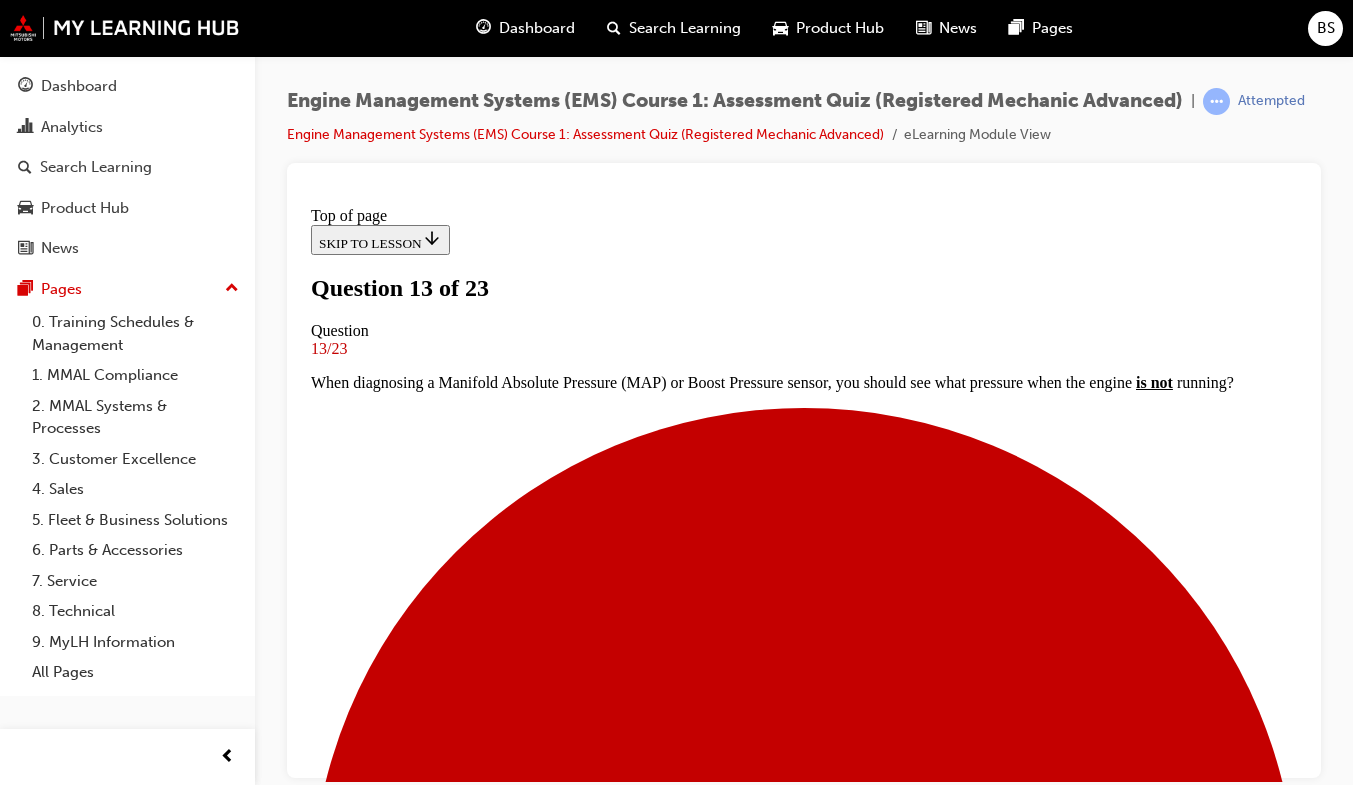 scroll, scrollTop: 162, scrollLeft: 0, axis: vertical 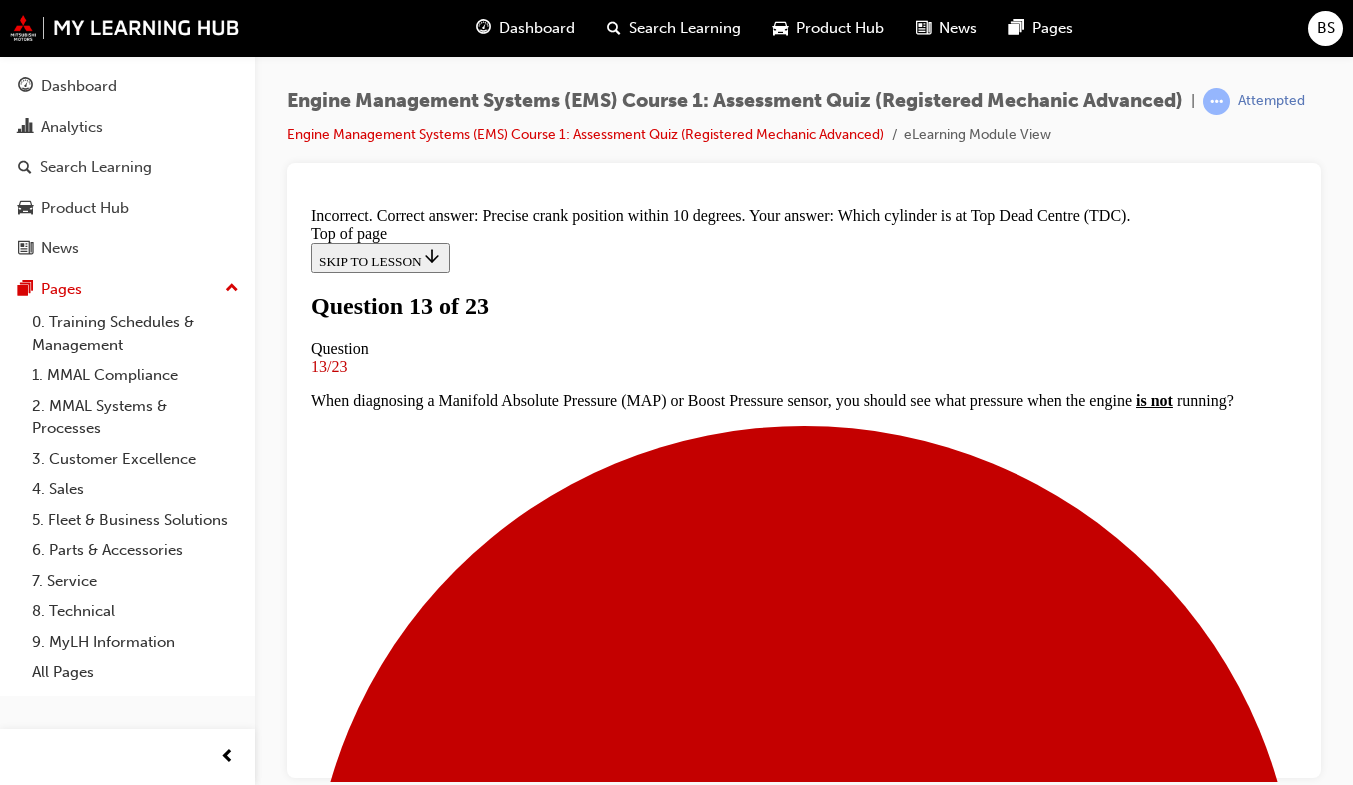 click on "NEXT" at bounding box center [337, 11473] 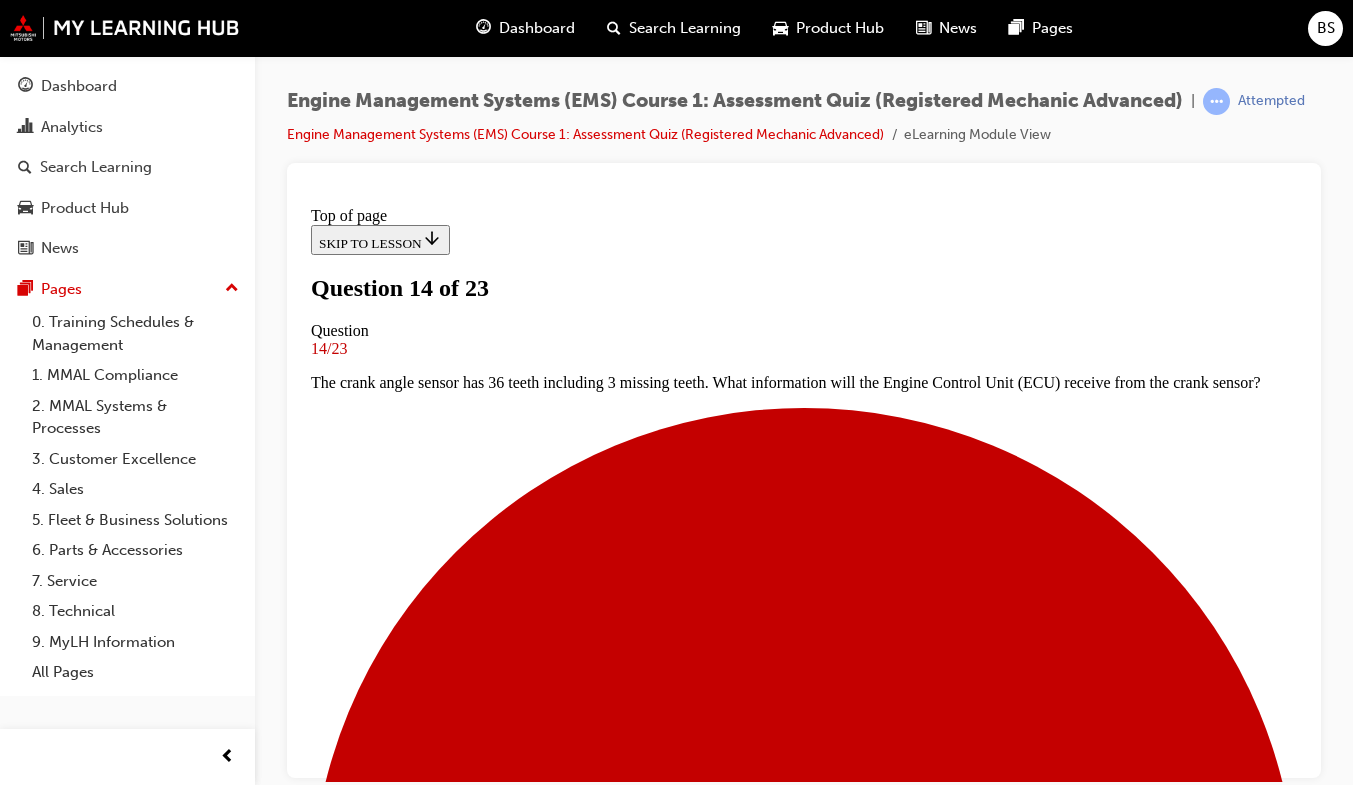 click on "To allow a catch can to be fitted" at bounding box center (804, 9528) 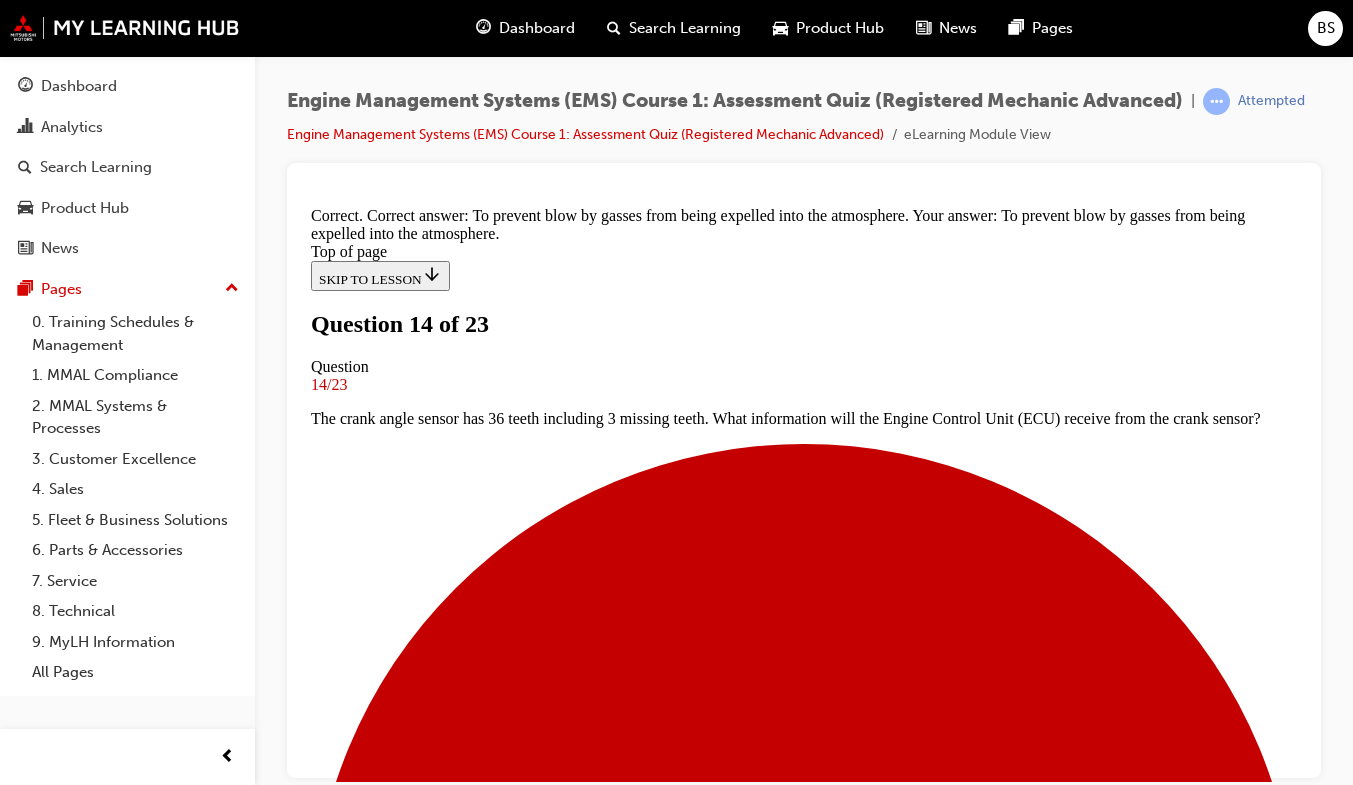 click on "NEXT" at bounding box center (337, 13288) 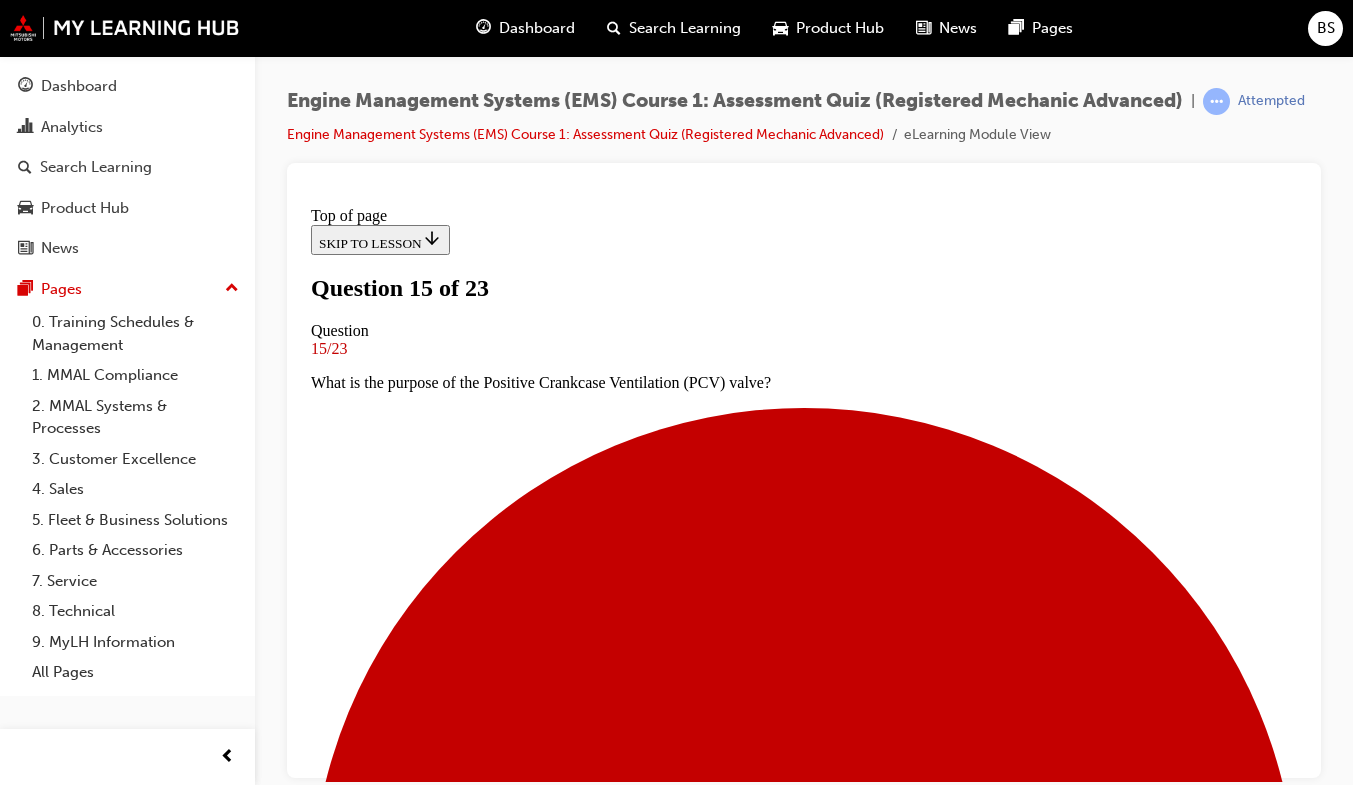 scroll, scrollTop: 200, scrollLeft: 0, axis: vertical 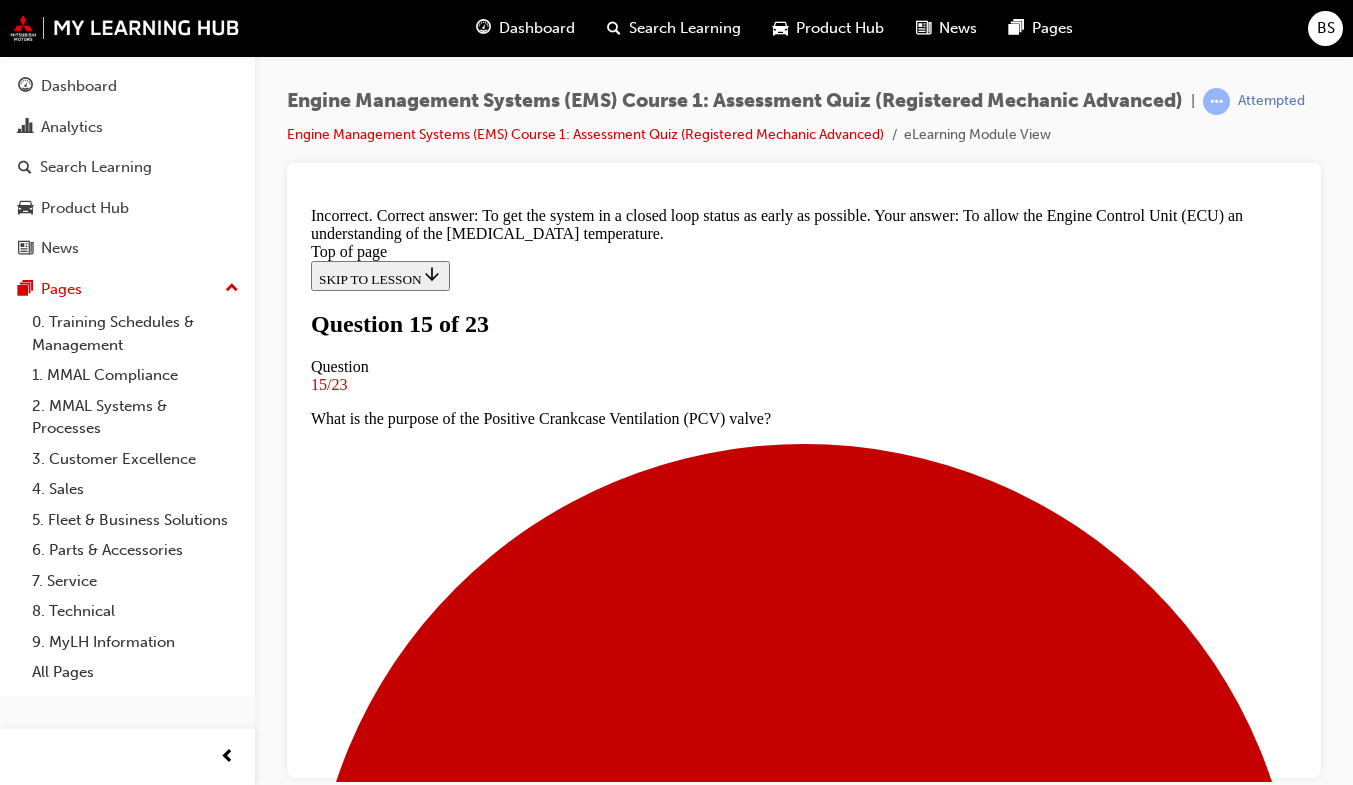 click on "NEXT" at bounding box center [337, 13292] 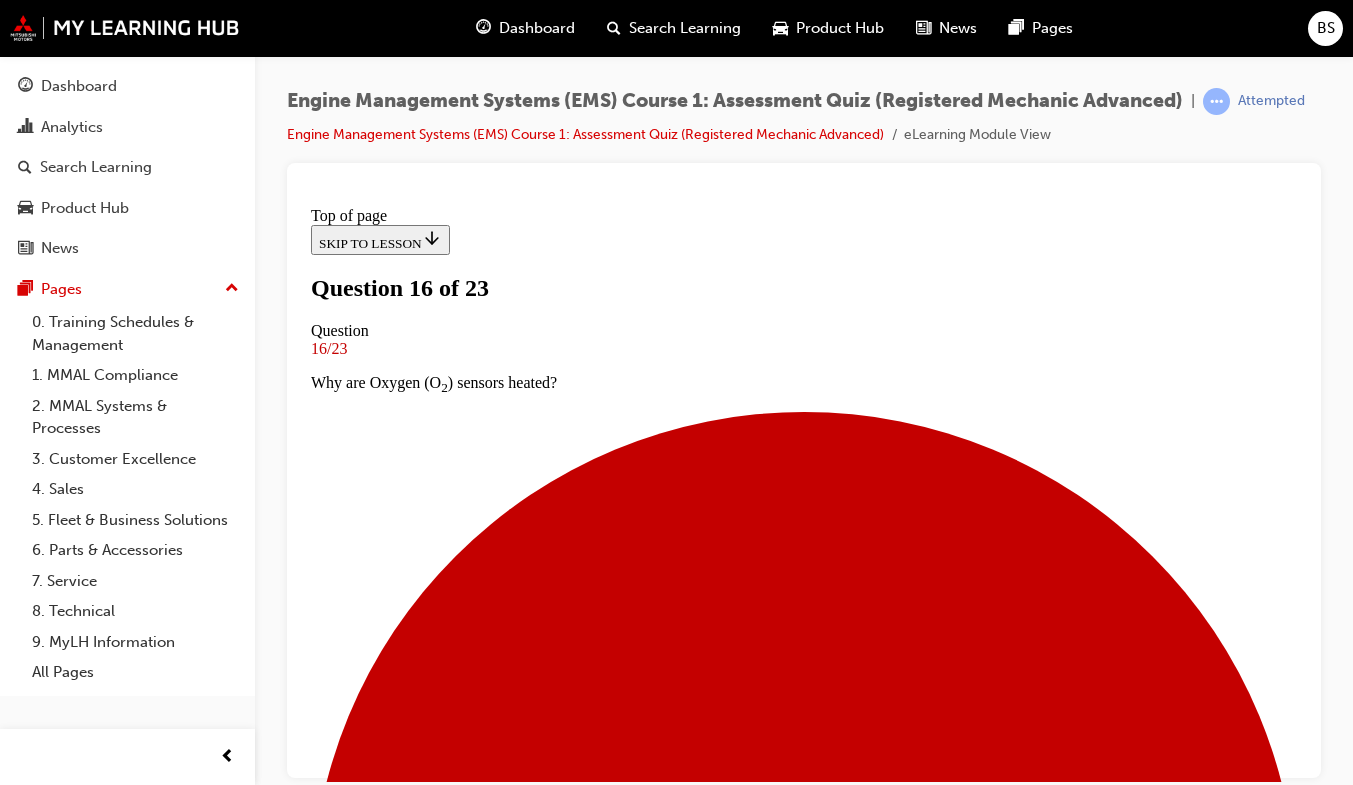 scroll, scrollTop: 174, scrollLeft: 0, axis: vertical 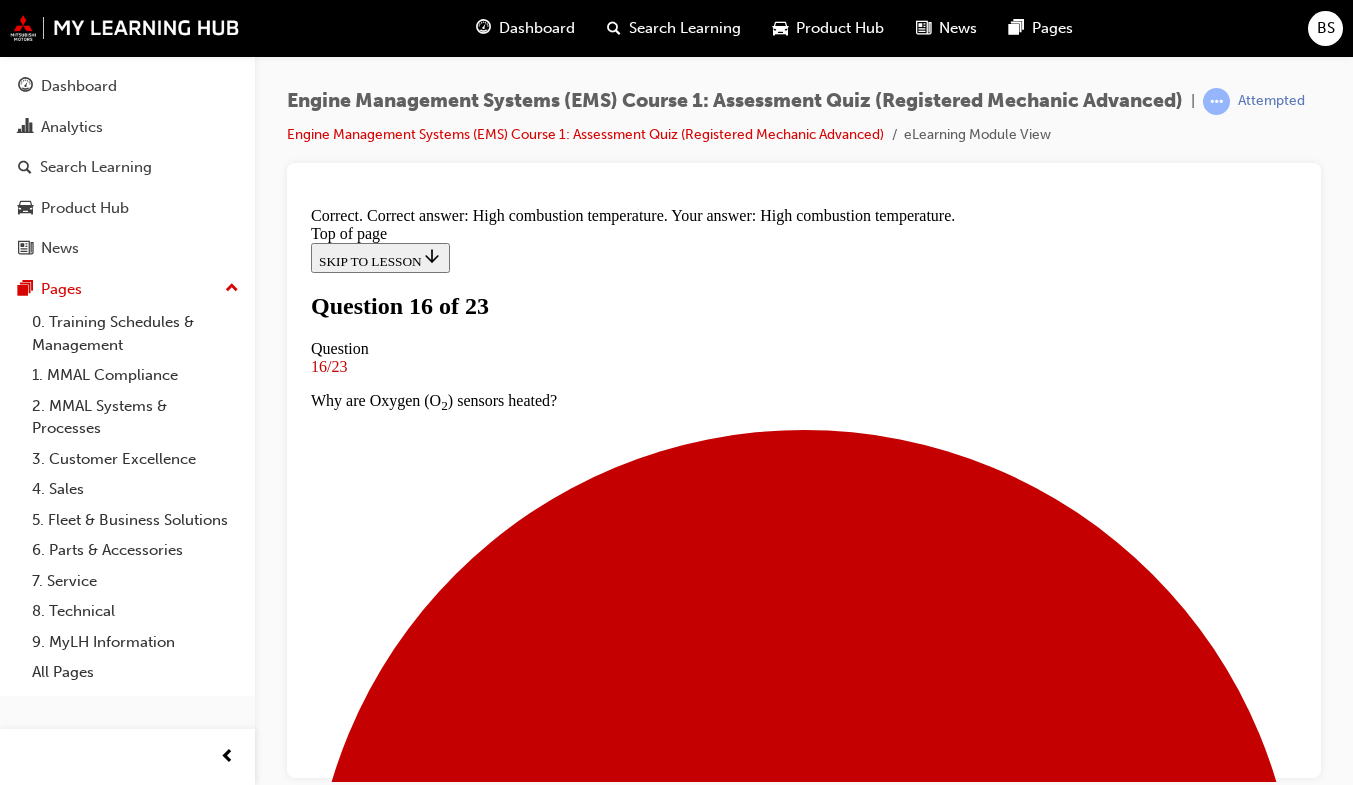 click on "NEXT" at bounding box center [337, 13274] 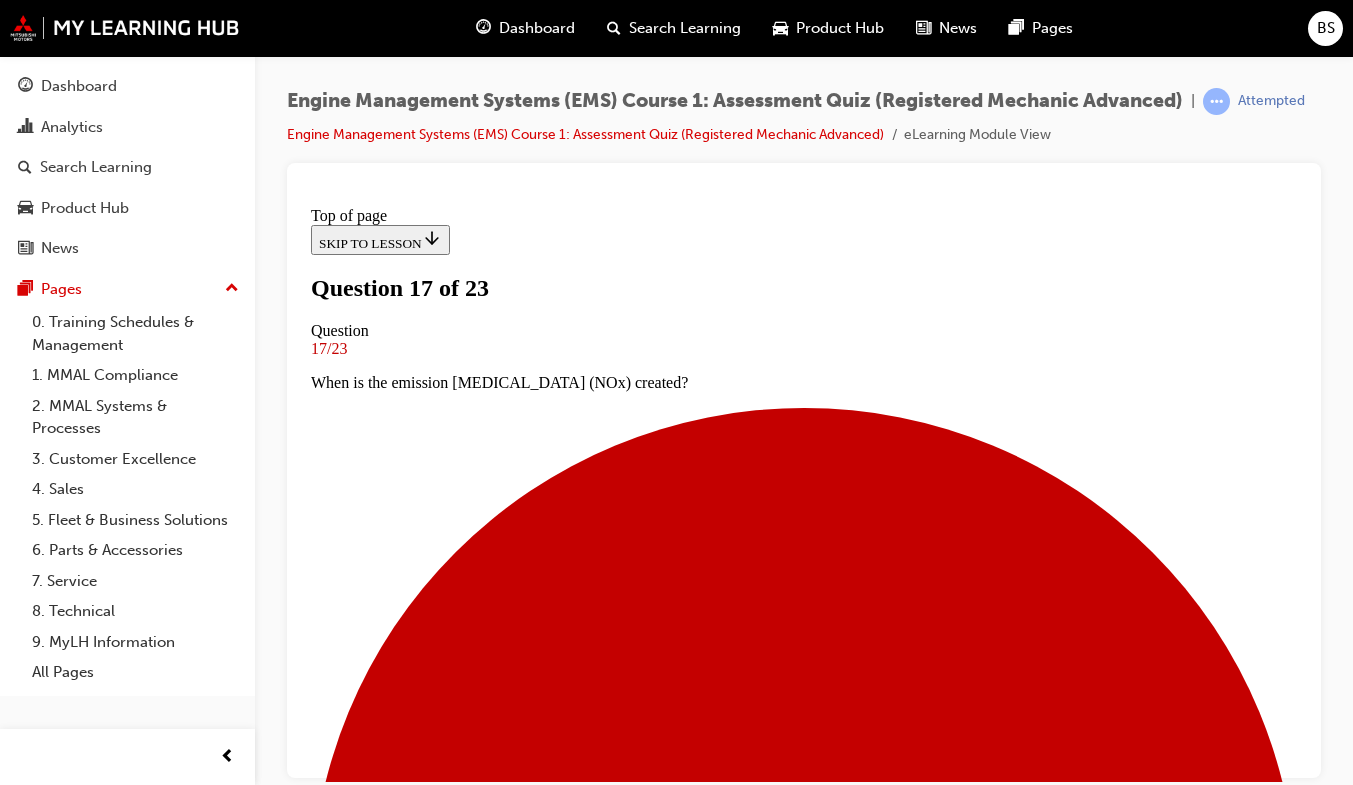 scroll, scrollTop: 3, scrollLeft: 0, axis: vertical 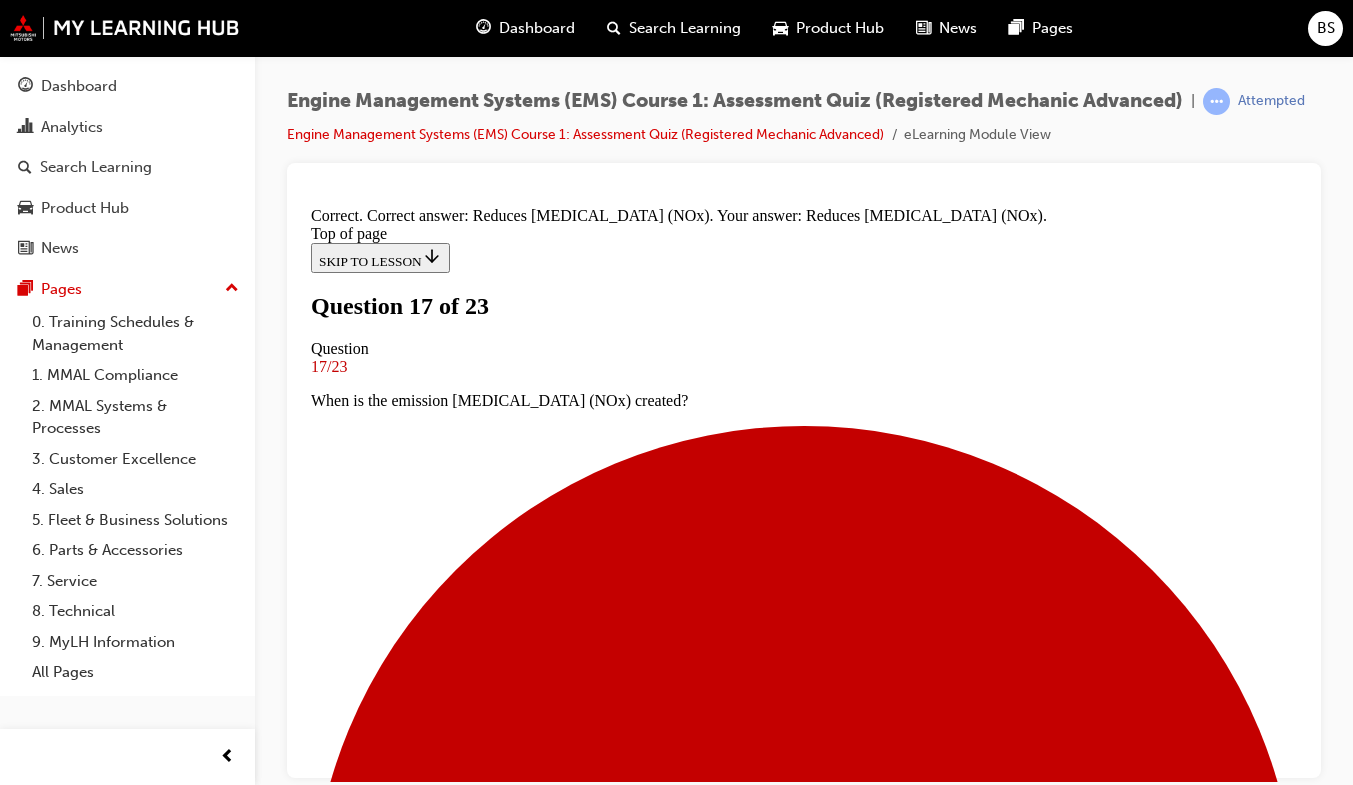 click on "NEXT" at bounding box center (804, 13306) 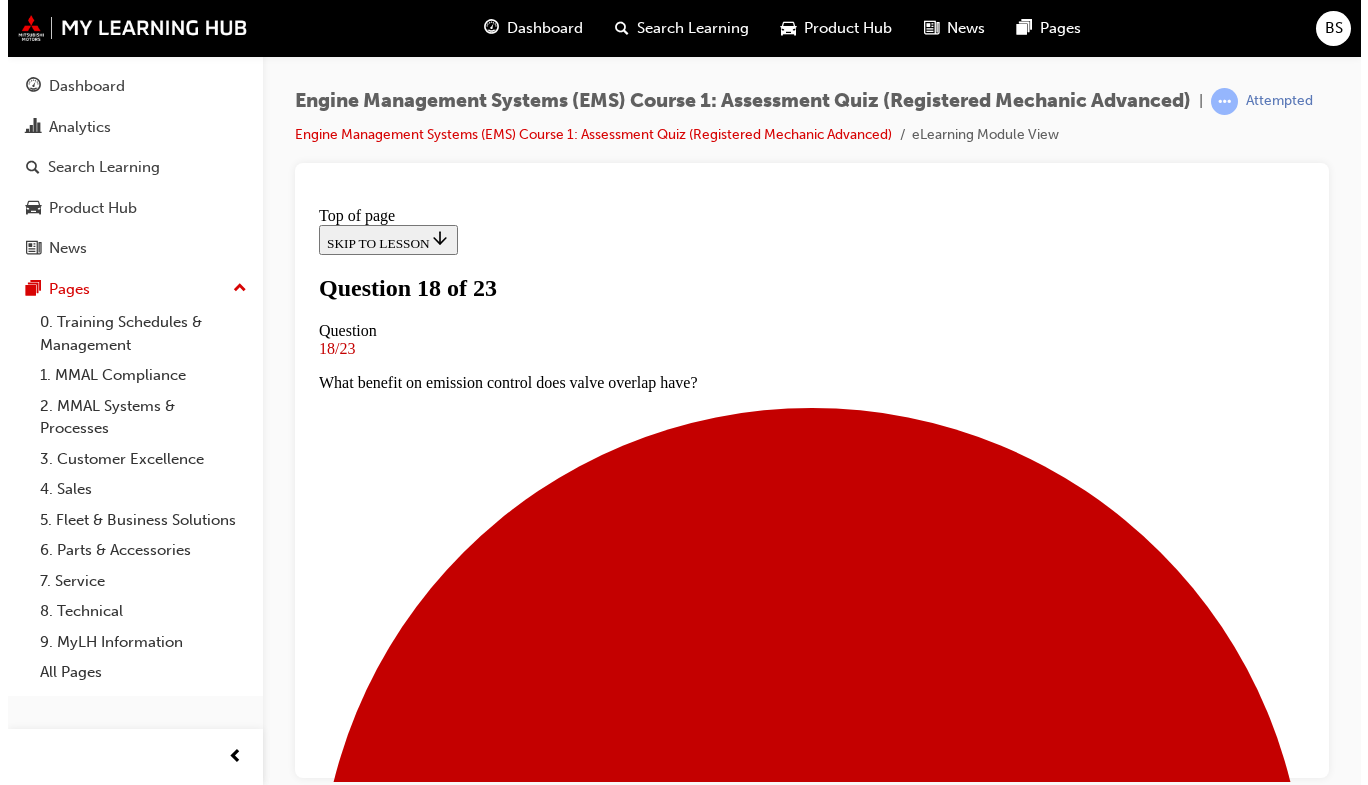 scroll, scrollTop: 3, scrollLeft: 0, axis: vertical 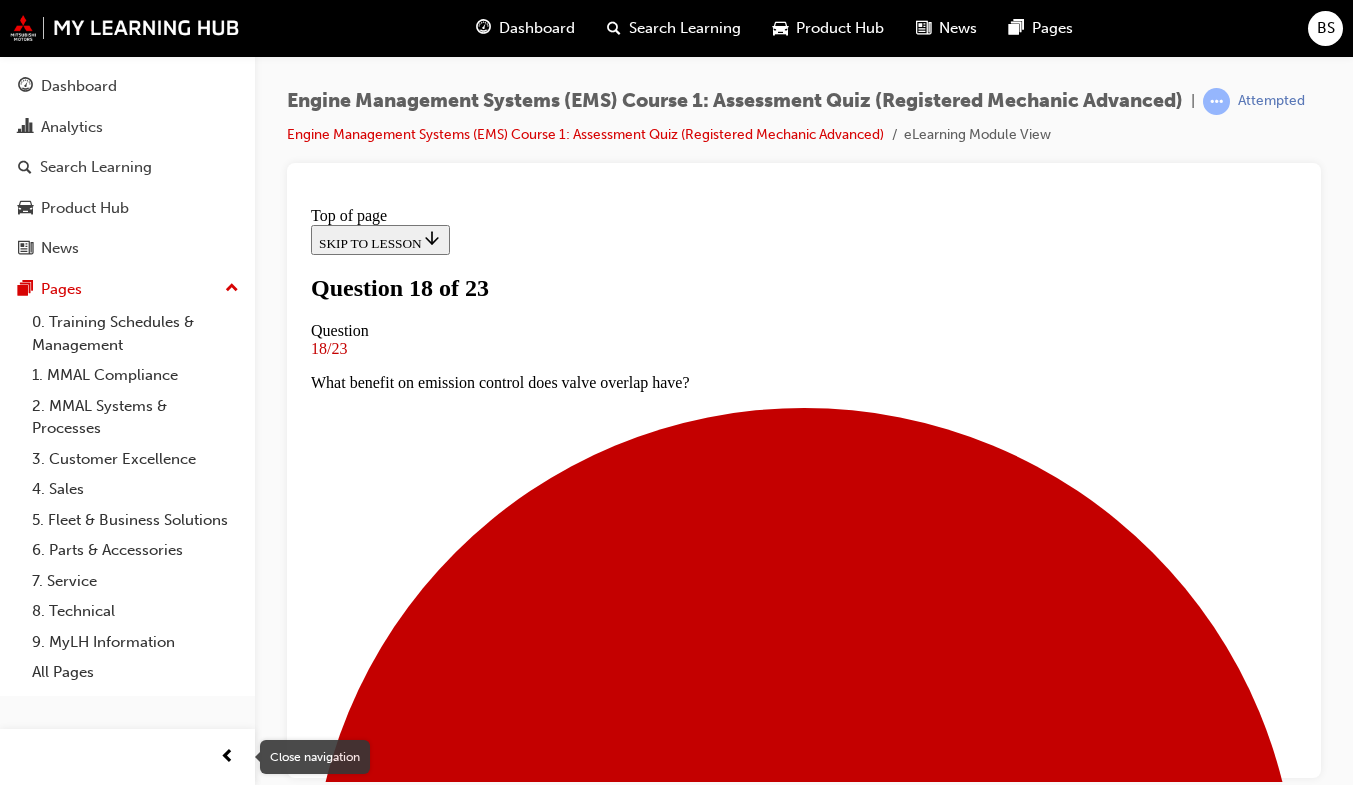 click at bounding box center (227, 757) 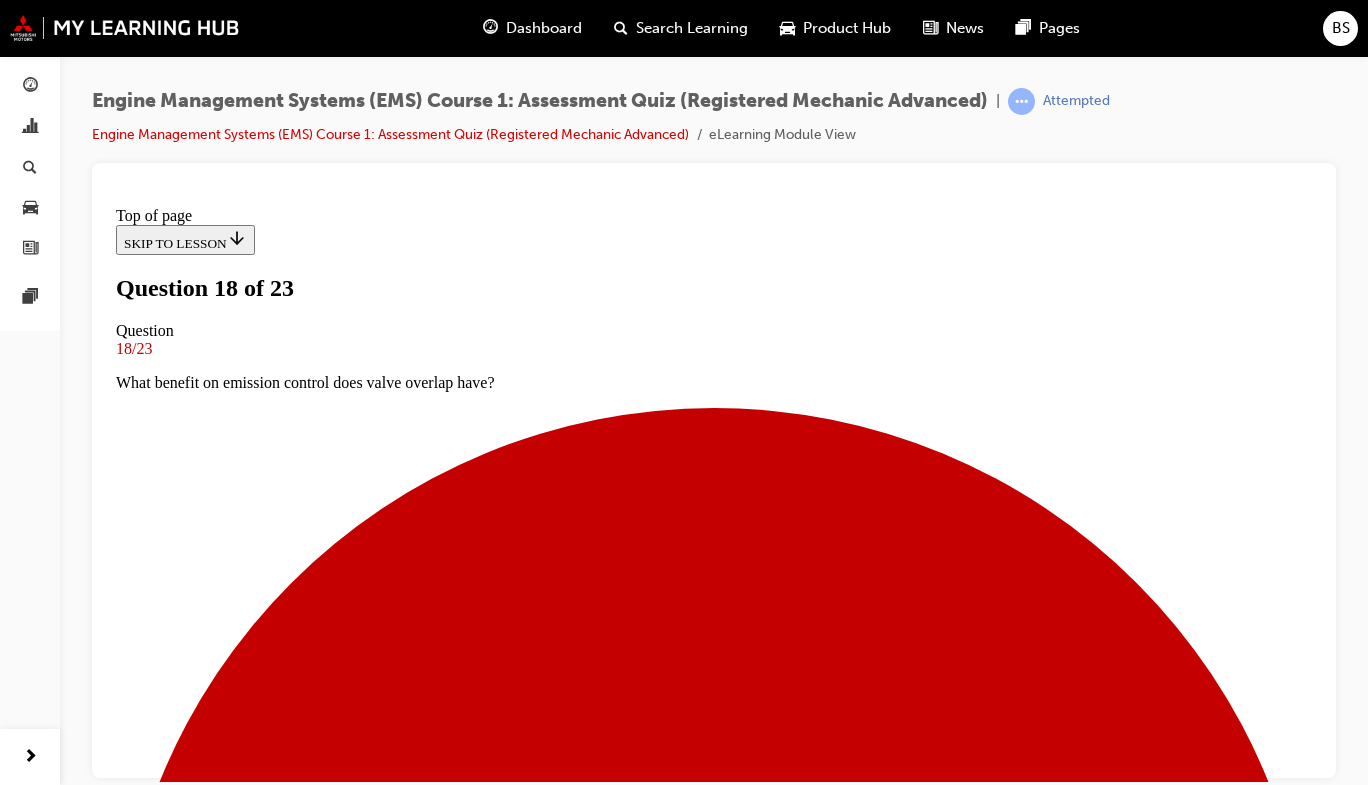 scroll, scrollTop: 143, scrollLeft: 0, axis: vertical 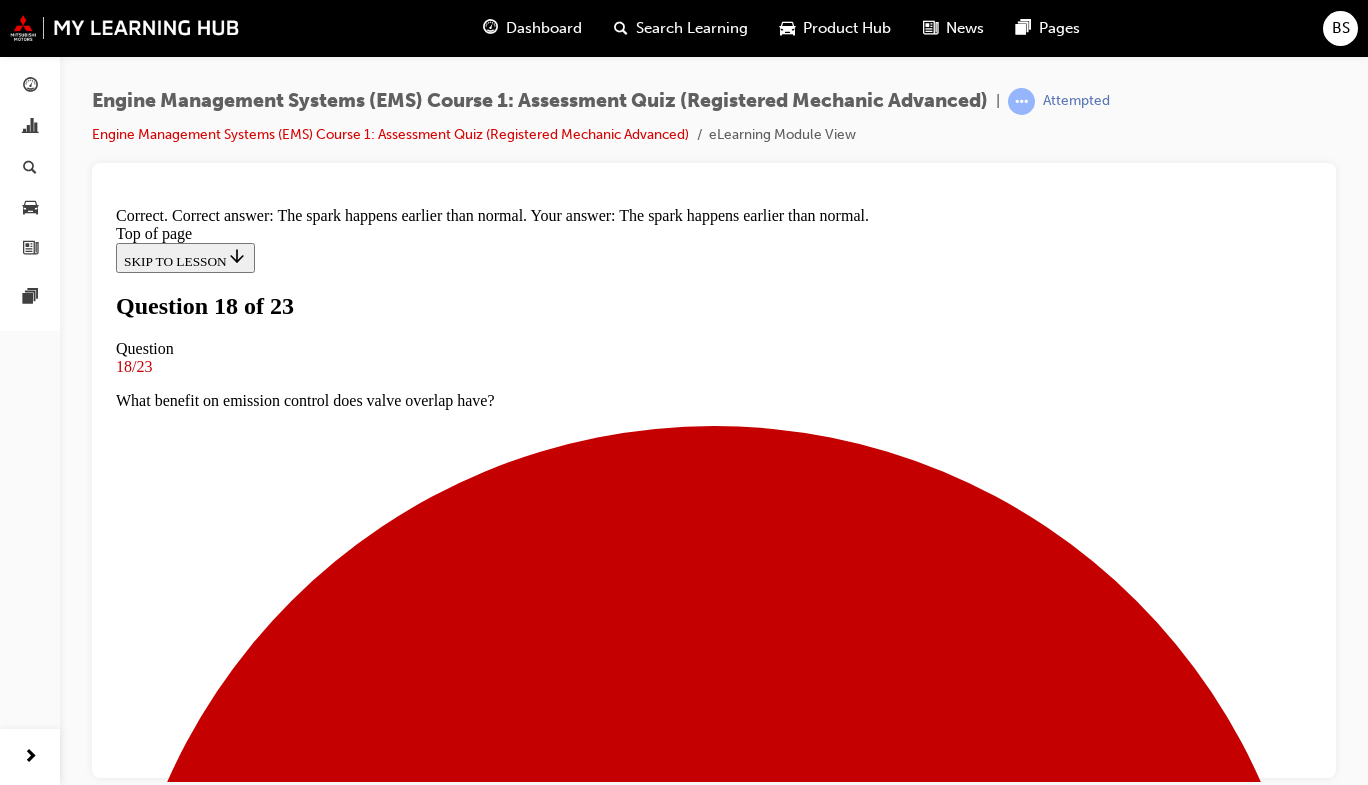 click on "NEXT" at bounding box center (142, 13686) 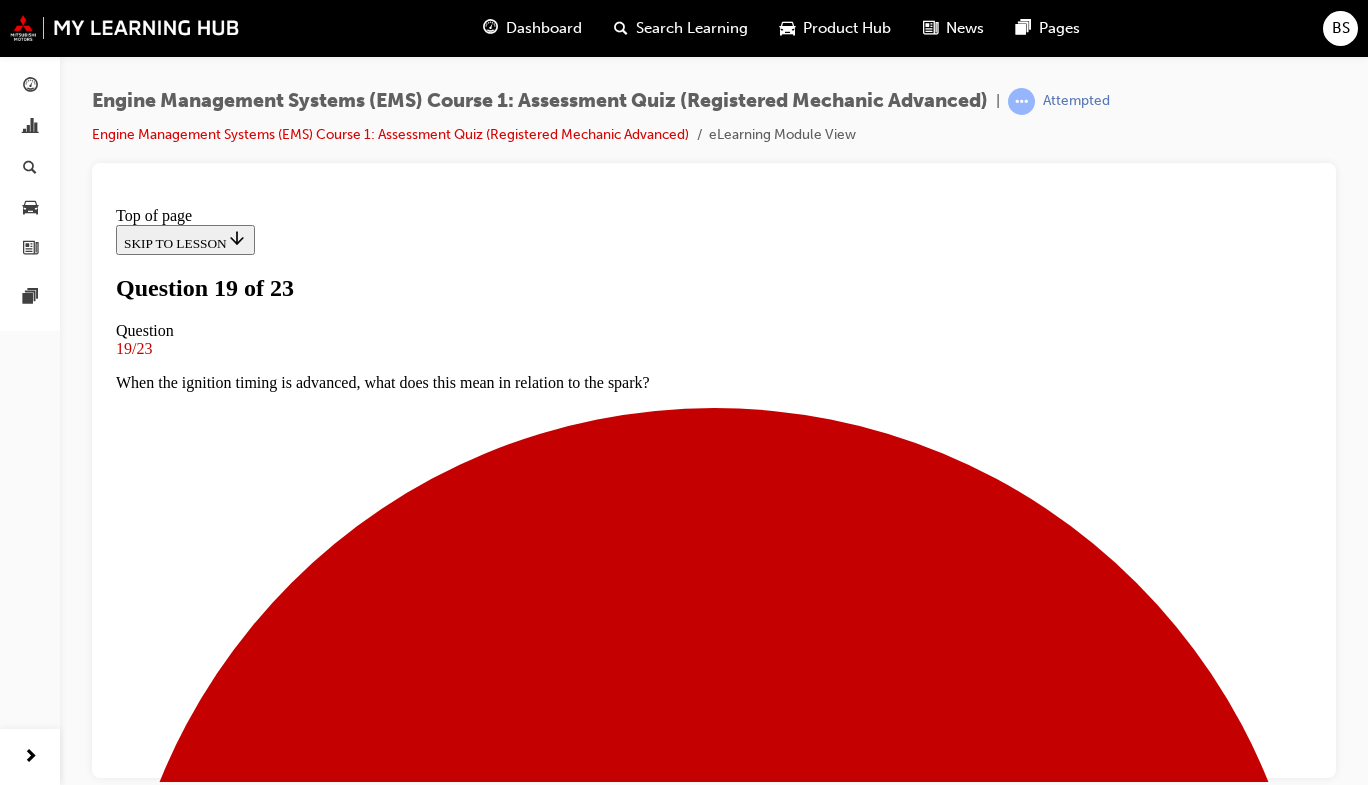 scroll, scrollTop: 255, scrollLeft: 0, axis: vertical 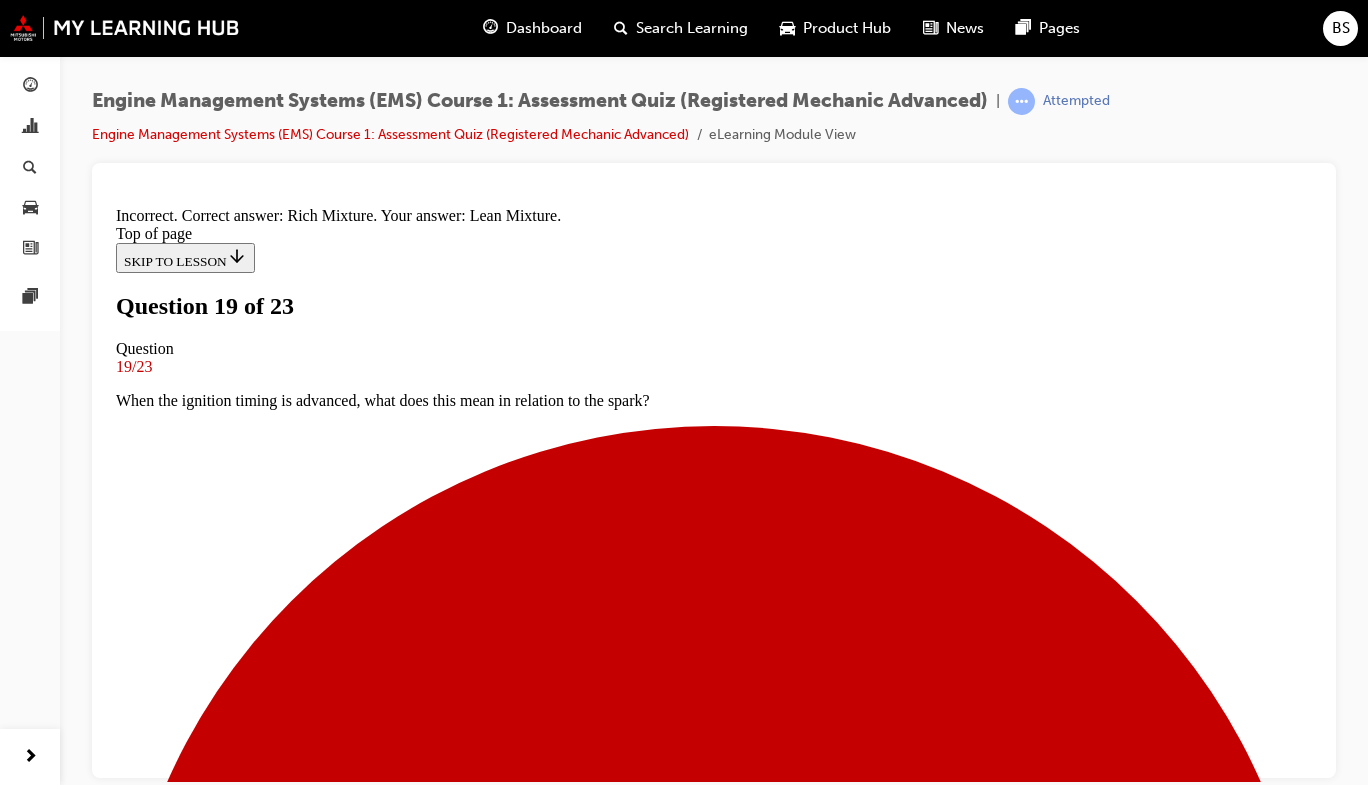 click on "NEXT" at bounding box center (714, 13718) 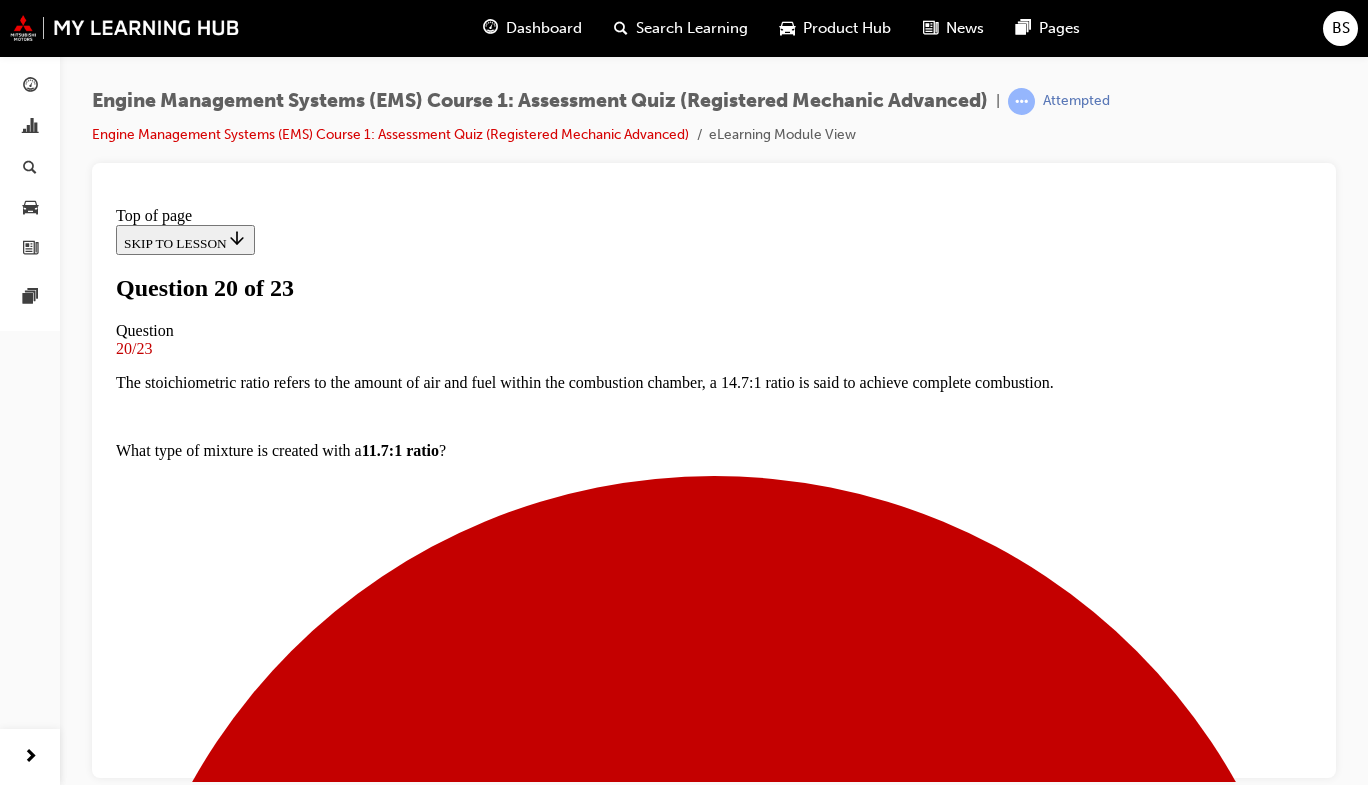 scroll, scrollTop: 140, scrollLeft: 0, axis: vertical 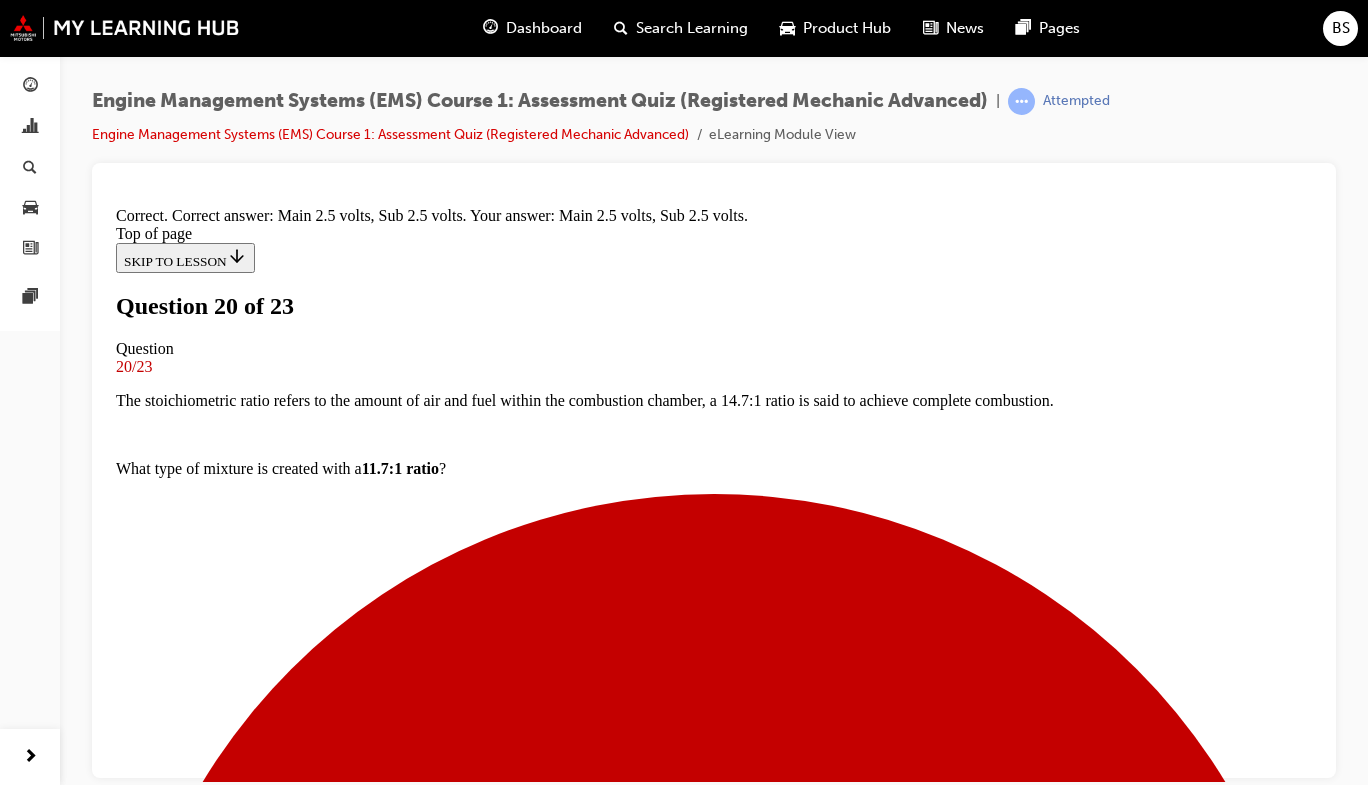 click on "NEXT" at bounding box center [142, 15877] 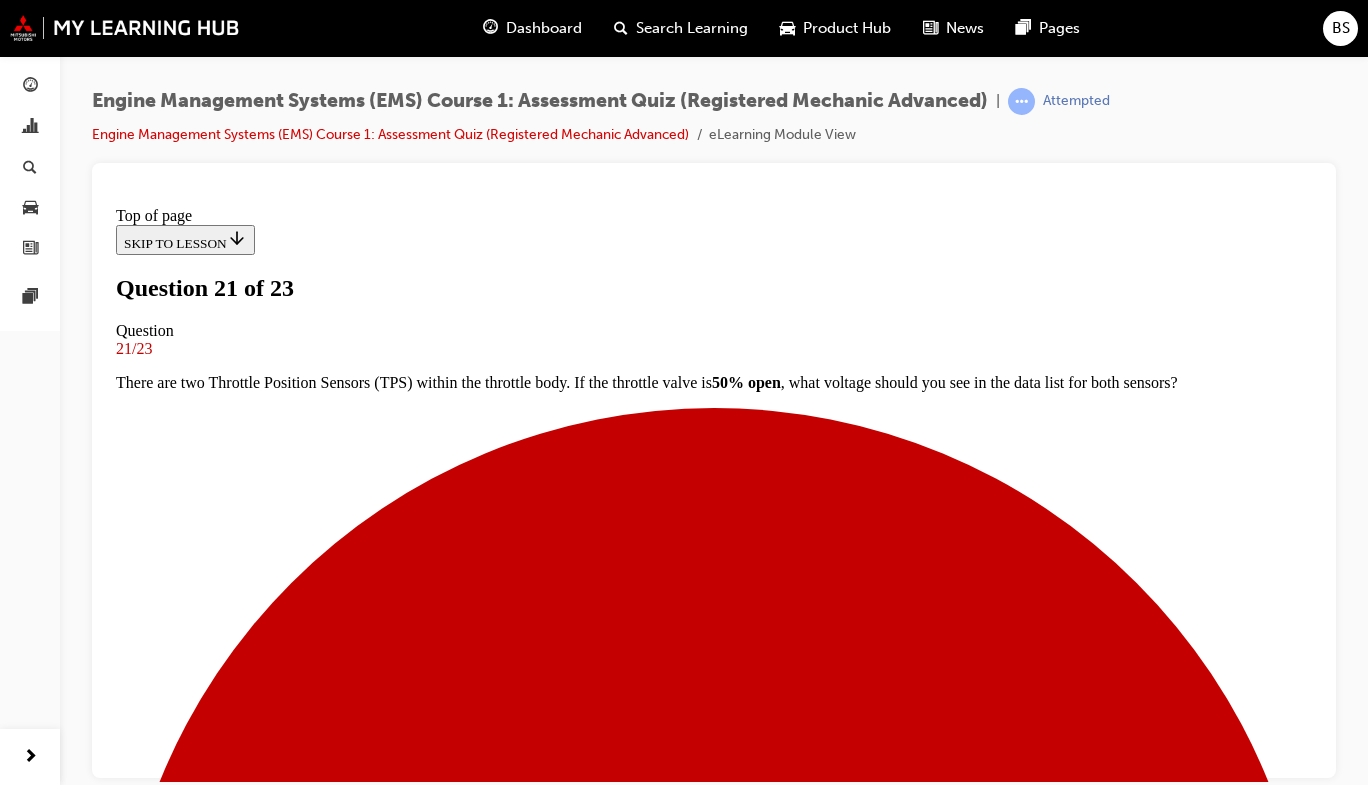 scroll, scrollTop: 212, scrollLeft: 0, axis: vertical 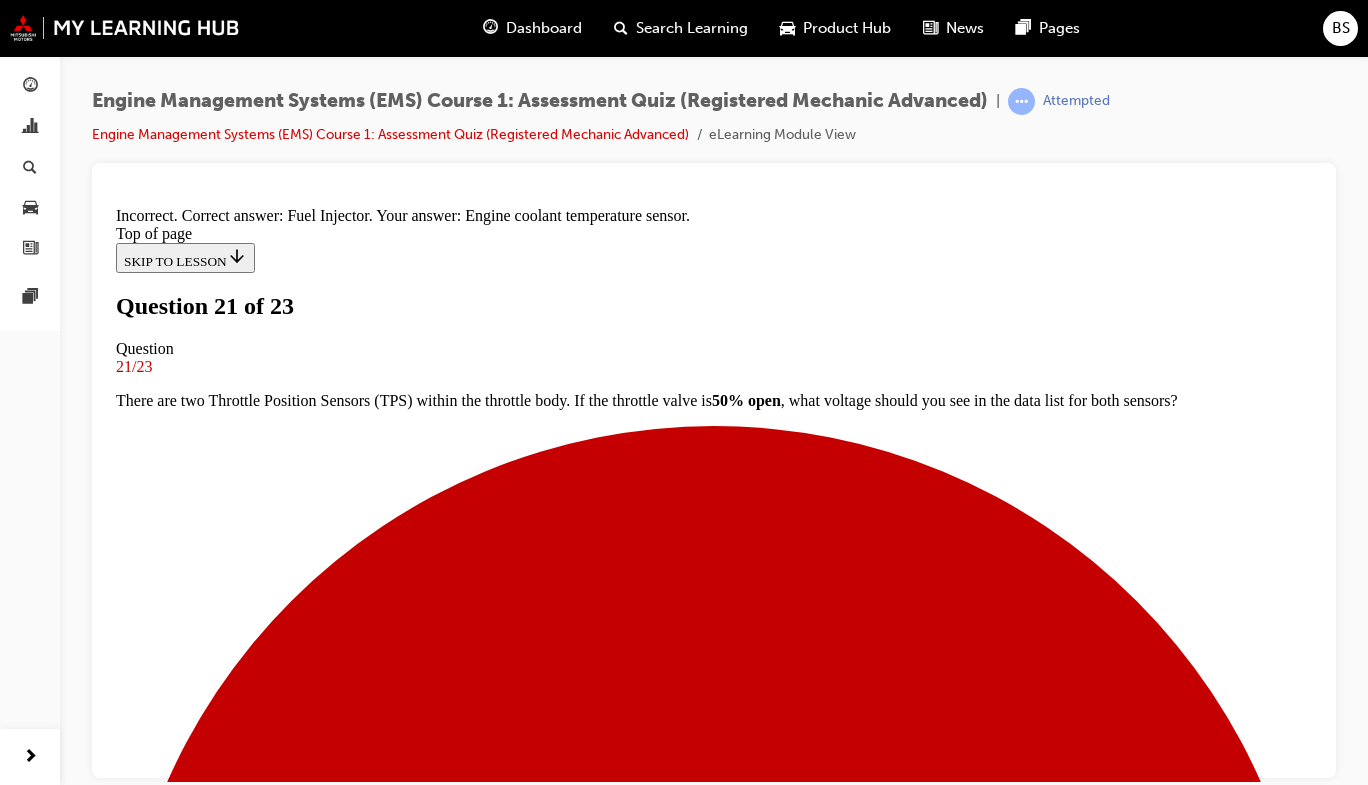 click on "NEXT" at bounding box center [142, 18019] 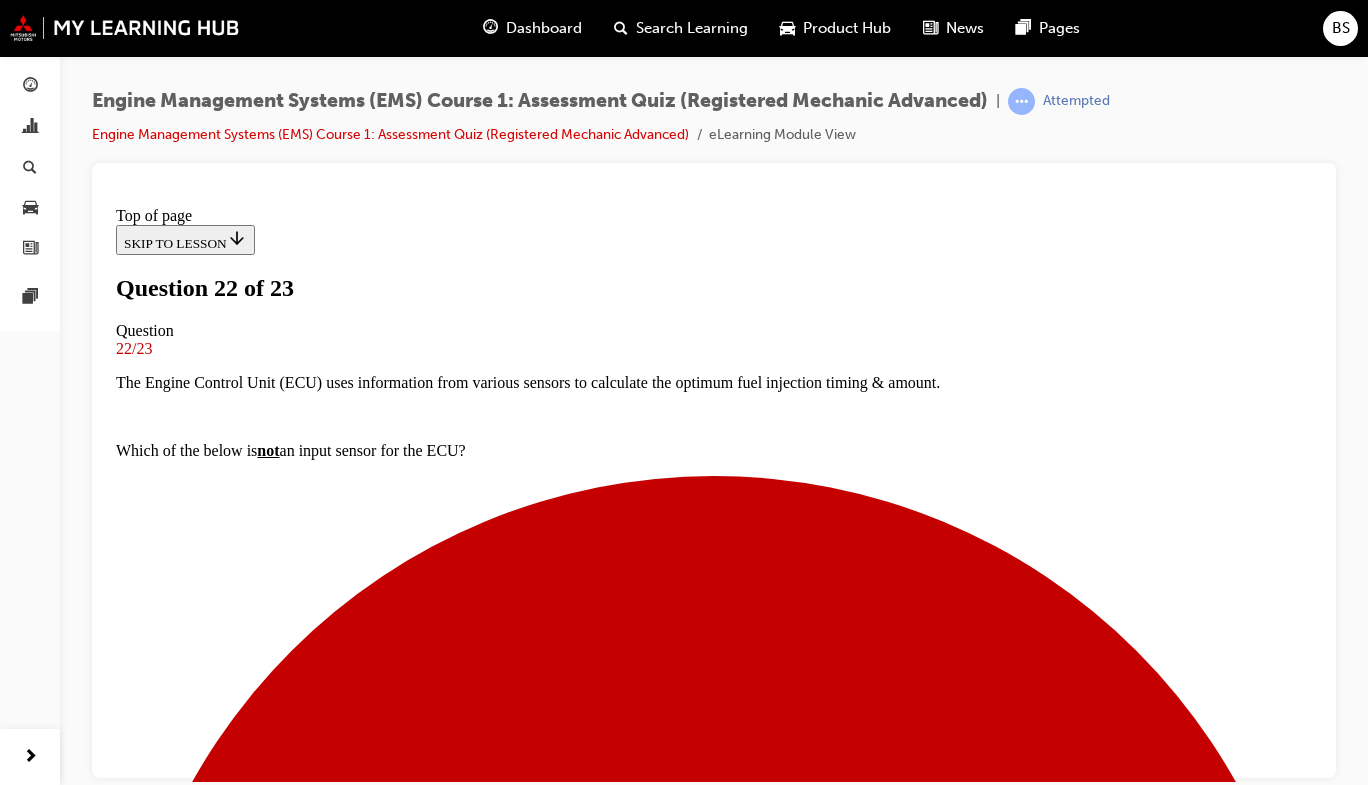 scroll, scrollTop: 199, scrollLeft: 0, axis: vertical 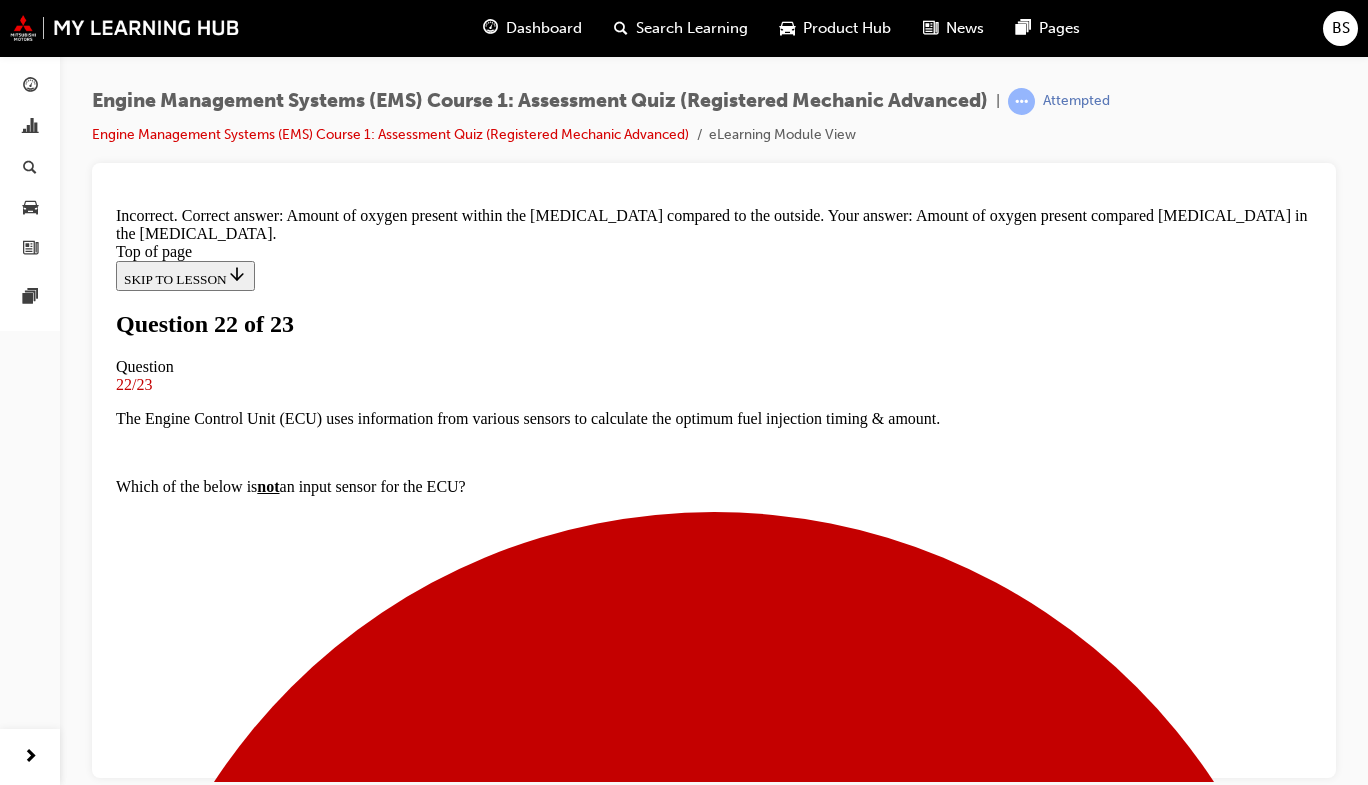 click on "NEXT" at bounding box center (142, 15841) 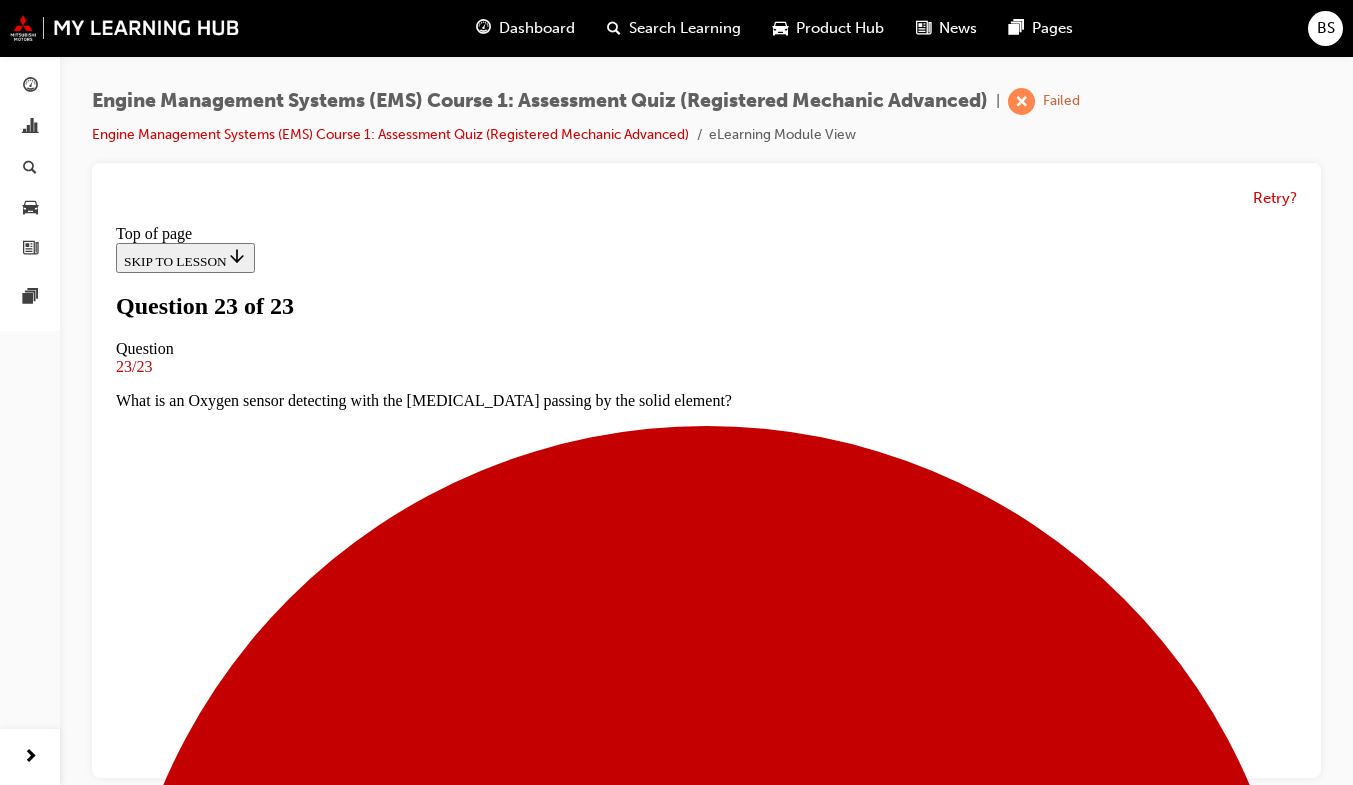 scroll, scrollTop: 462, scrollLeft: 0, axis: vertical 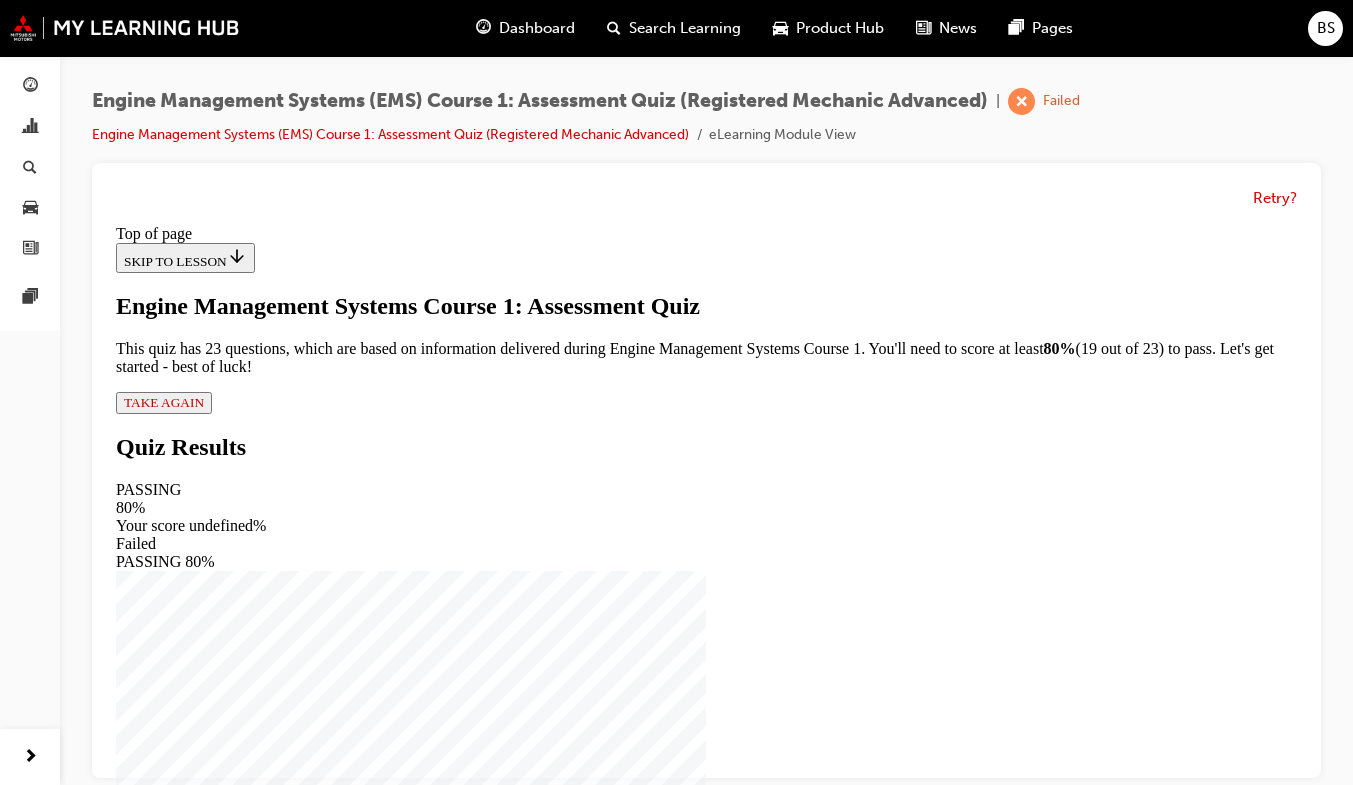 click on "TAKE AGAIN" at bounding box center (164, 402) 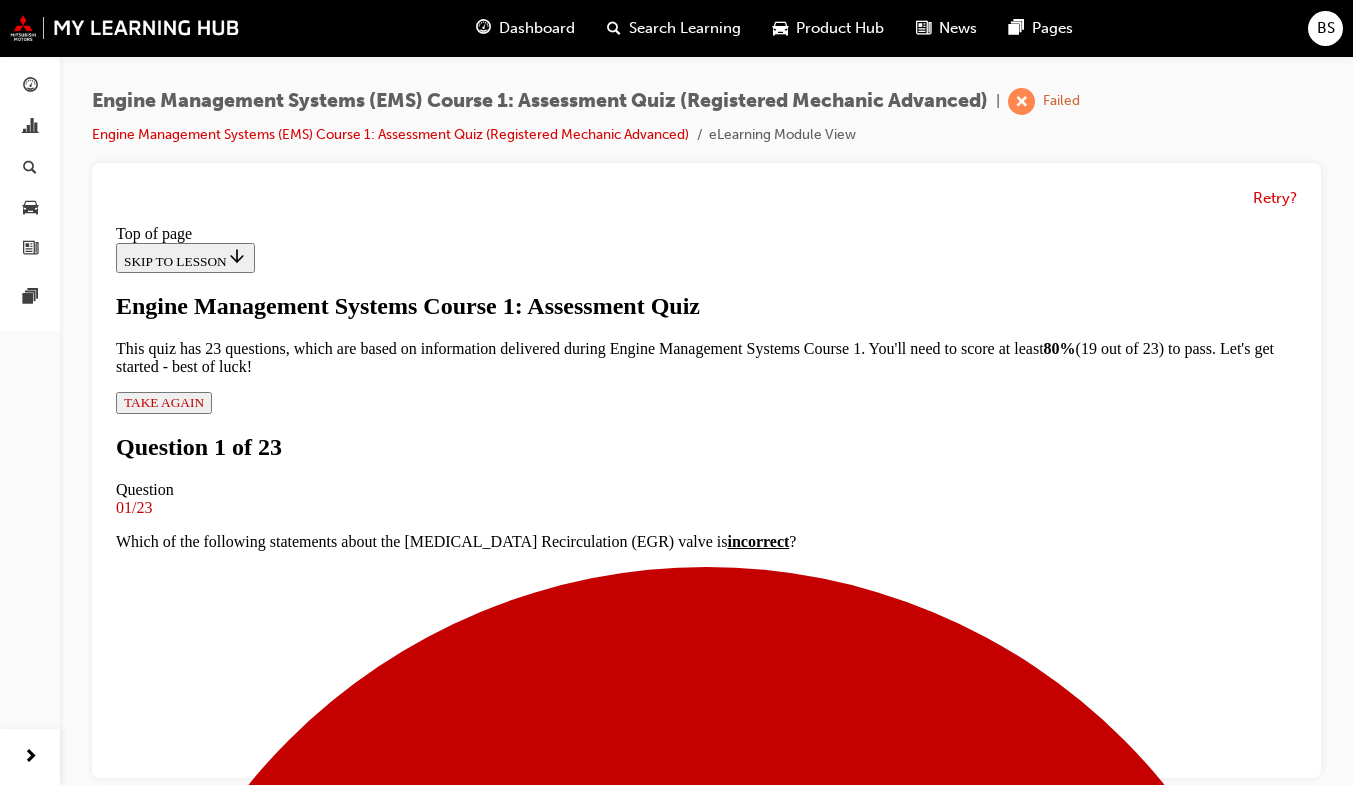 scroll, scrollTop: 208, scrollLeft: 0, axis: vertical 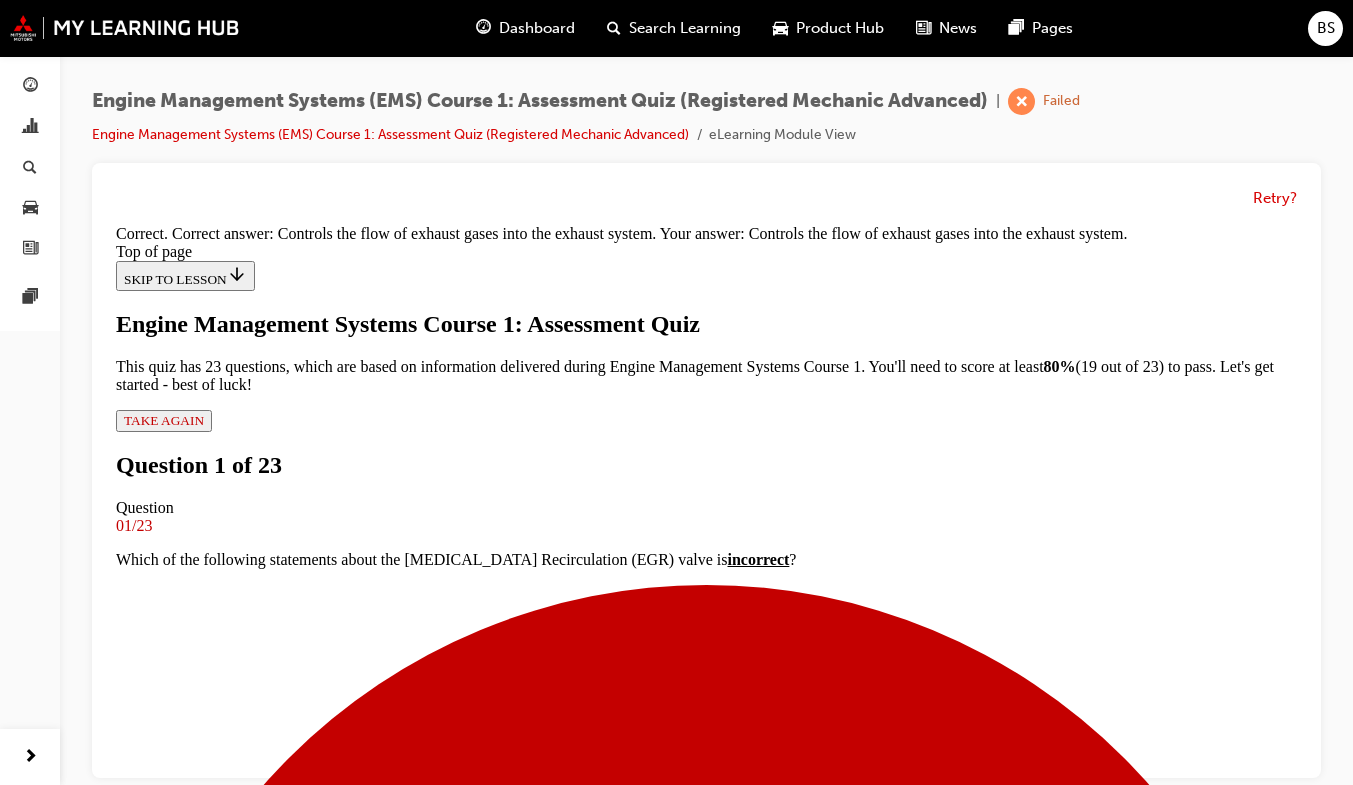 click on "NEXT" at bounding box center [142, 9189] 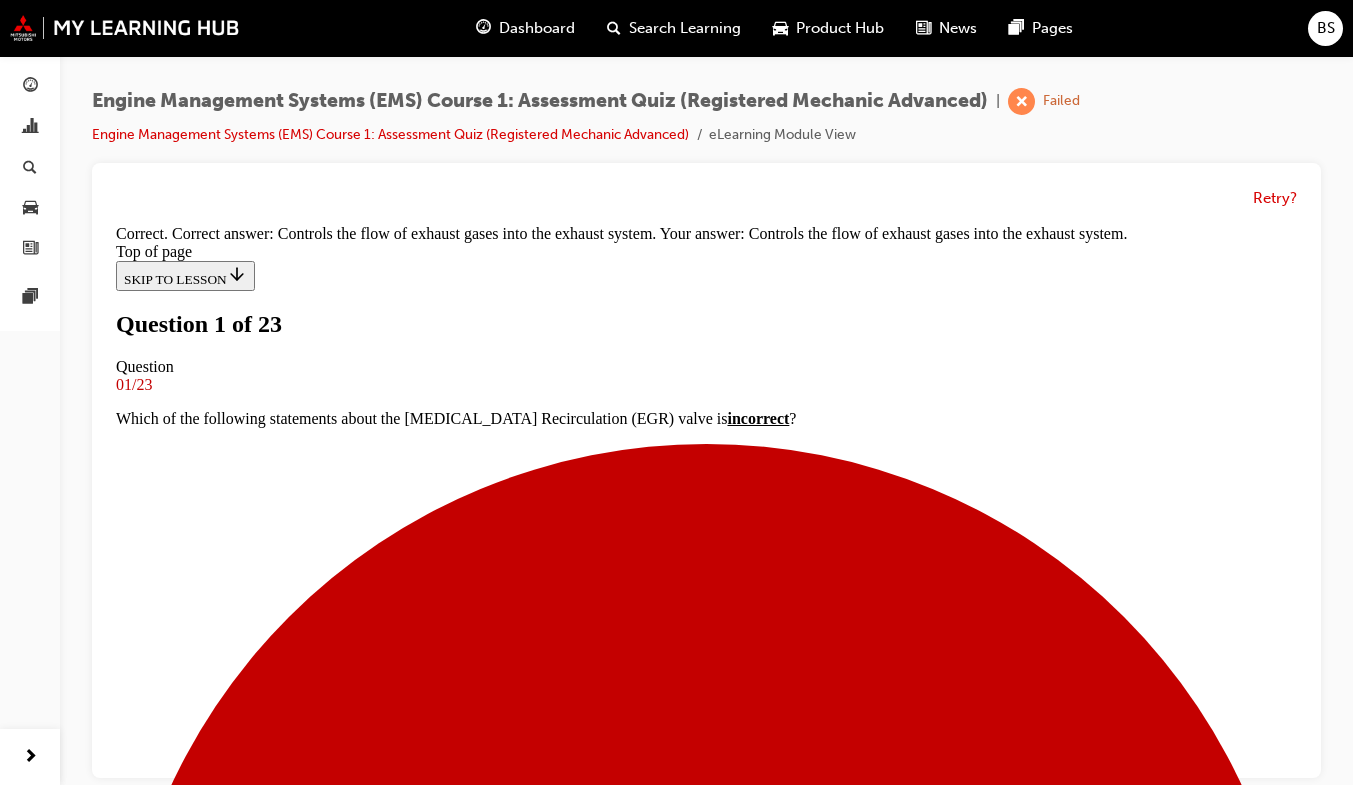 scroll, scrollTop: 165, scrollLeft: 0, axis: vertical 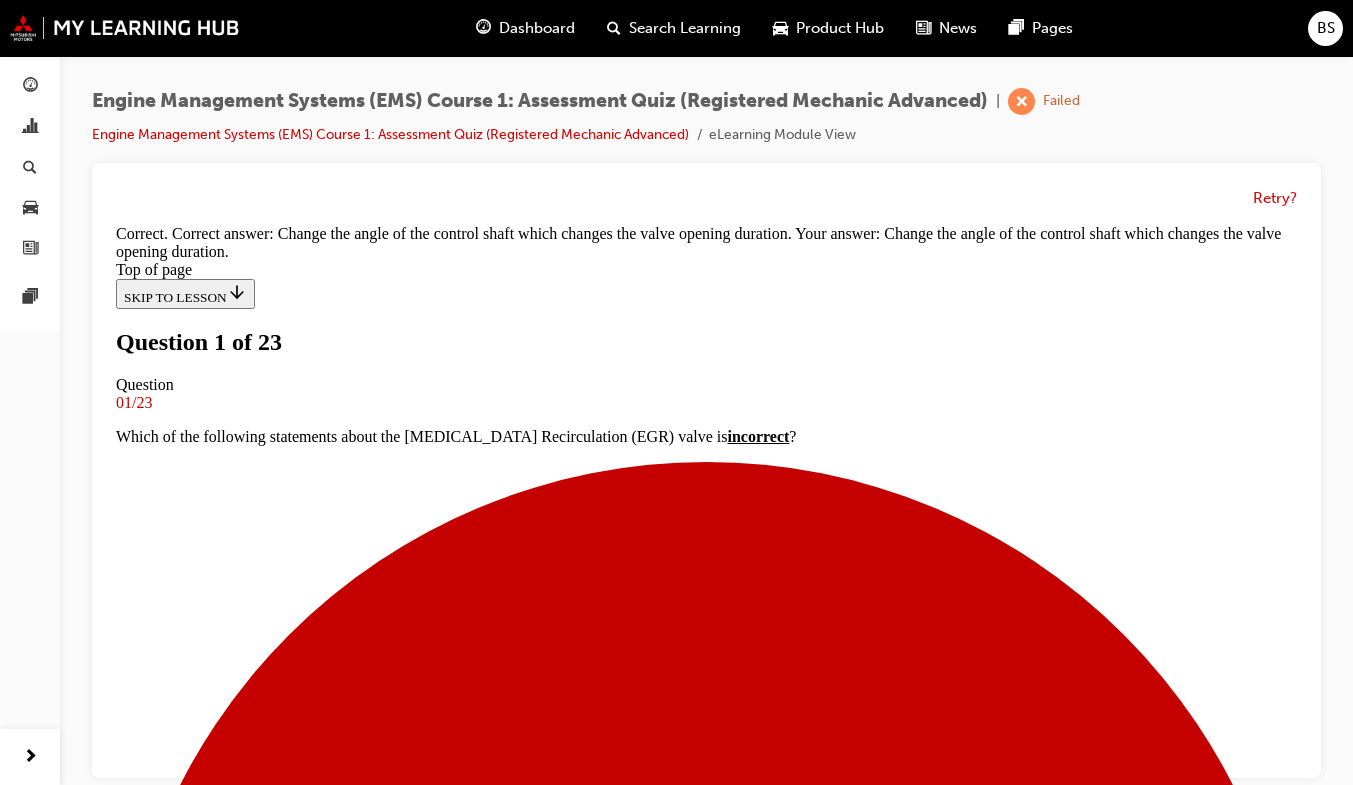 click on "NEXT" at bounding box center (142, 15701) 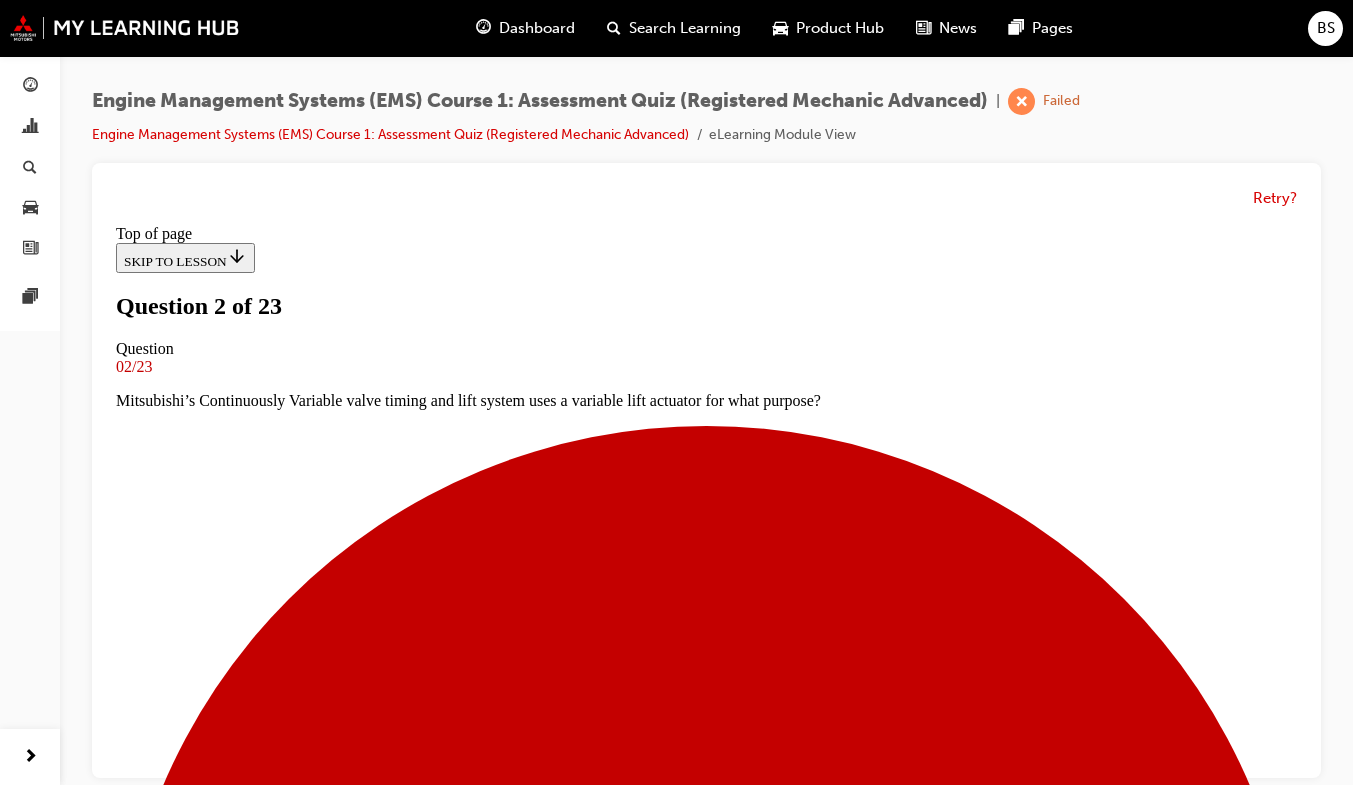 scroll, scrollTop: 259, scrollLeft: 0, axis: vertical 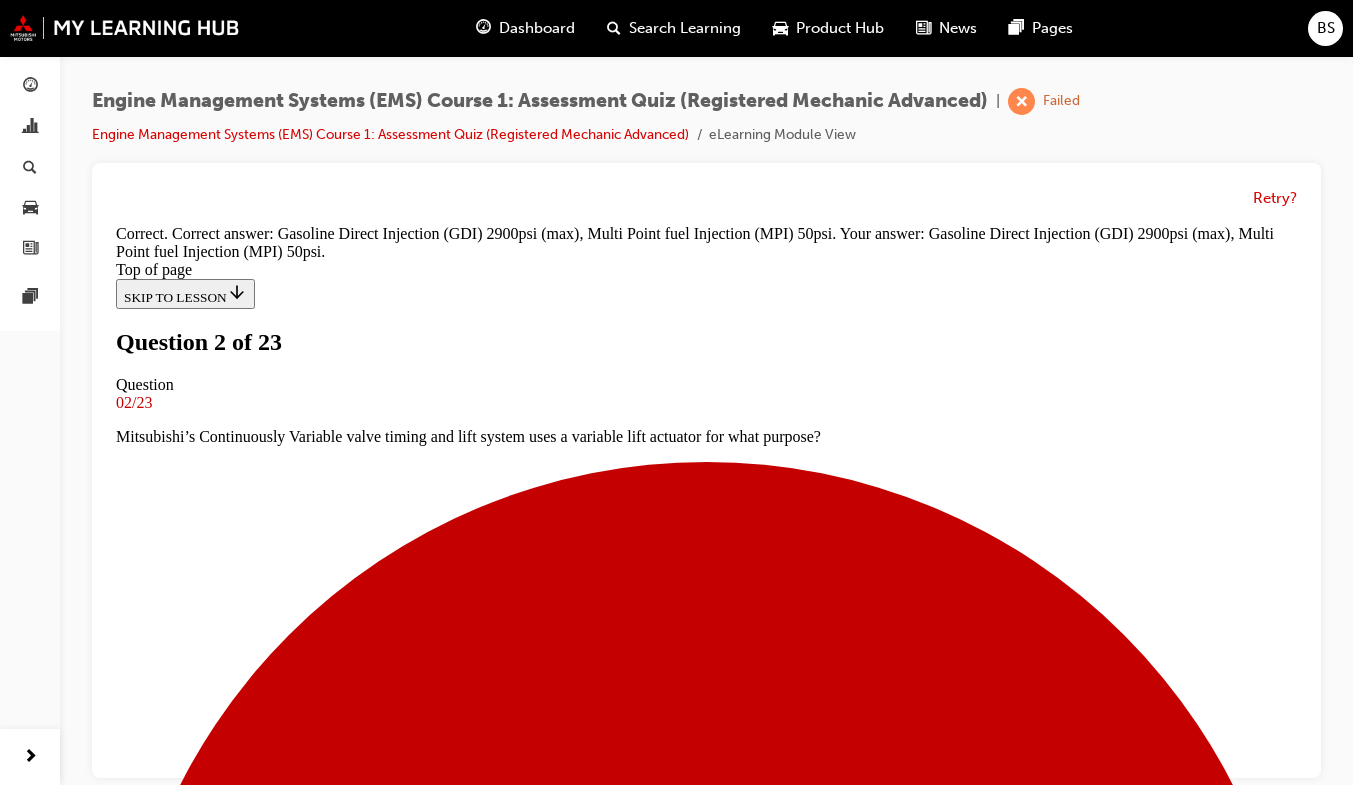 click on "NEXT" at bounding box center [142, 15701] 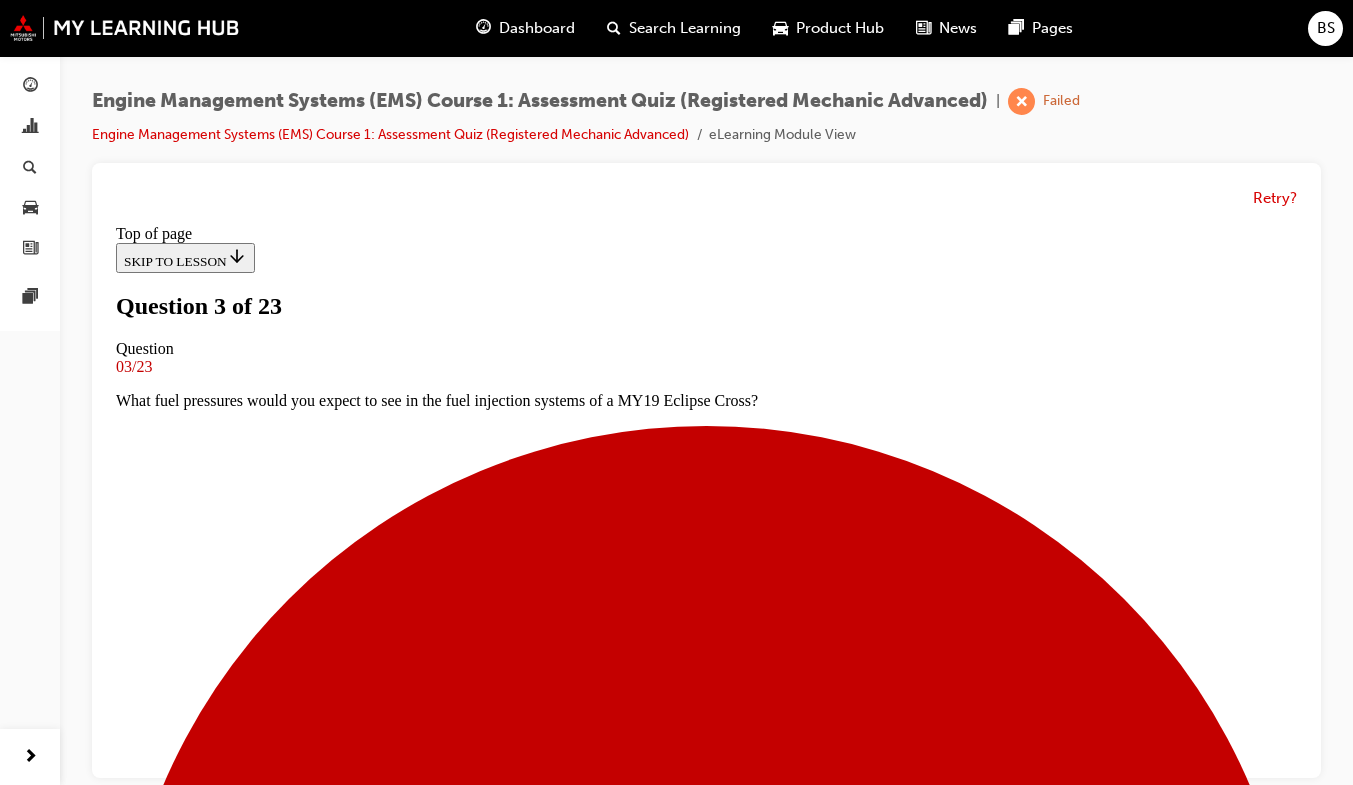scroll, scrollTop: 257, scrollLeft: 0, axis: vertical 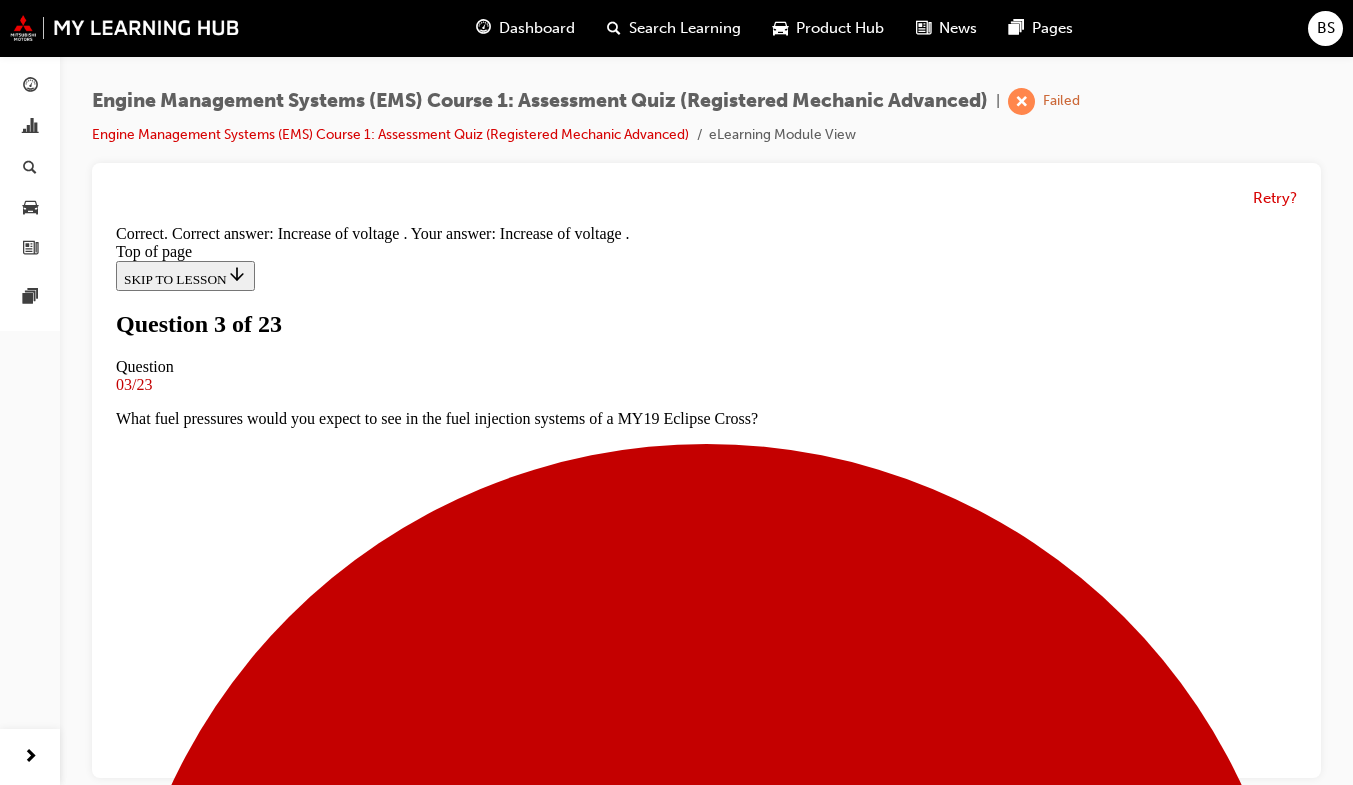 click on "NEXT" at bounding box center (142, 17885) 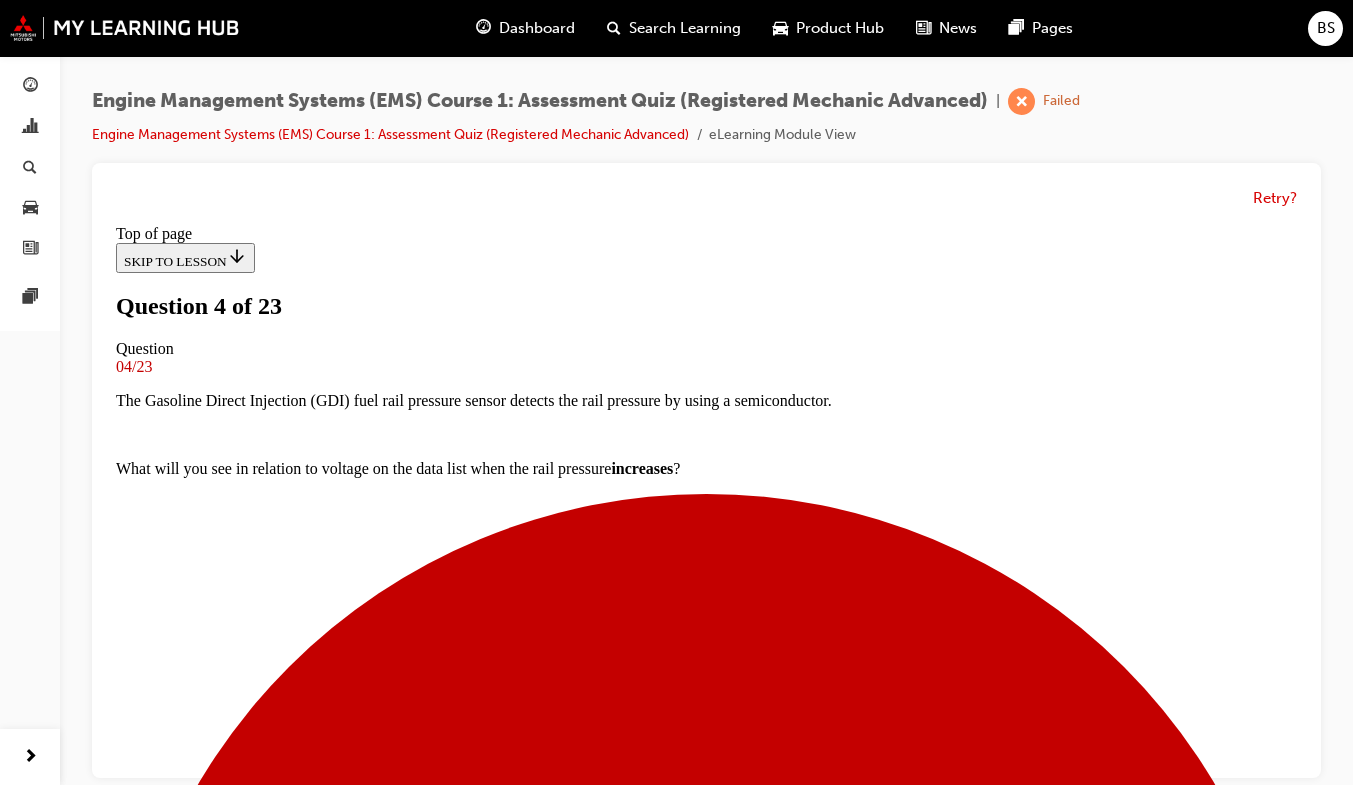 scroll, scrollTop: 158, scrollLeft: 0, axis: vertical 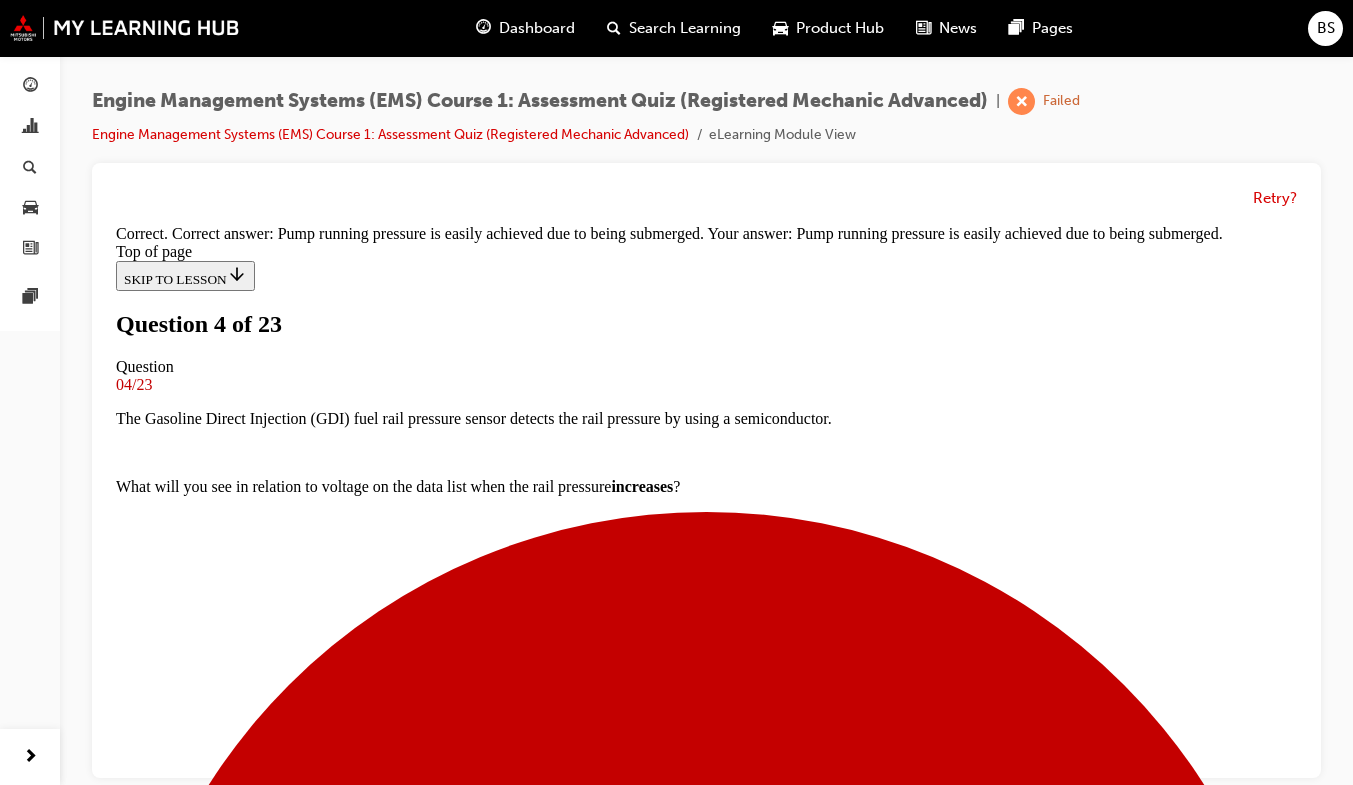click on "NEXT" at bounding box center (142, 15785) 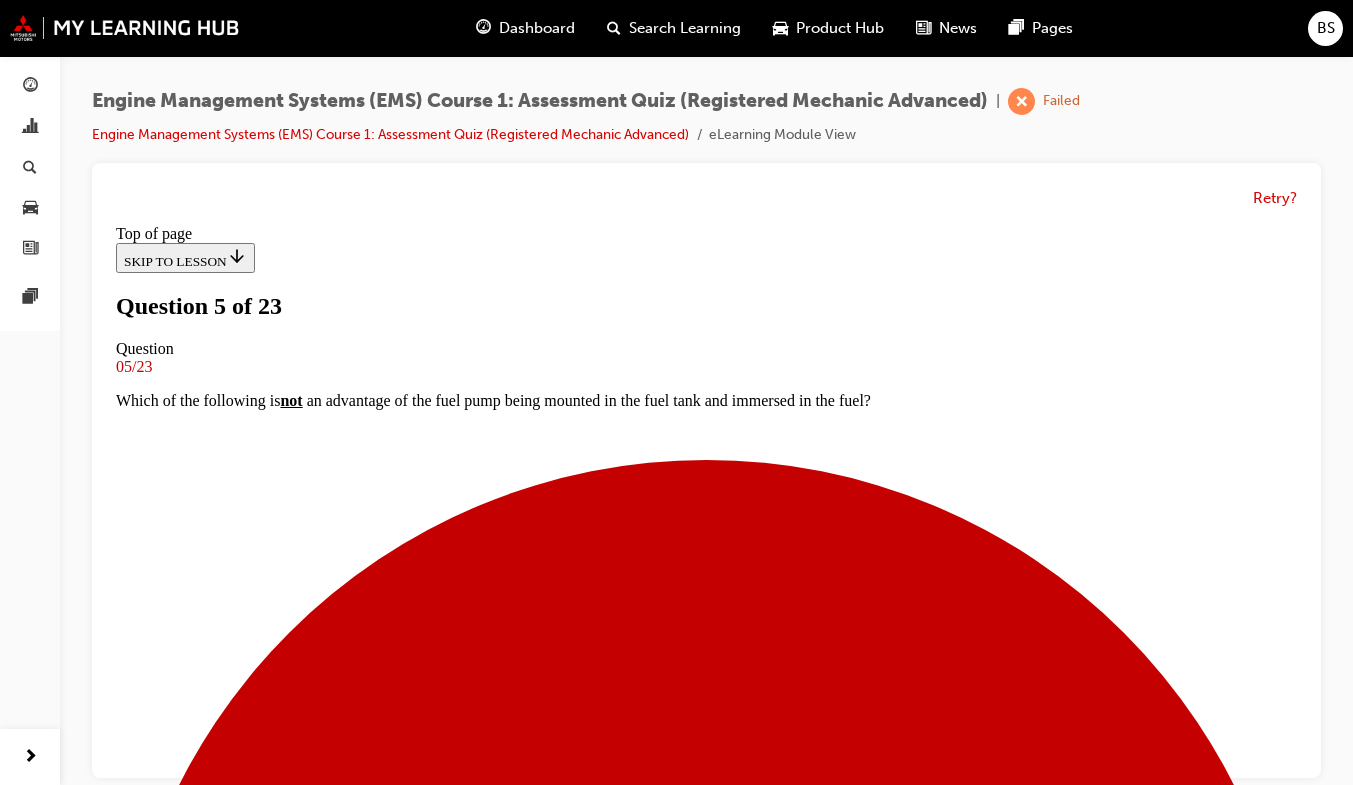 scroll, scrollTop: 3, scrollLeft: 0, axis: vertical 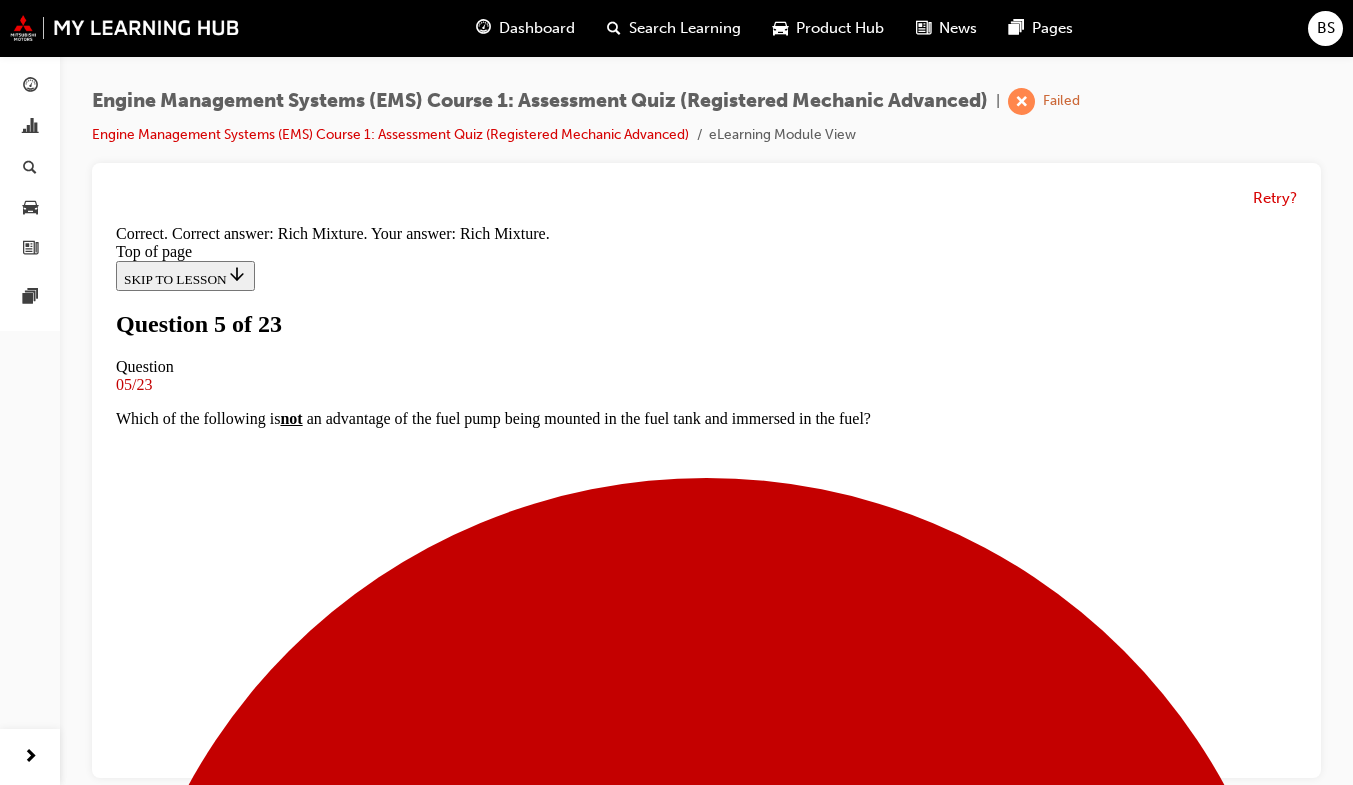 click on "NEXT" at bounding box center (142, 13651) 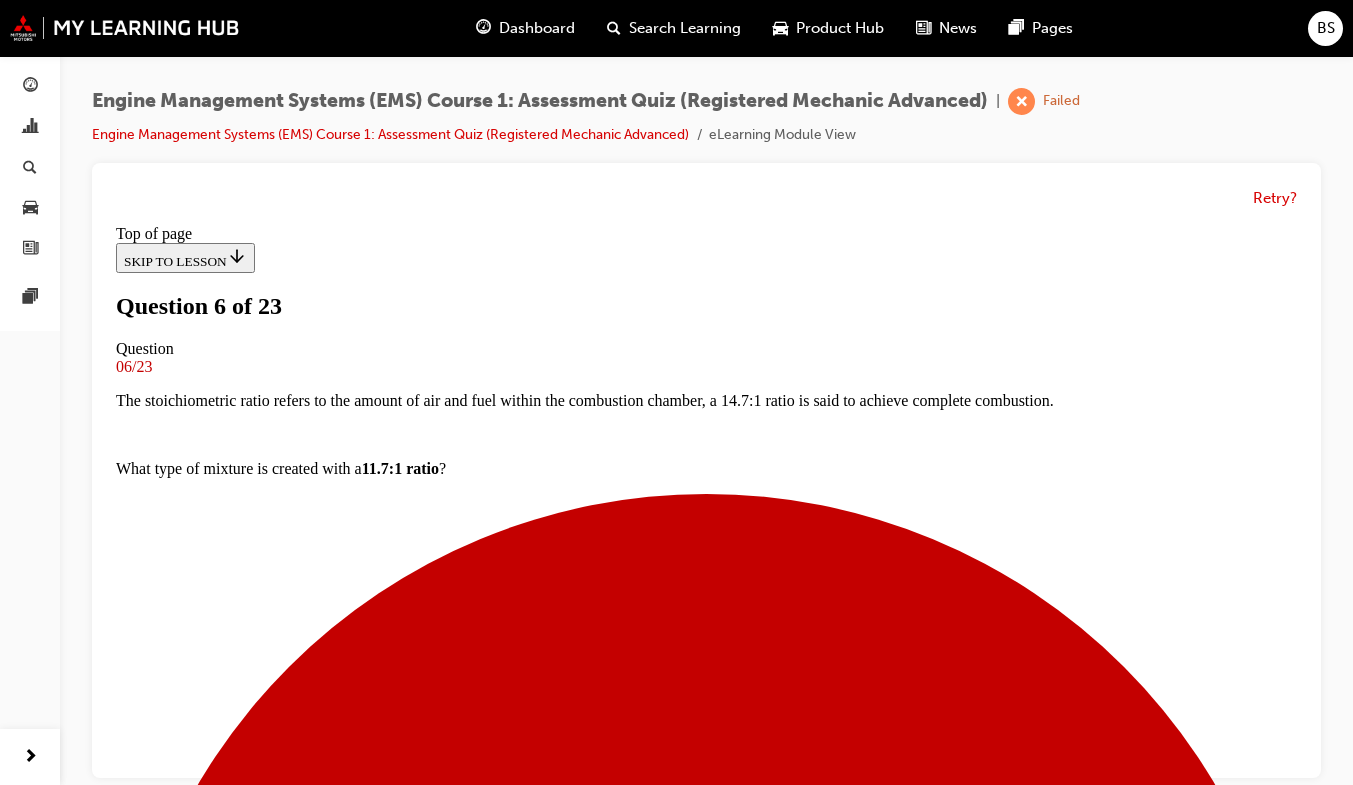 scroll, scrollTop: 207, scrollLeft: 0, axis: vertical 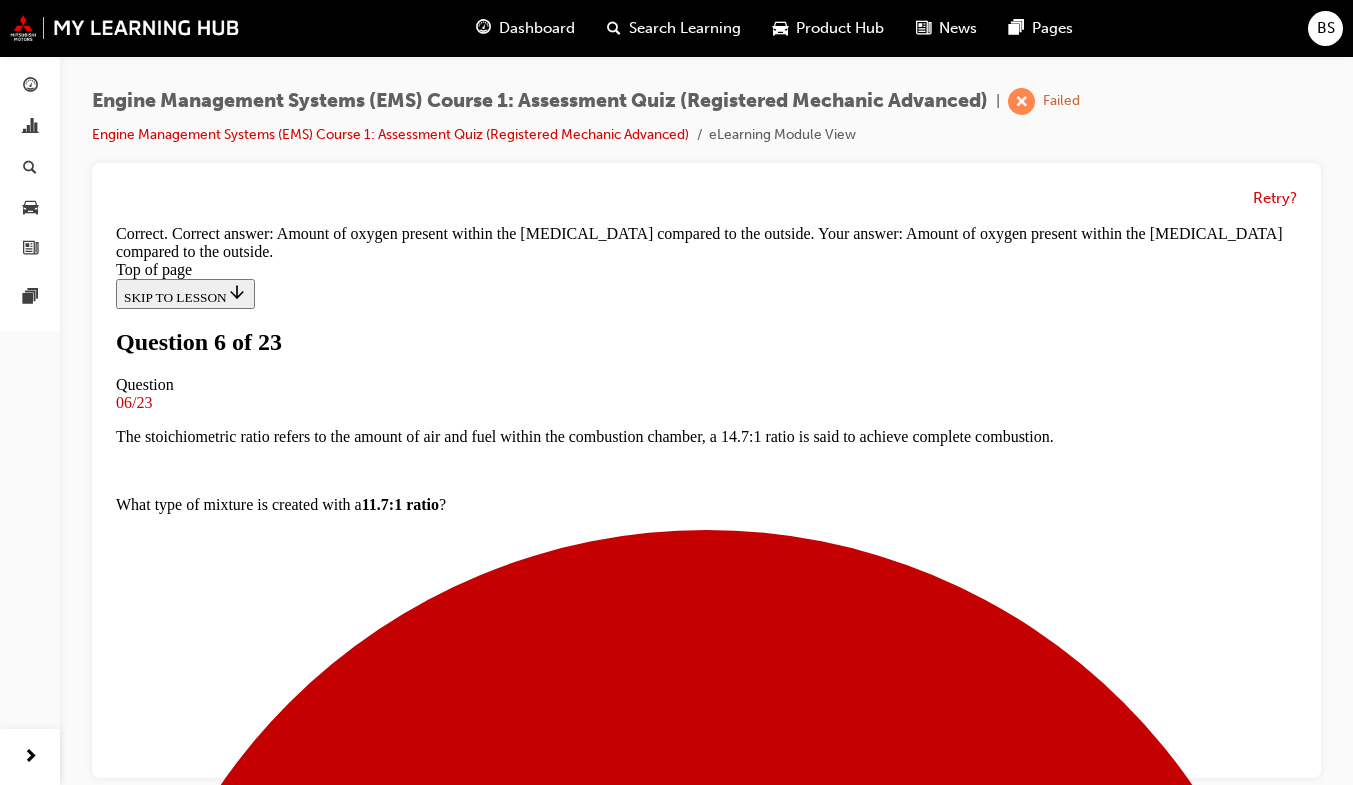 click on "NEXT" at bounding box center (142, 13635) 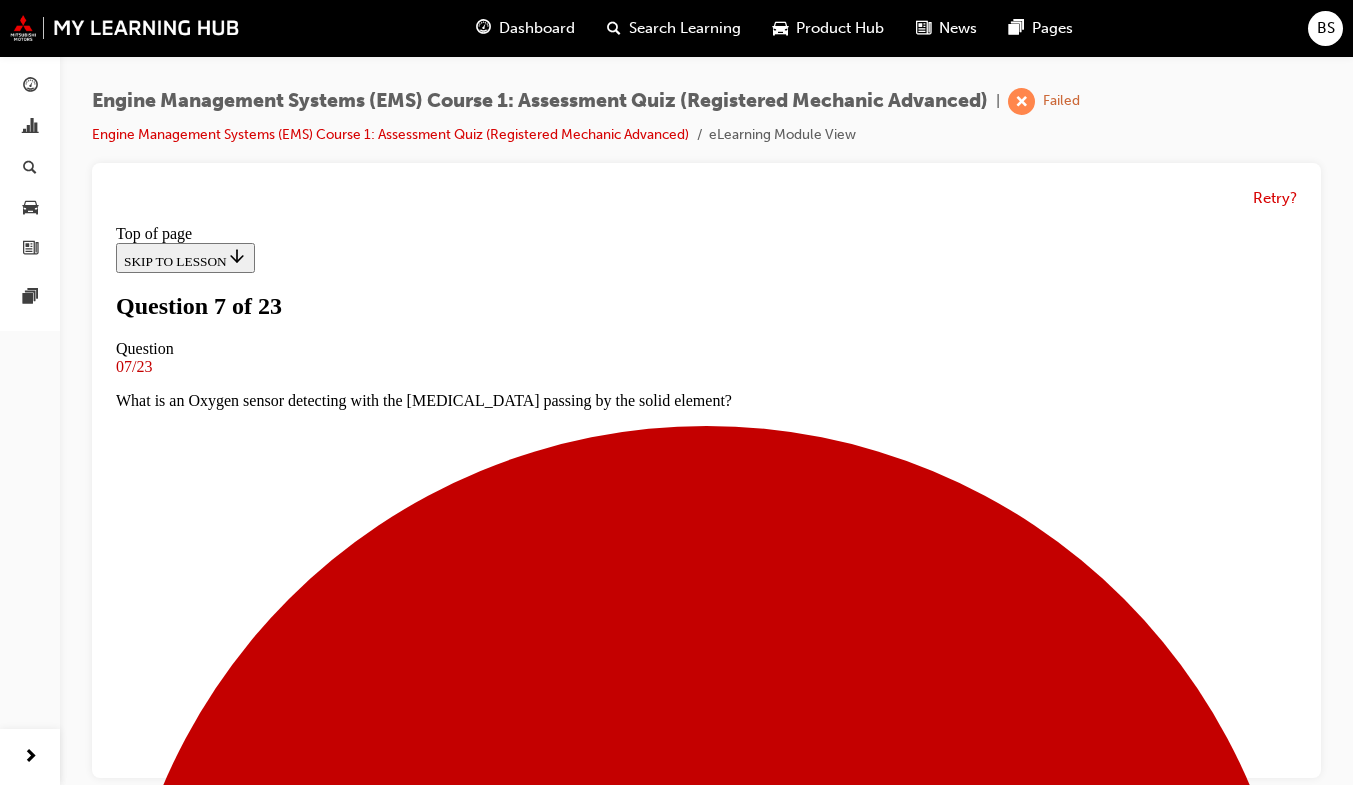 scroll, scrollTop: 154, scrollLeft: 0, axis: vertical 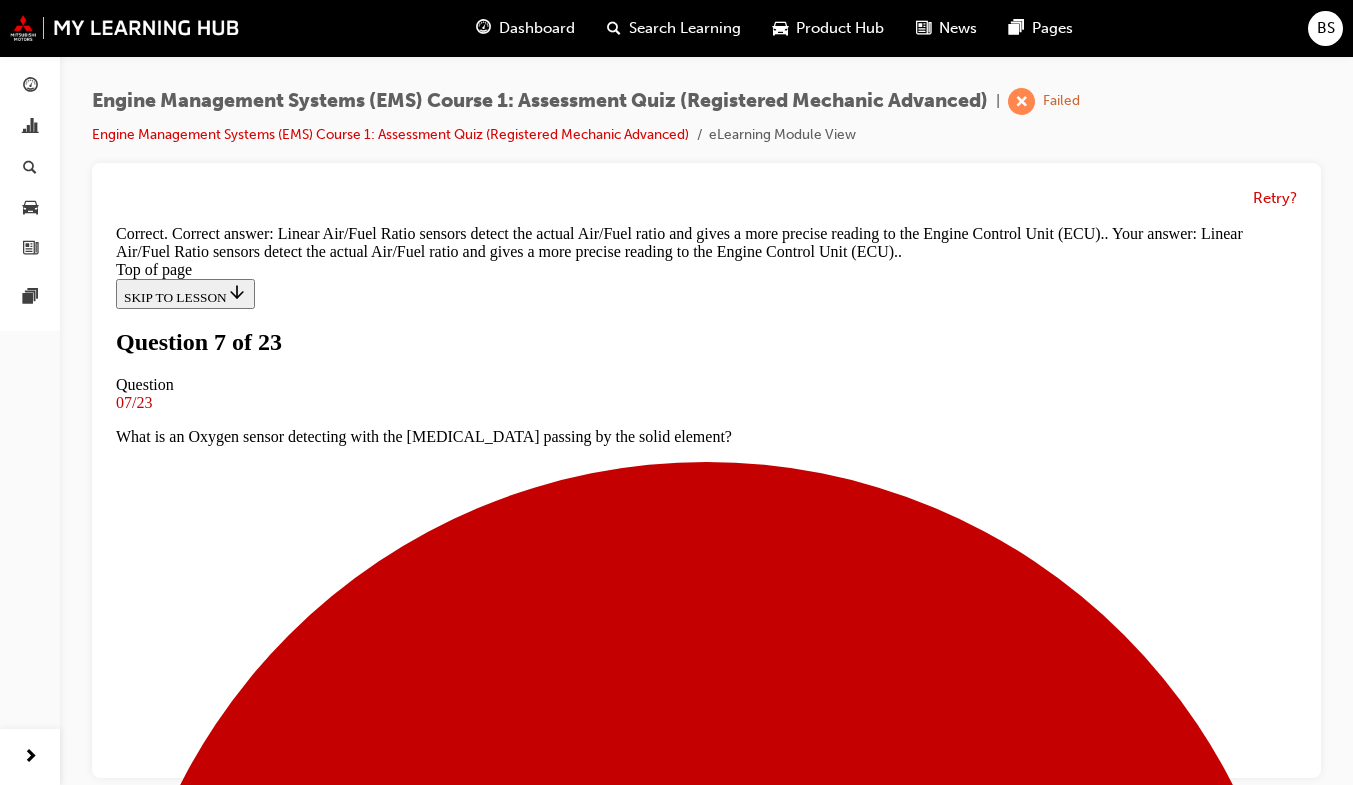 click on "NEXT" at bounding box center (142, 13567) 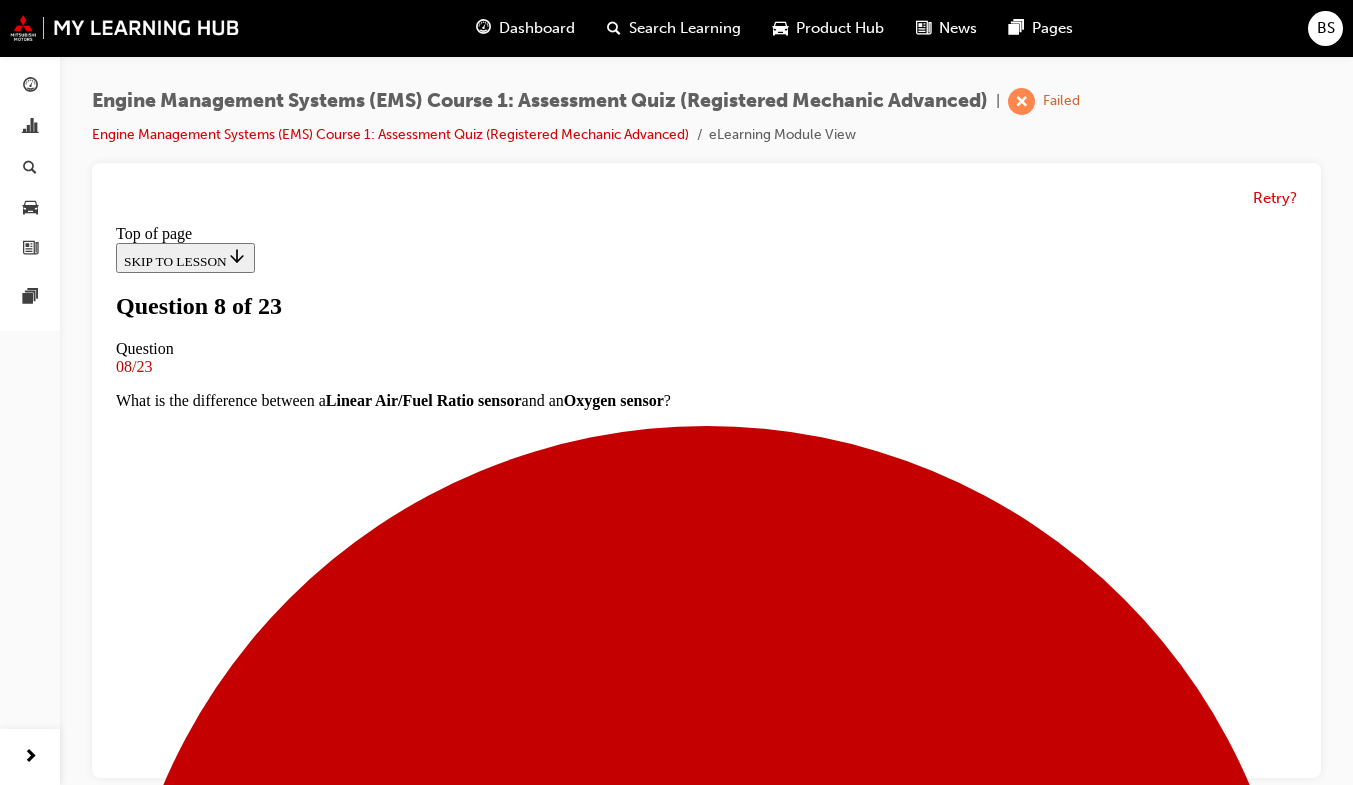 scroll, scrollTop: 219, scrollLeft: 0, axis: vertical 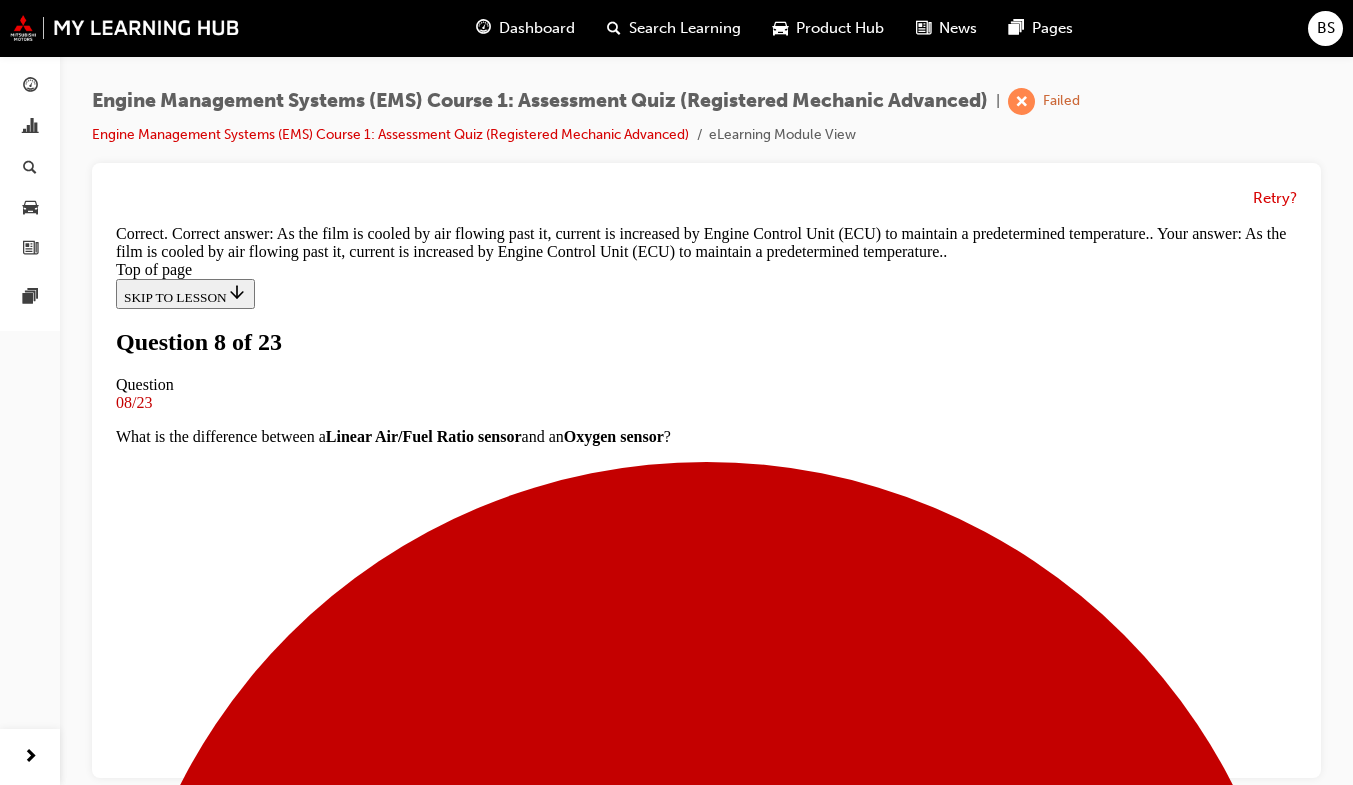 click on "NEXT" at bounding box center (142, 13567) 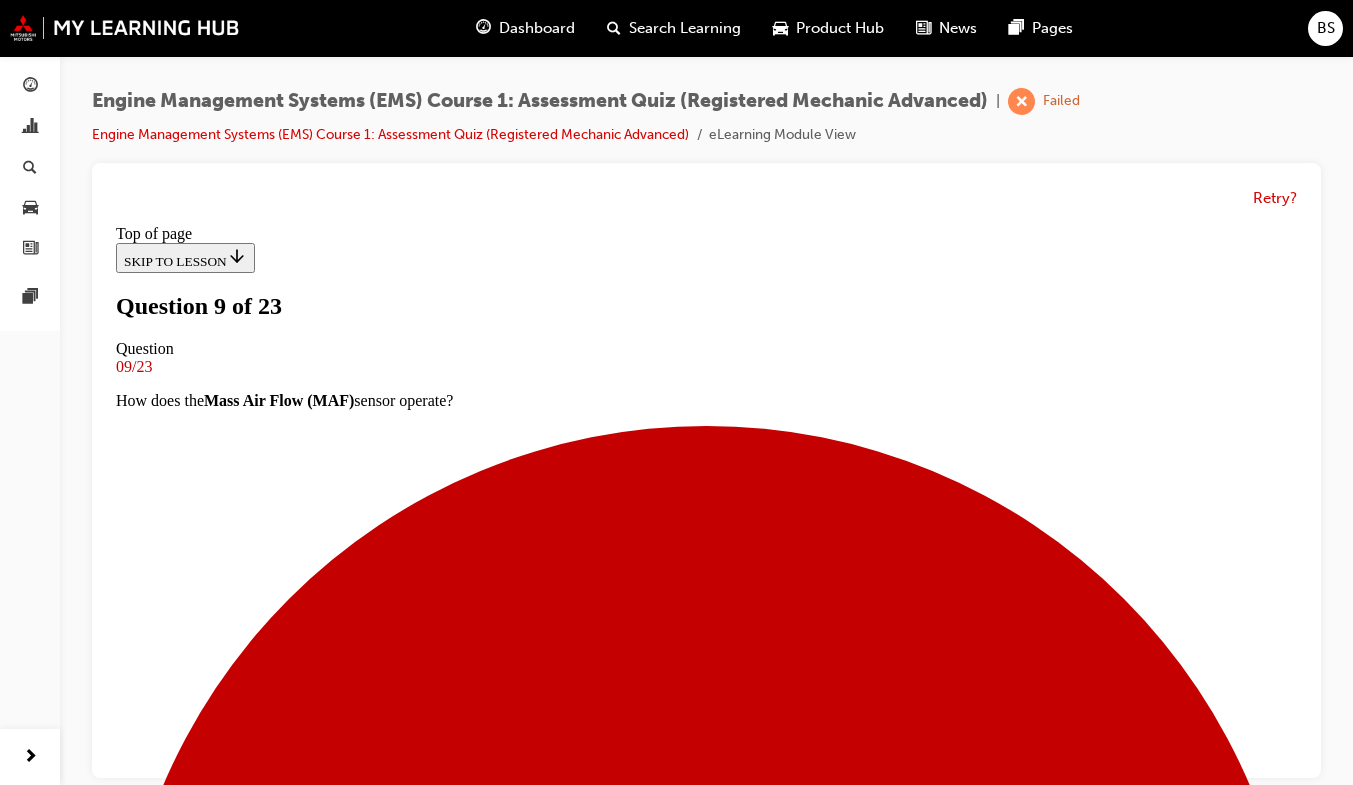 scroll, scrollTop: 157, scrollLeft: 0, axis: vertical 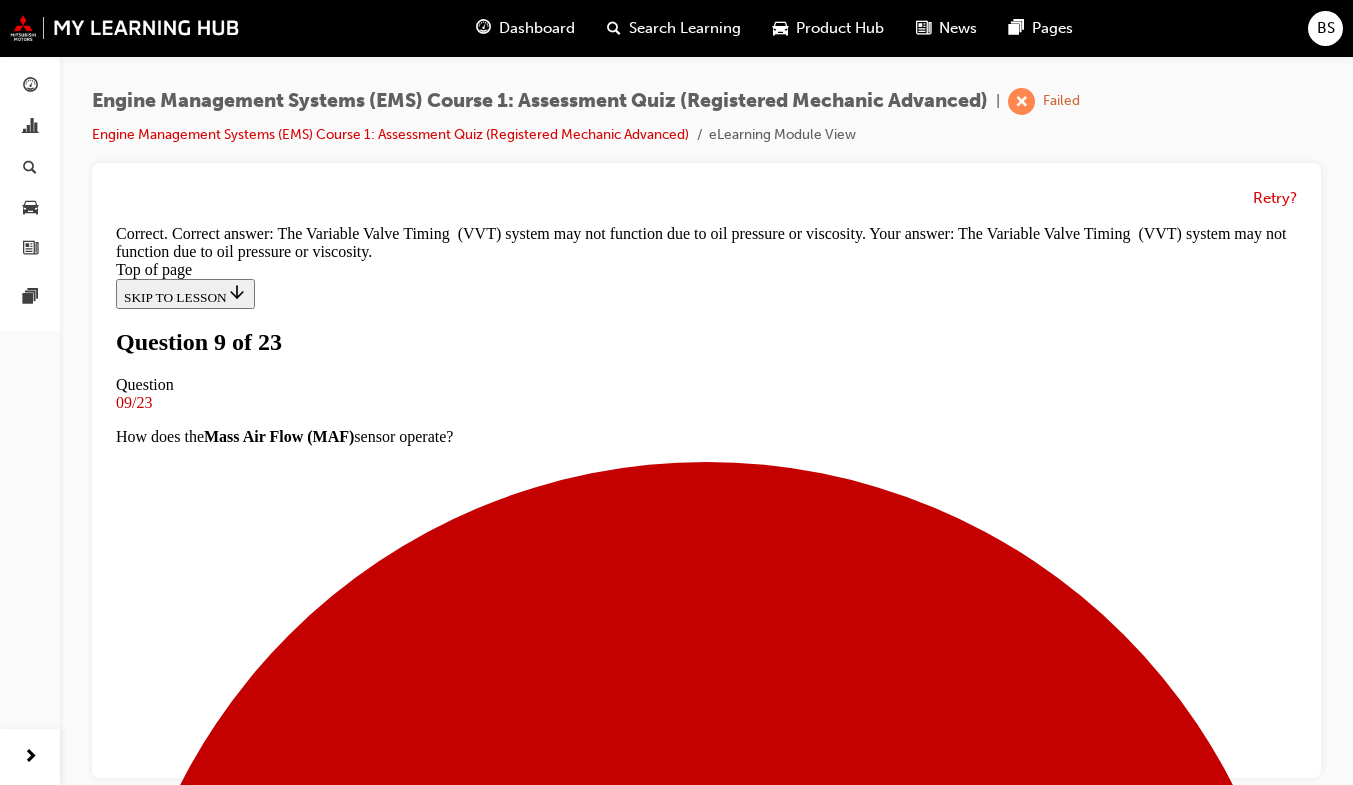click on "NEXT" at bounding box center (142, 13567) 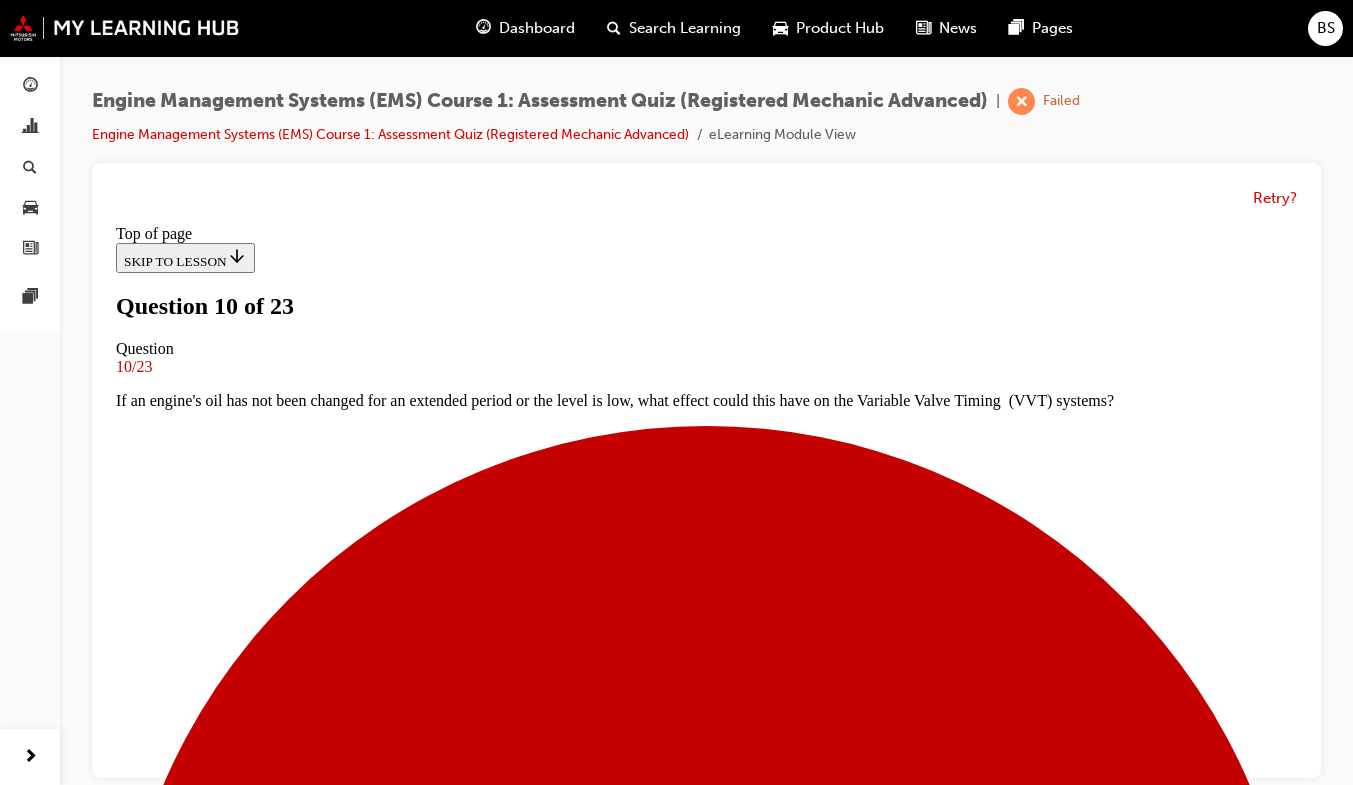 scroll, scrollTop: 105, scrollLeft: 0, axis: vertical 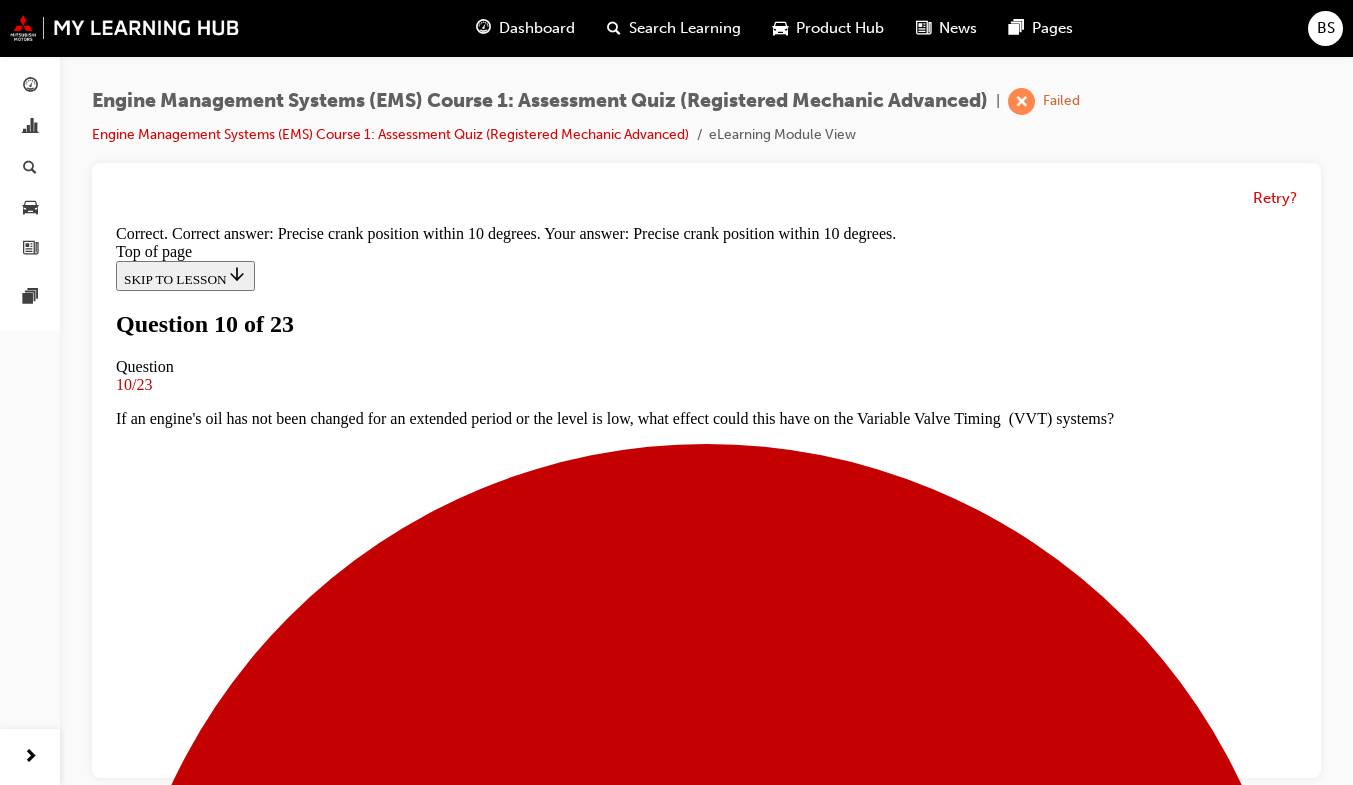 click on "NEXT" at bounding box center (142, 13549) 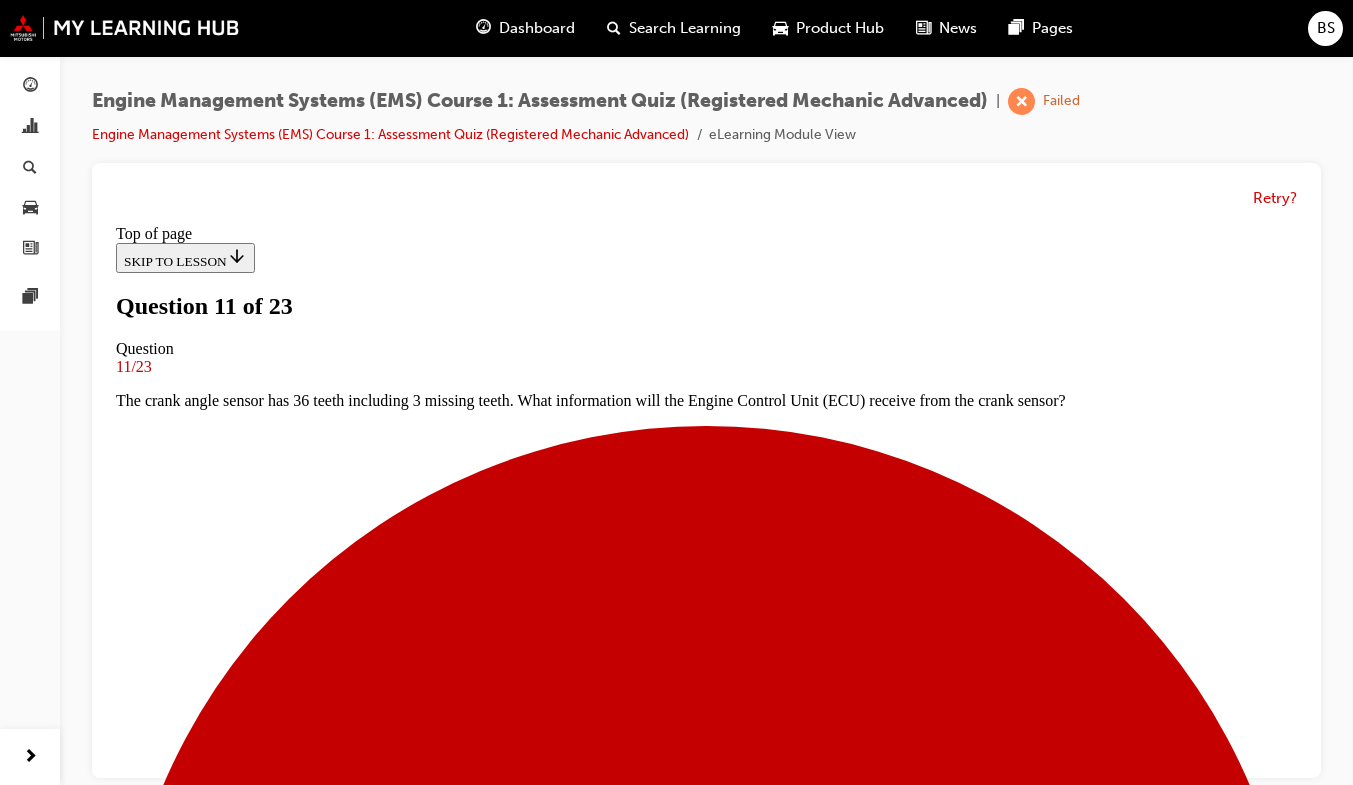 scroll, scrollTop: 243, scrollLeft: 0, axis: vertical 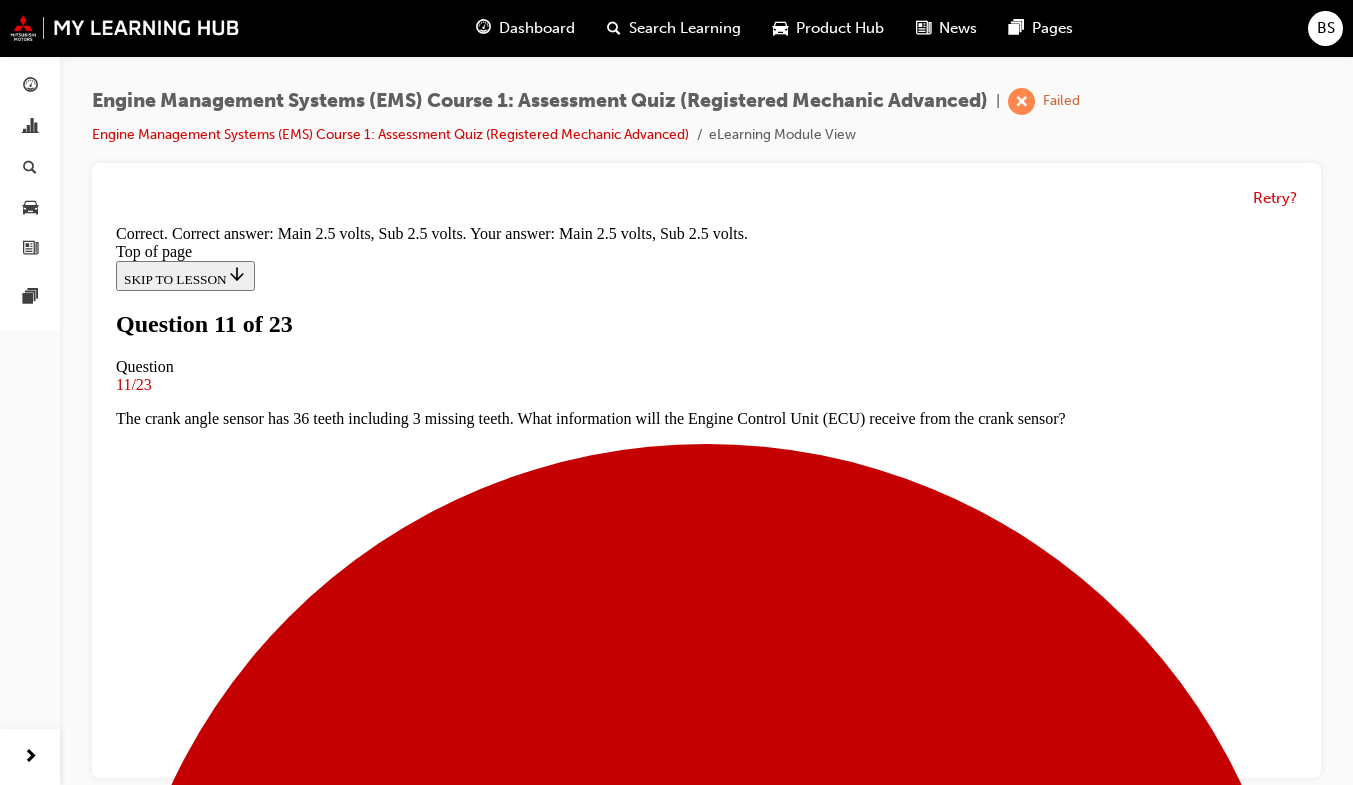 click on "NEXT" at bounding box center (142, 15683) 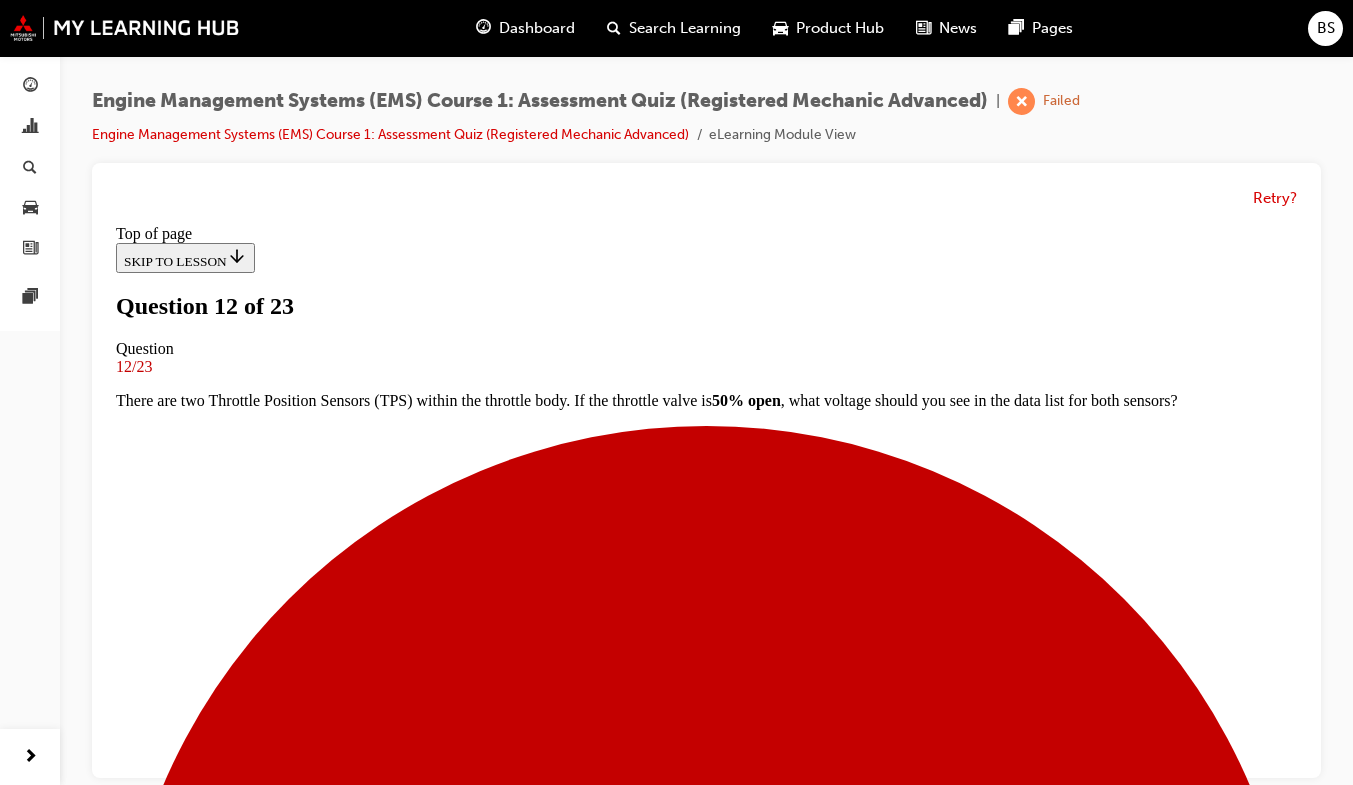 click on "Lithium" at bounding box center (706, 11285) 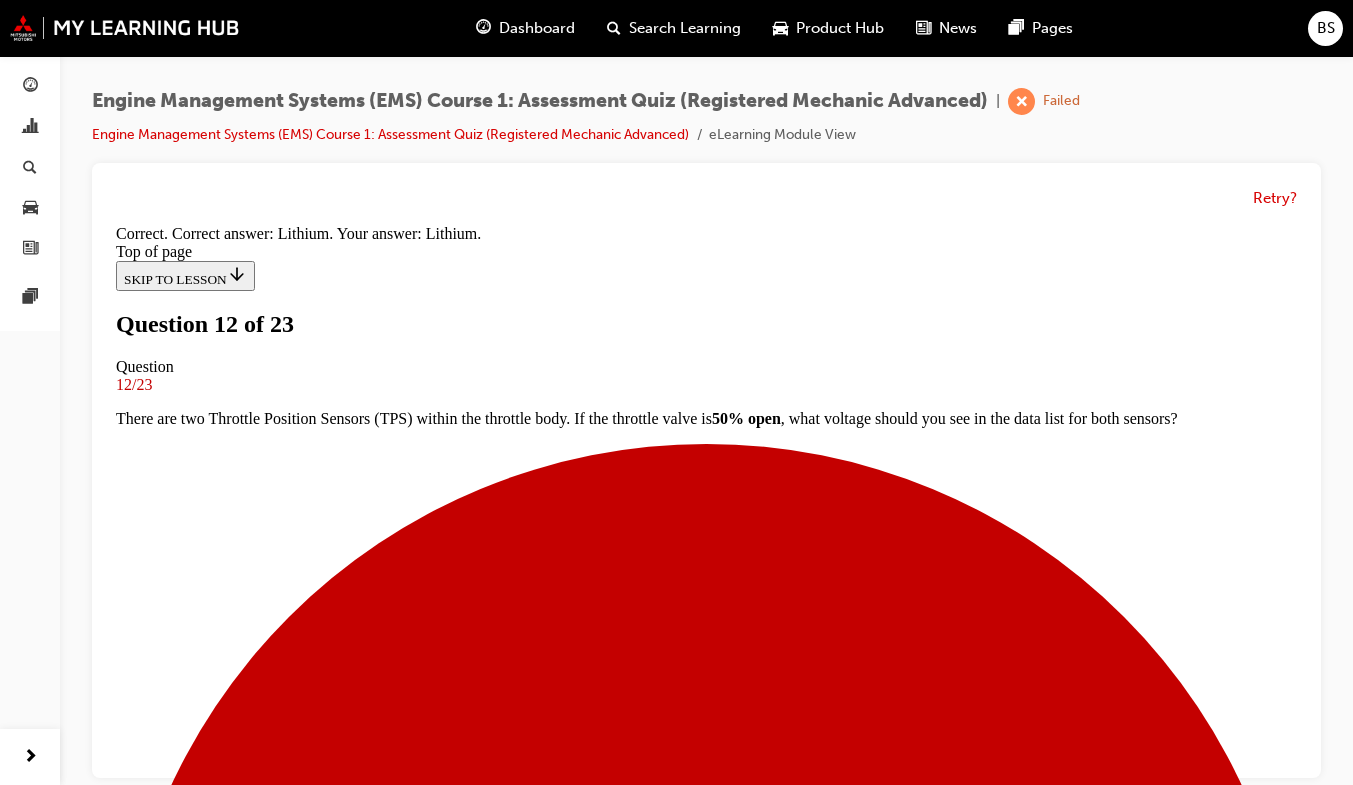 scroll, scrollTop: 408, scrollLeft: 0, axis: vertical 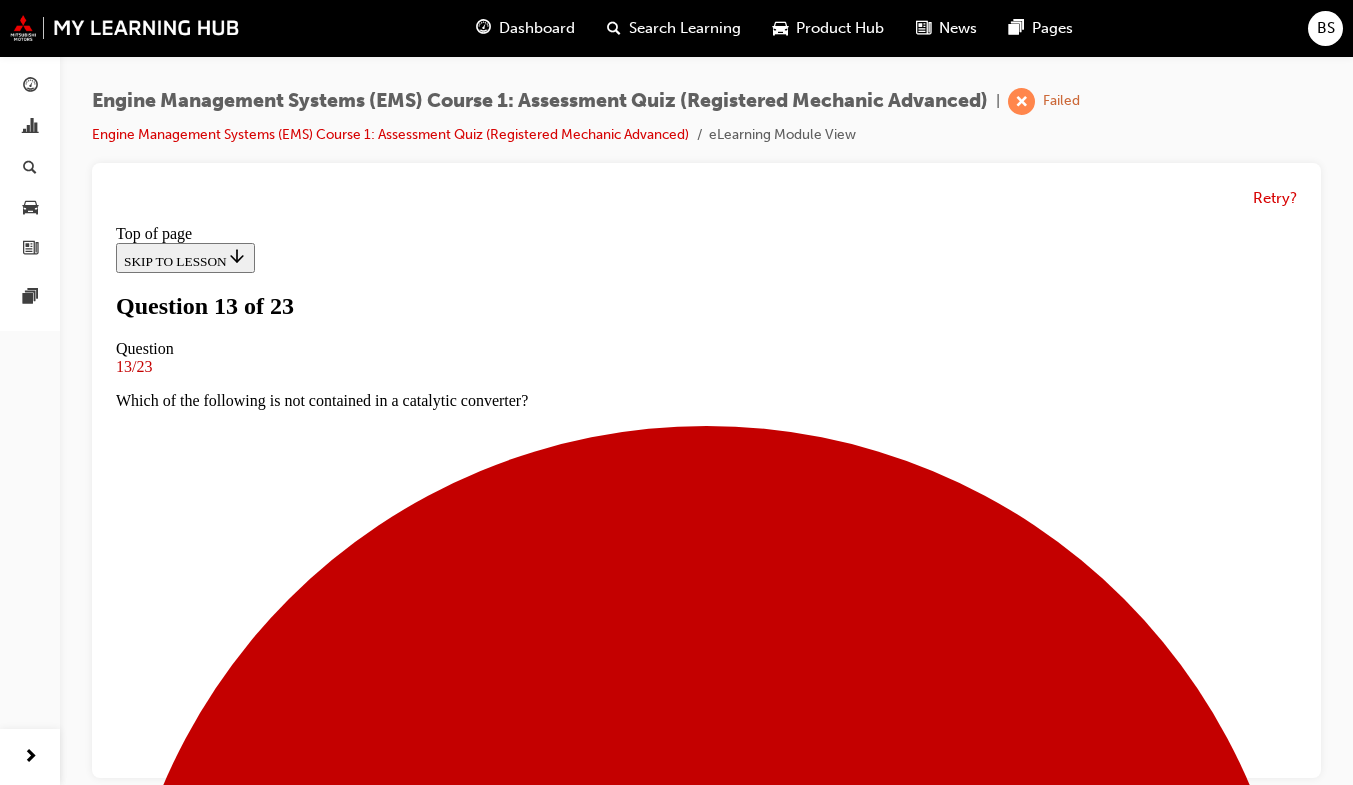 click on "High combustion temperature" at bounding box center [706, 13401] 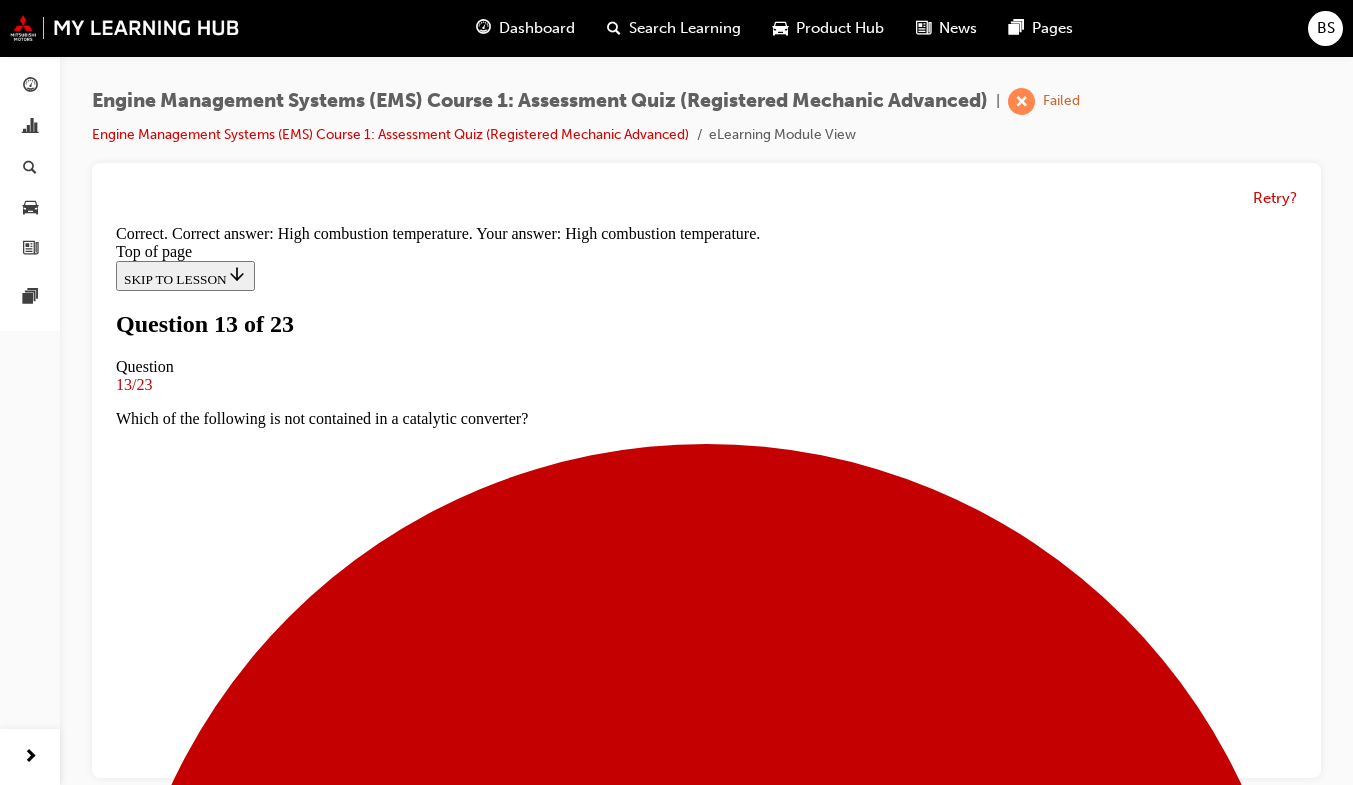 scroll, scrollTop: 408, scrollLeft: 0, axis: vertical 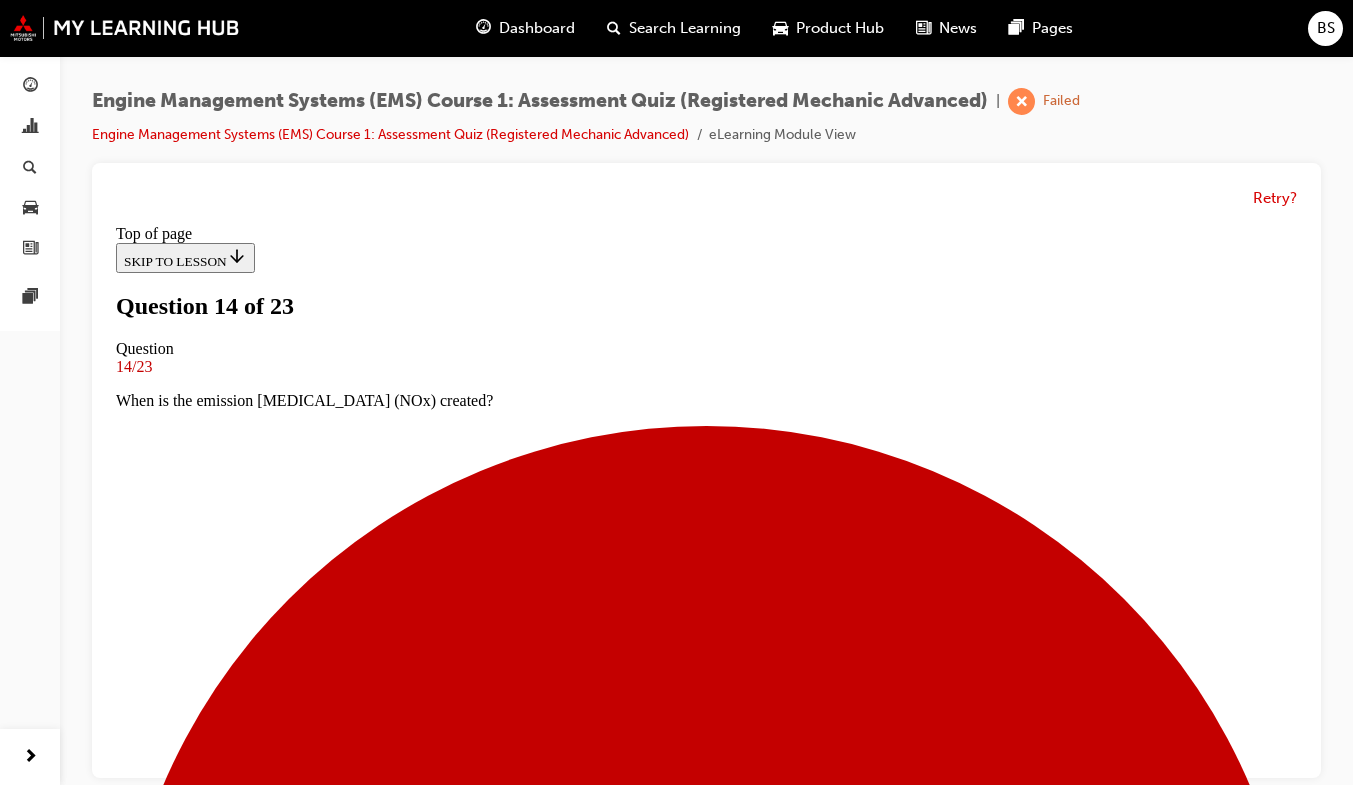 click on "To allow the Engine Control Unit (ECU) an understanding of the exhaust gas temperature" at bounding box center [706, 11289] 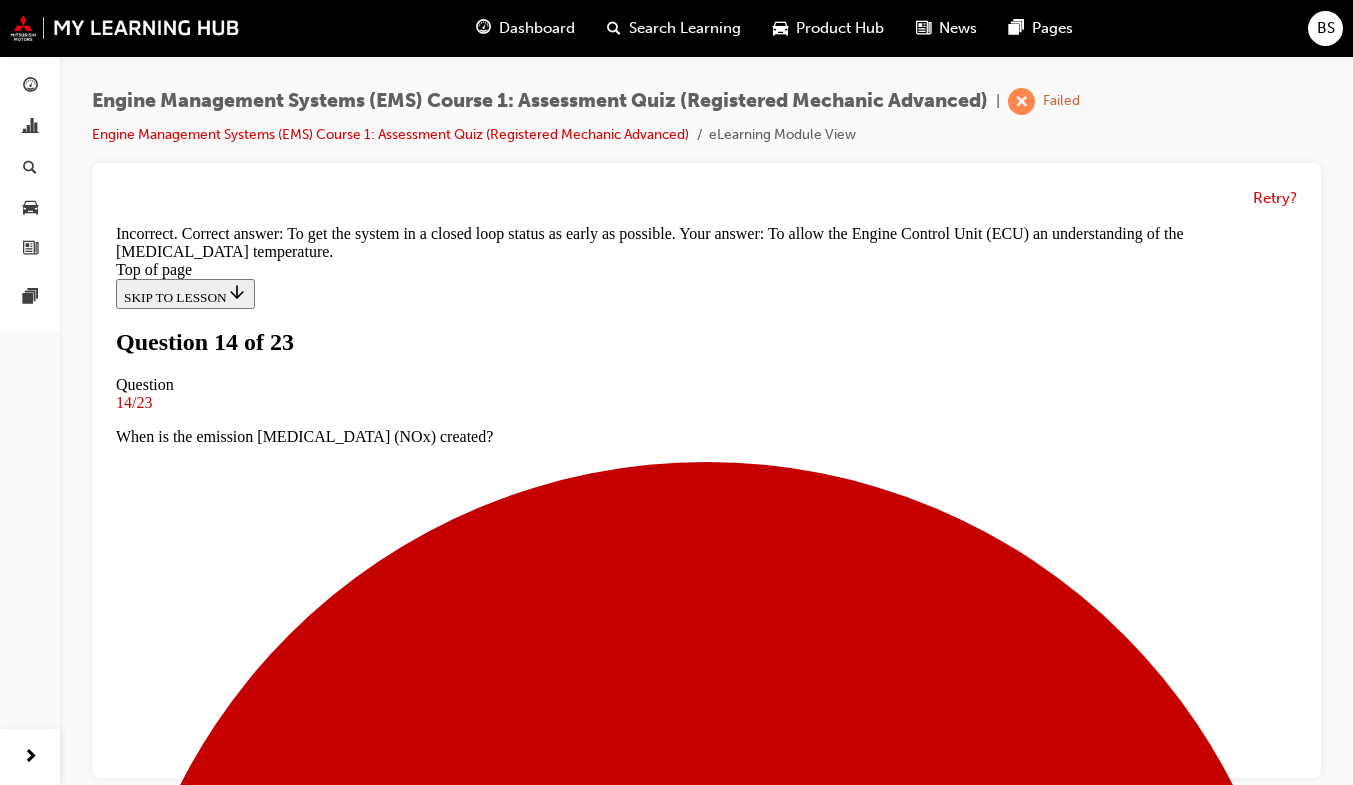 scroll, scrollTop: 350, scrollLeft: 0, axis: vertical 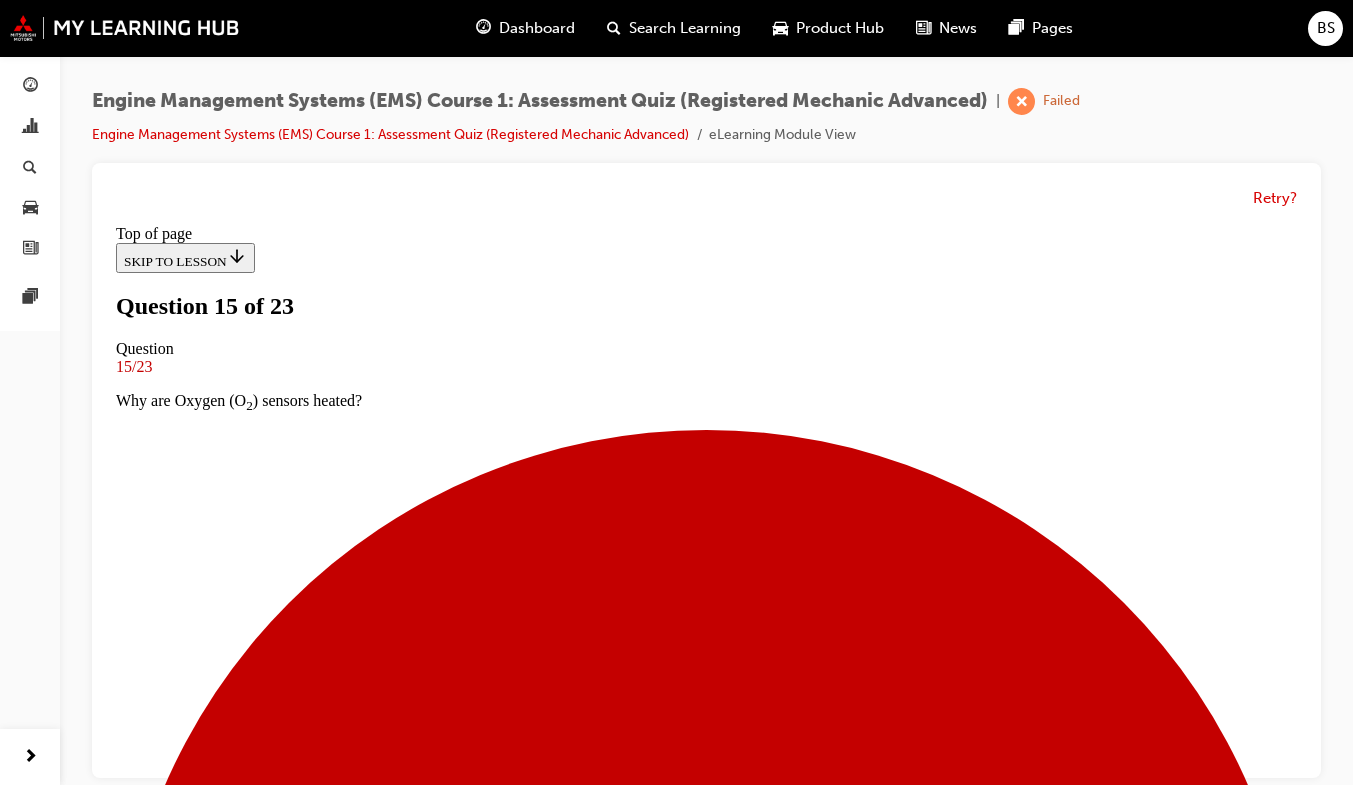click at bounding box center (706, 12293) 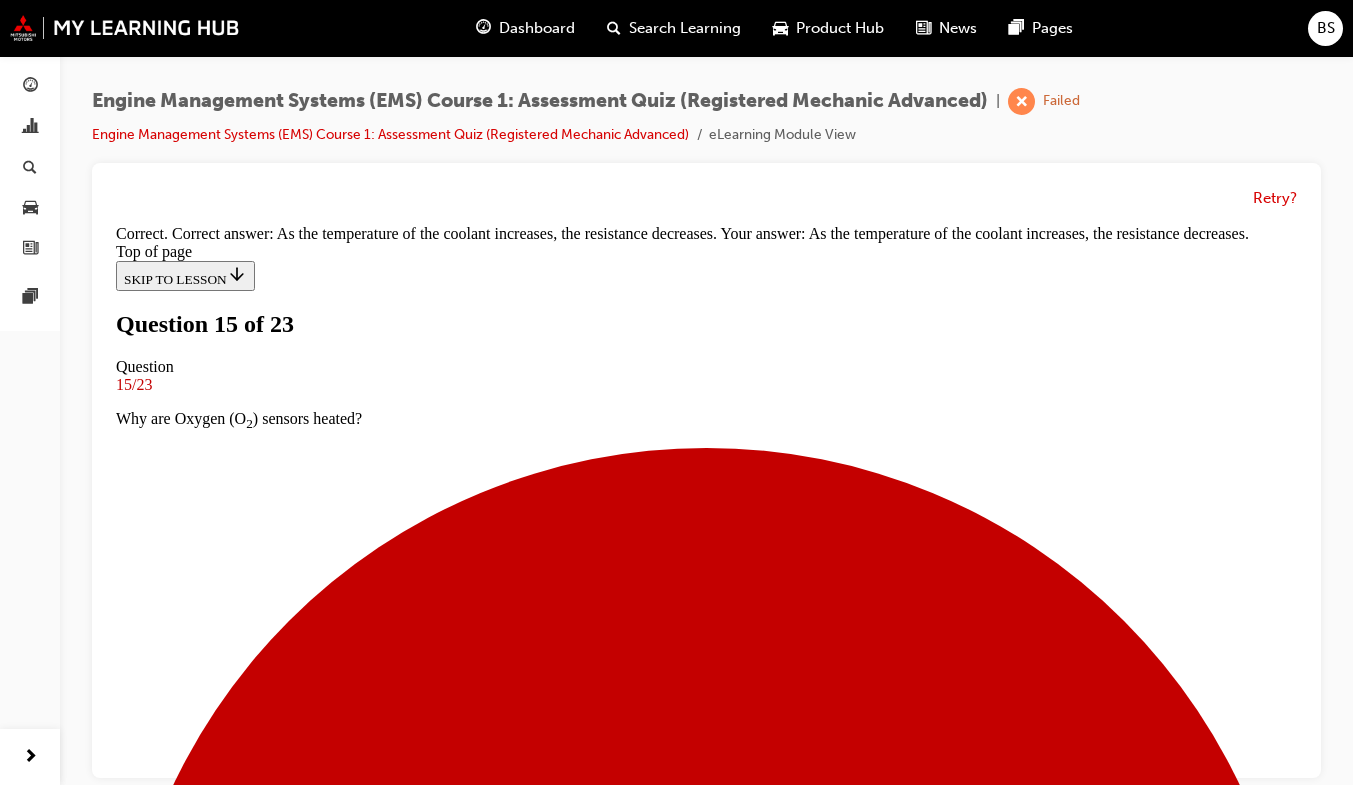 scroll, scrollTop: 482, scrollLeft: 0, axis: vertical 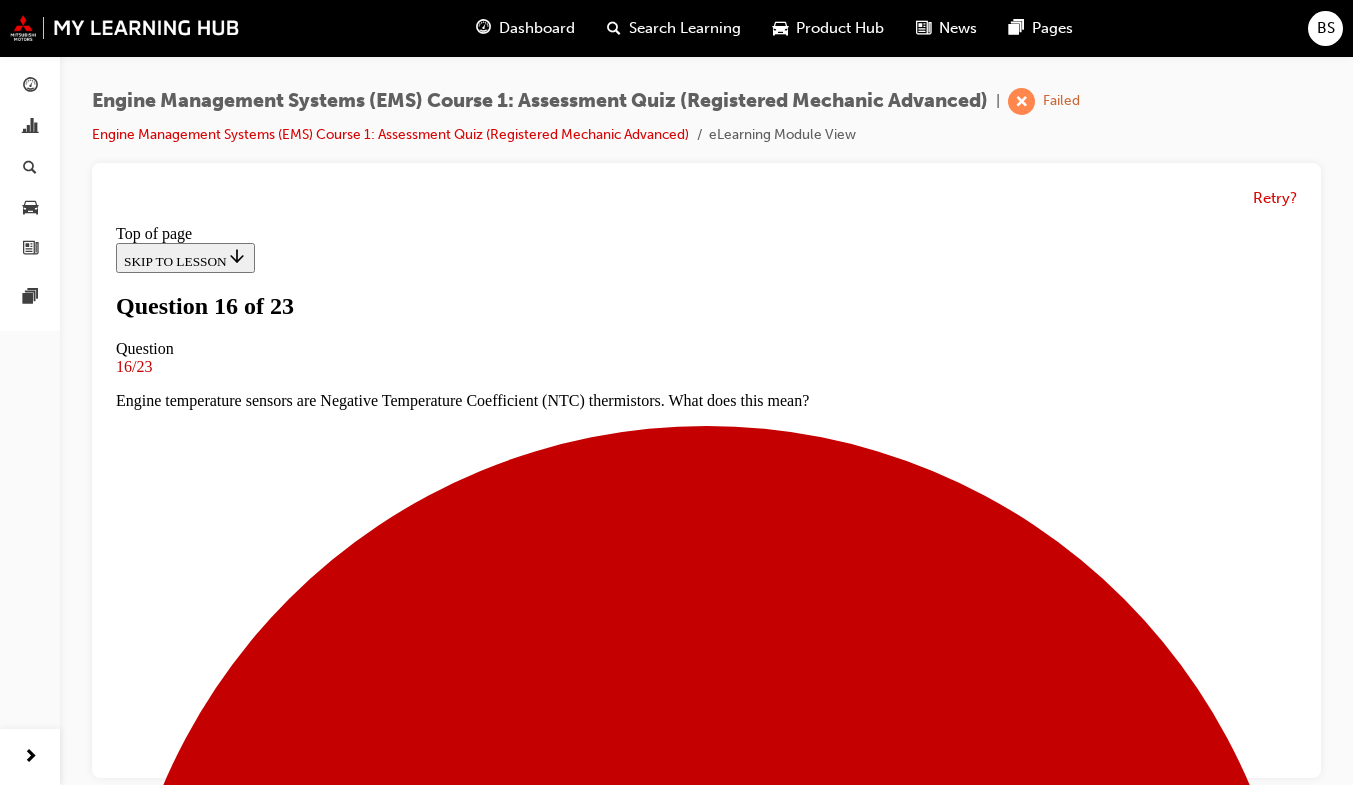 click on "Fuel Injector" at bounding box center (706, 13469) 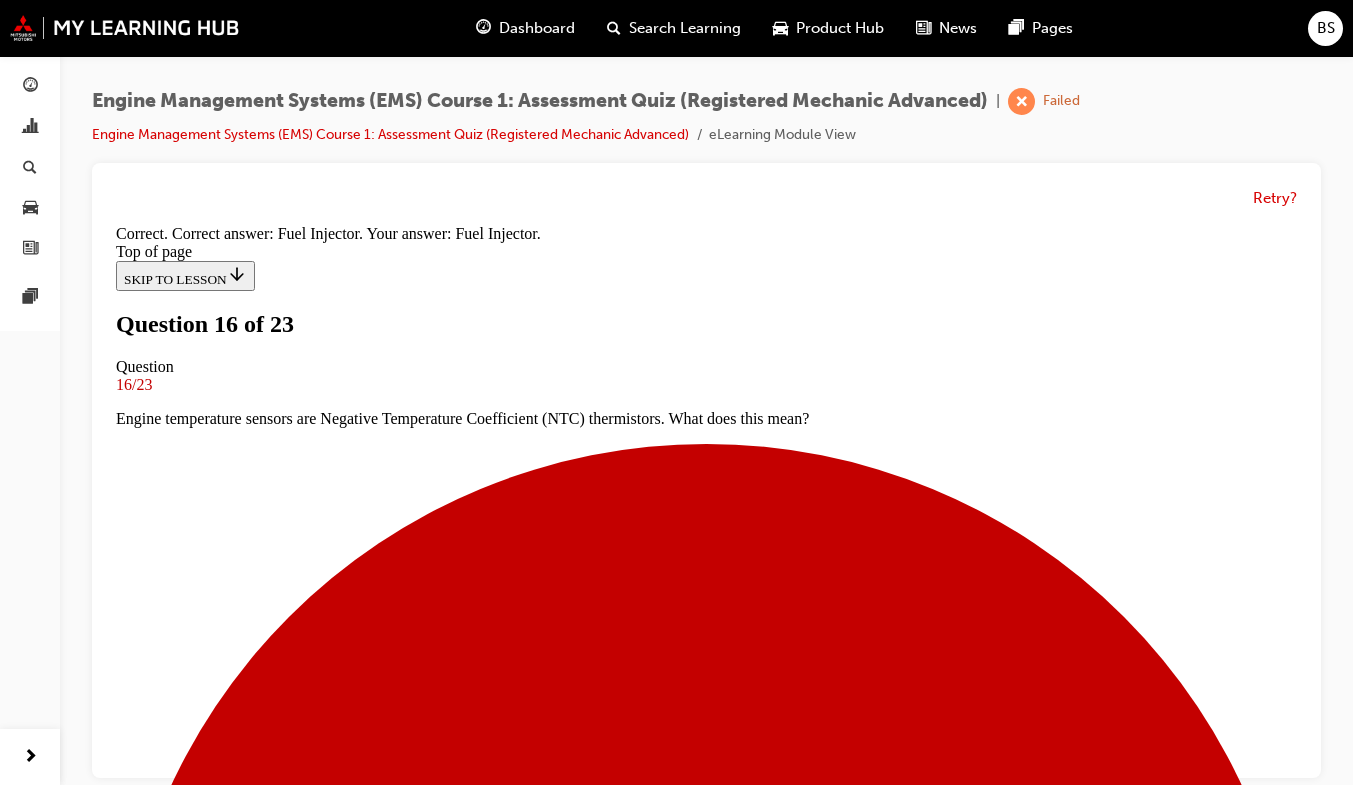 scroll, scrollTop: 510, scrollLeft: 0, axis: vertical 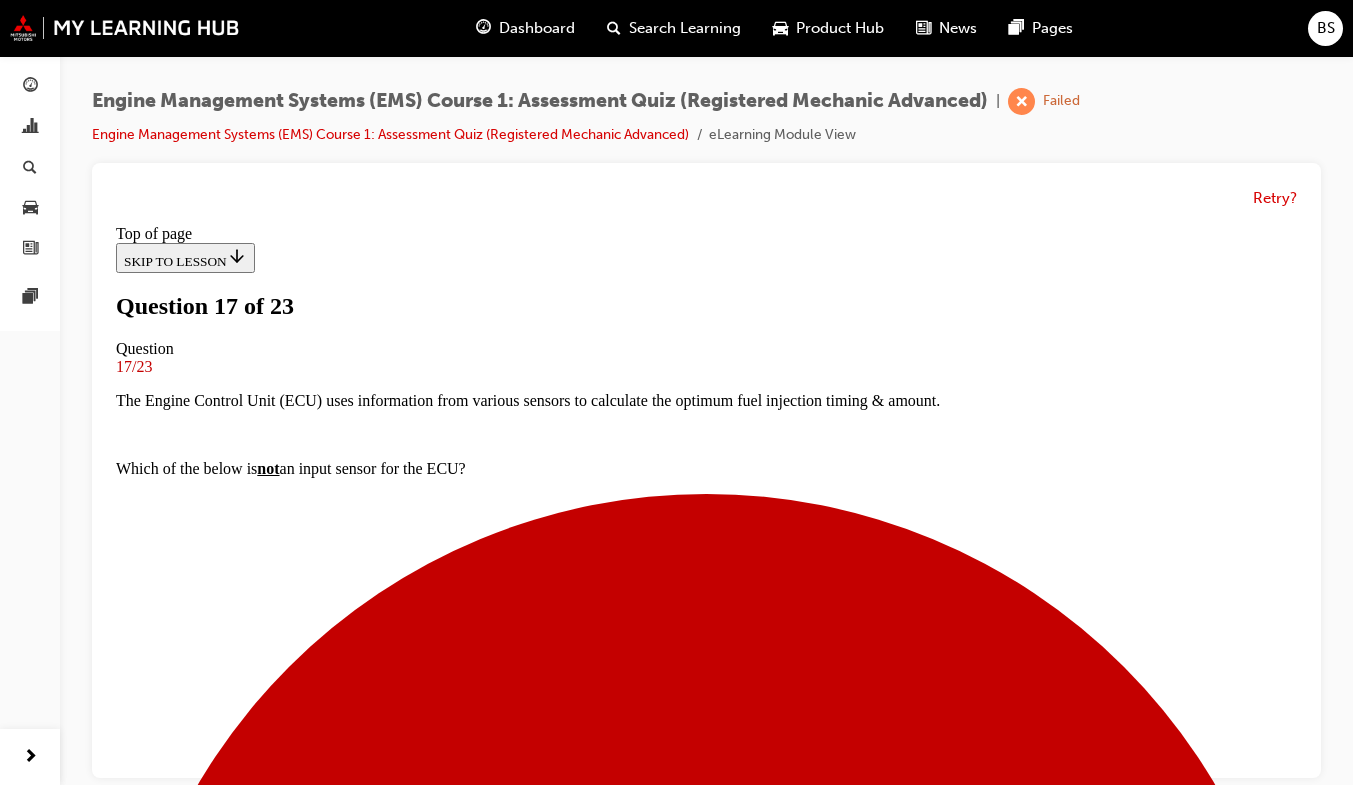 click at bounding box center (706, 12411) 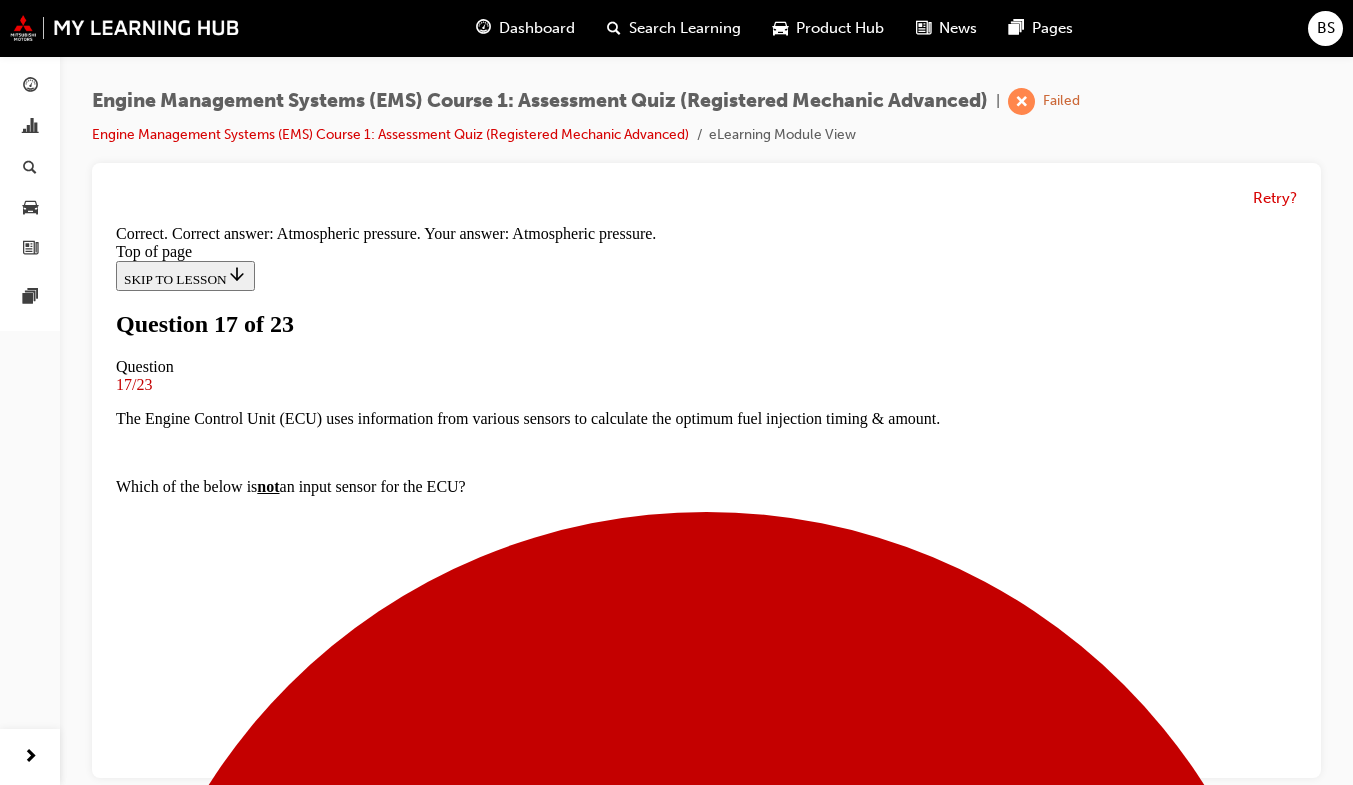 scroll, scrollTop: 362, scrollLeft: 0, axis: vertical 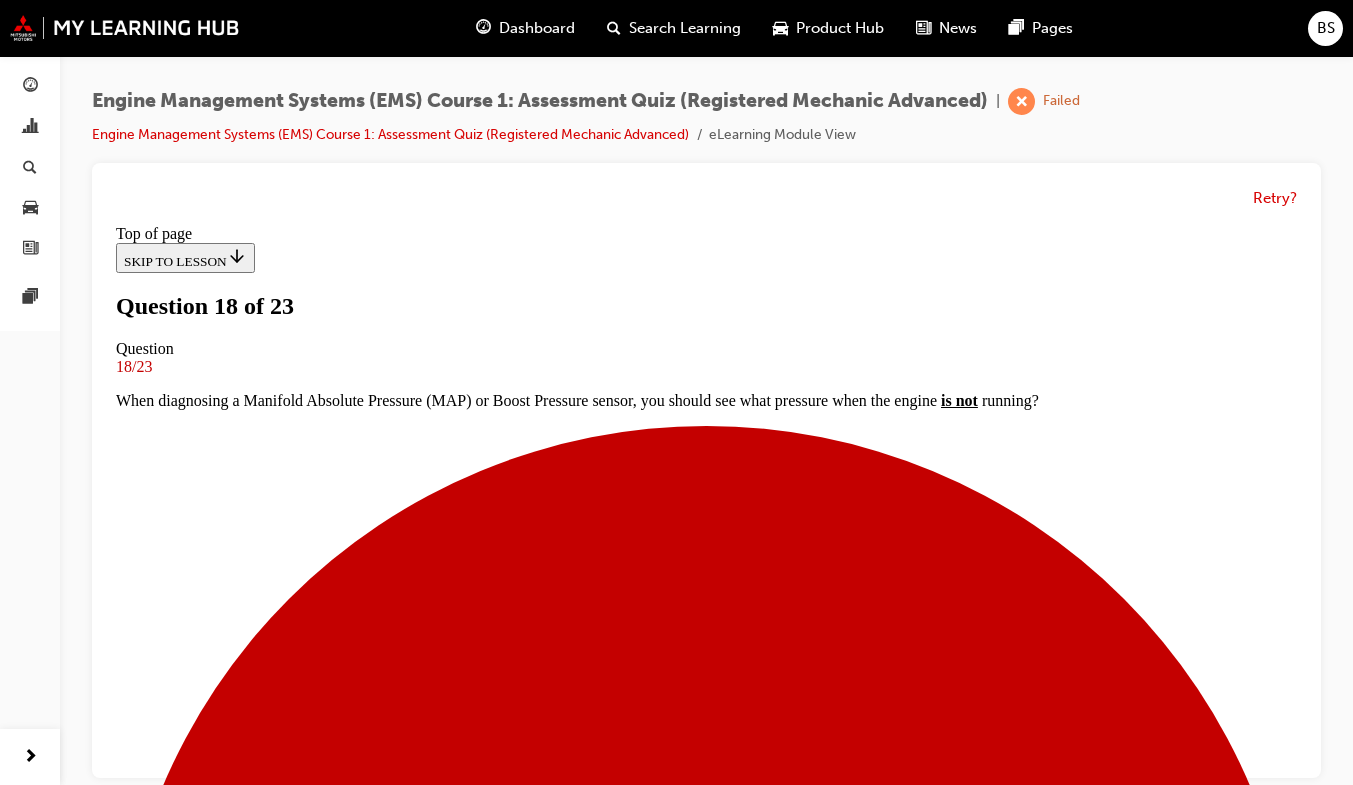 click at bounding box center [706, 10209] 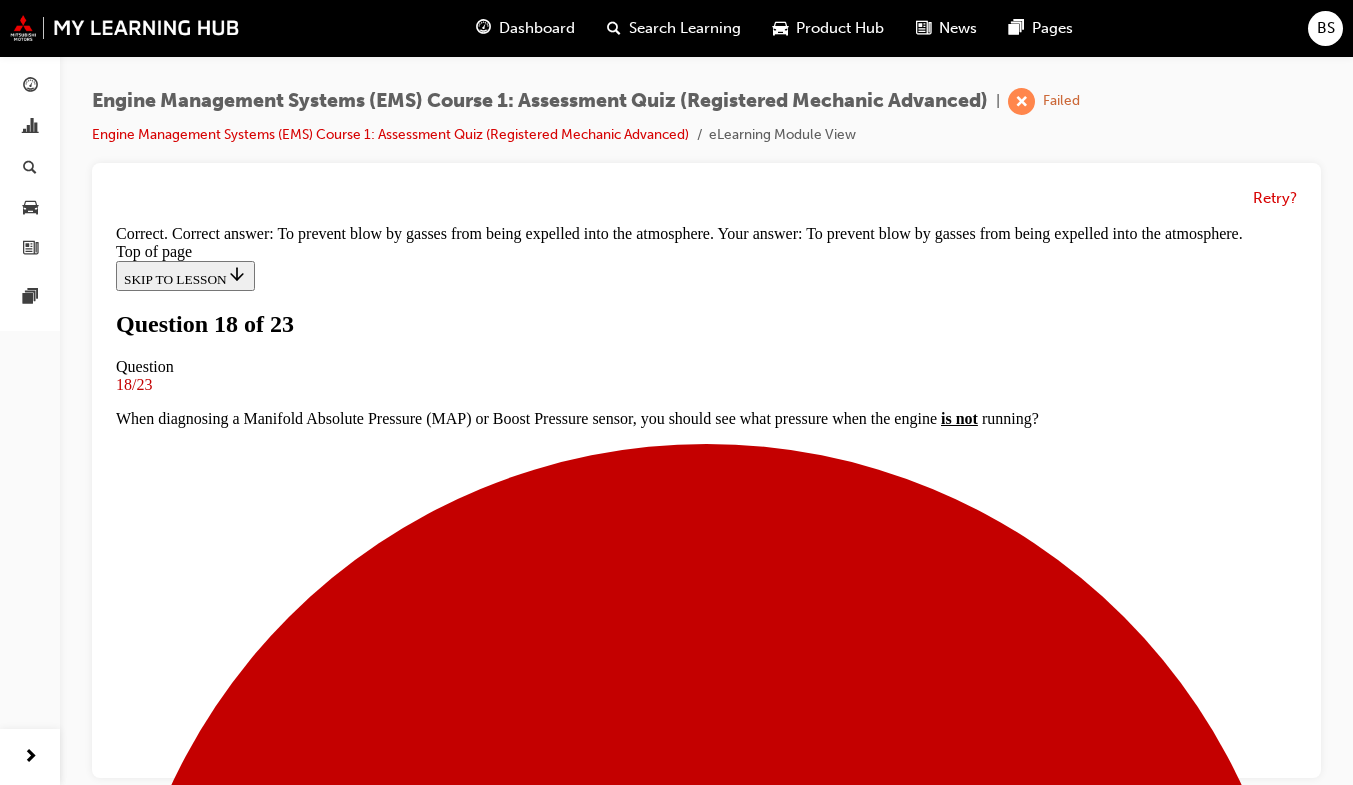 scroll, scrollTop: 428, scrollLeft: 0, axis: vertical 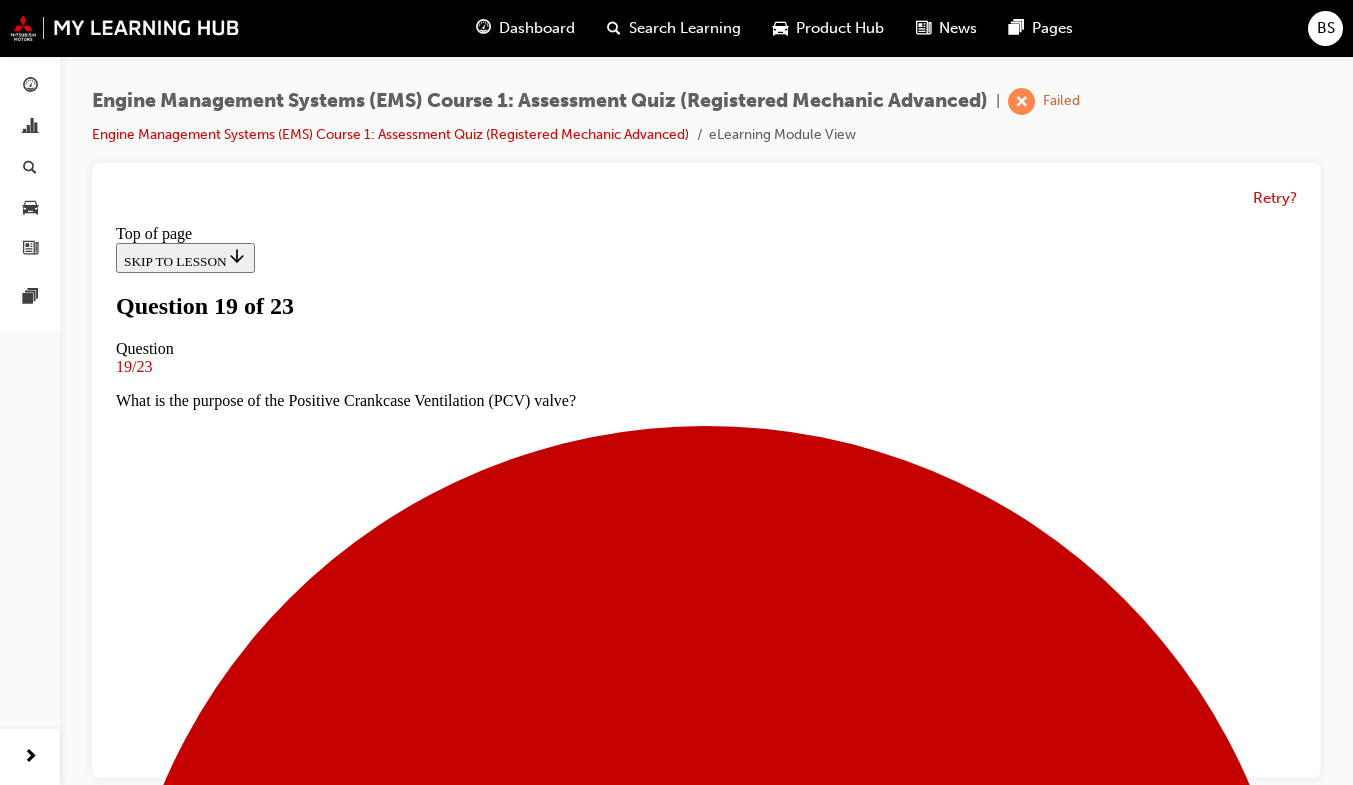 click on "The spark happens earlier than normal" at bounding box center (706, 15517) 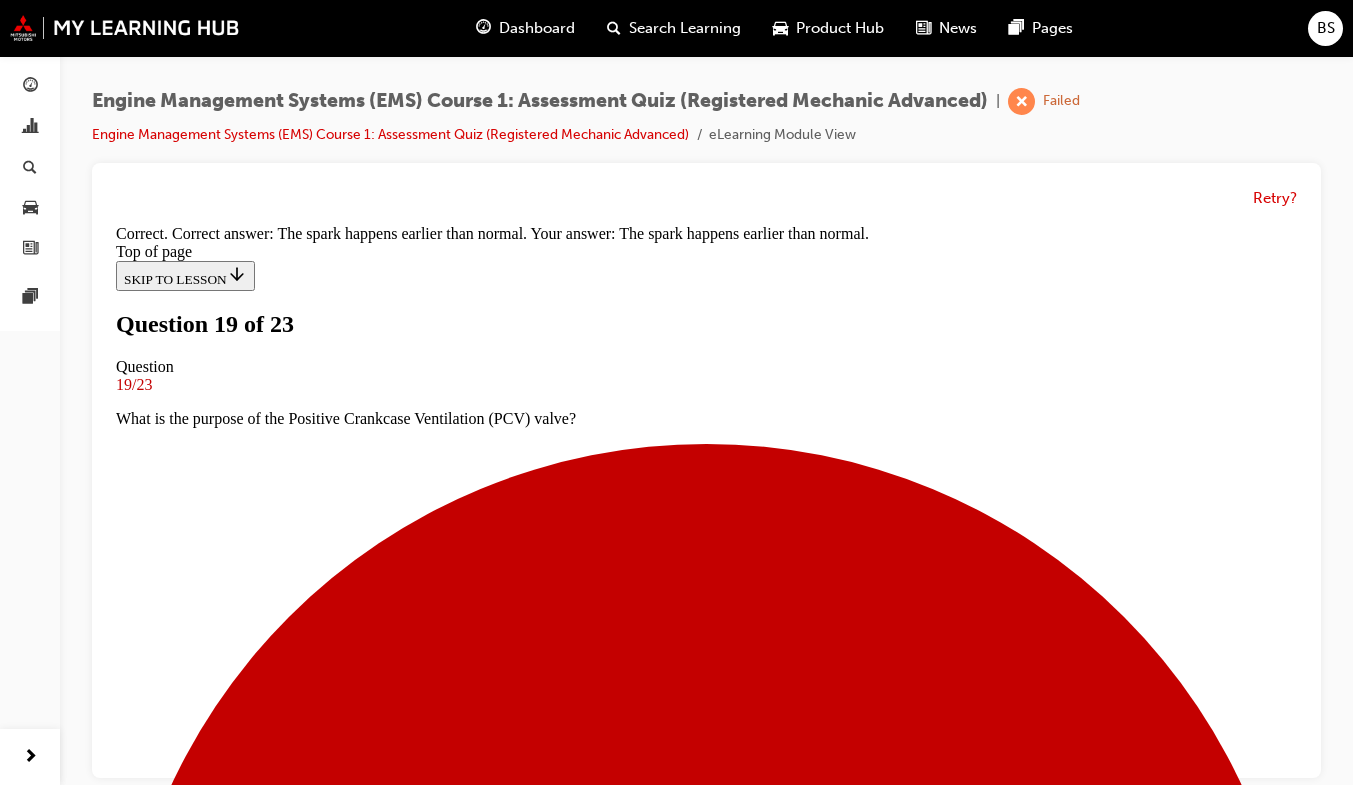 click on "NEXT" at bounding box center [142, 15683] 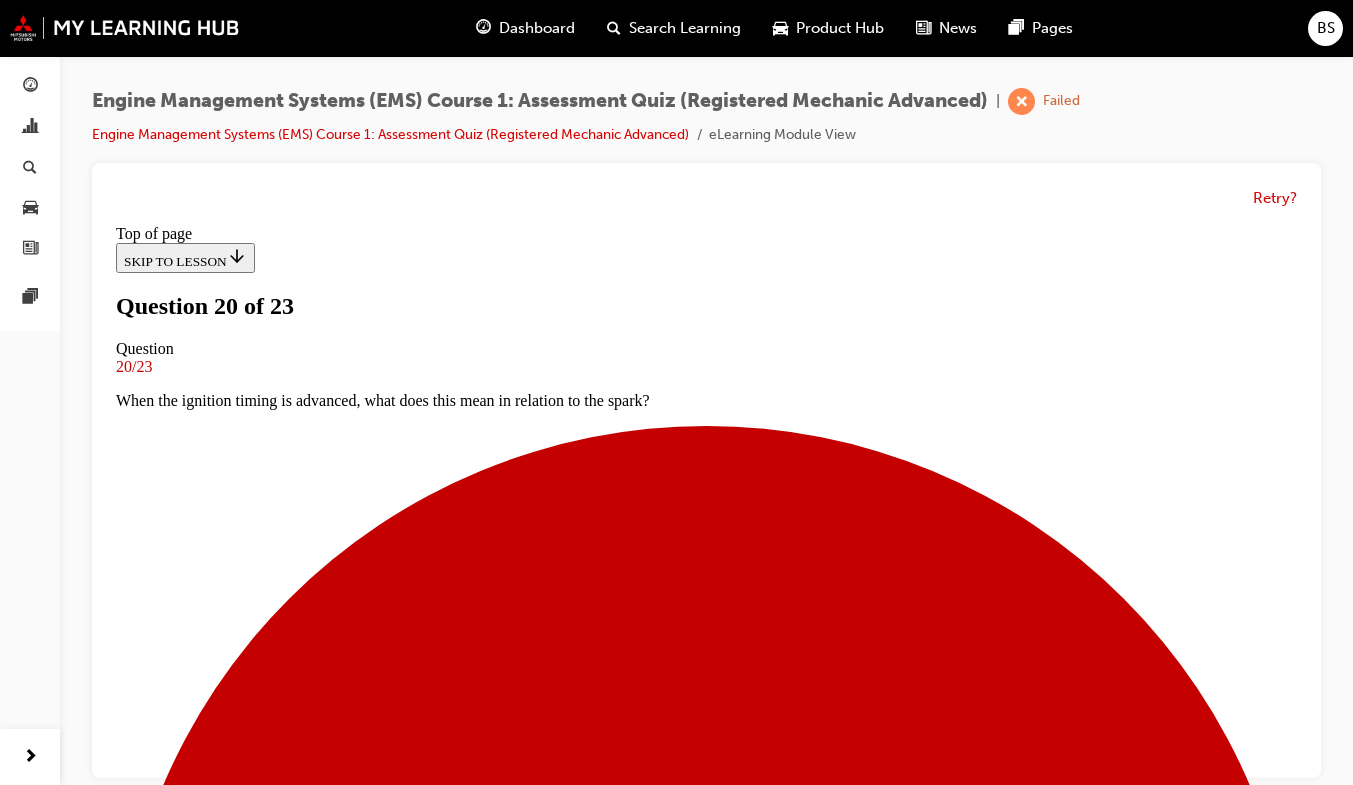 scroll, scrollTop: 163, scrollLeft: 0, axis: vertical 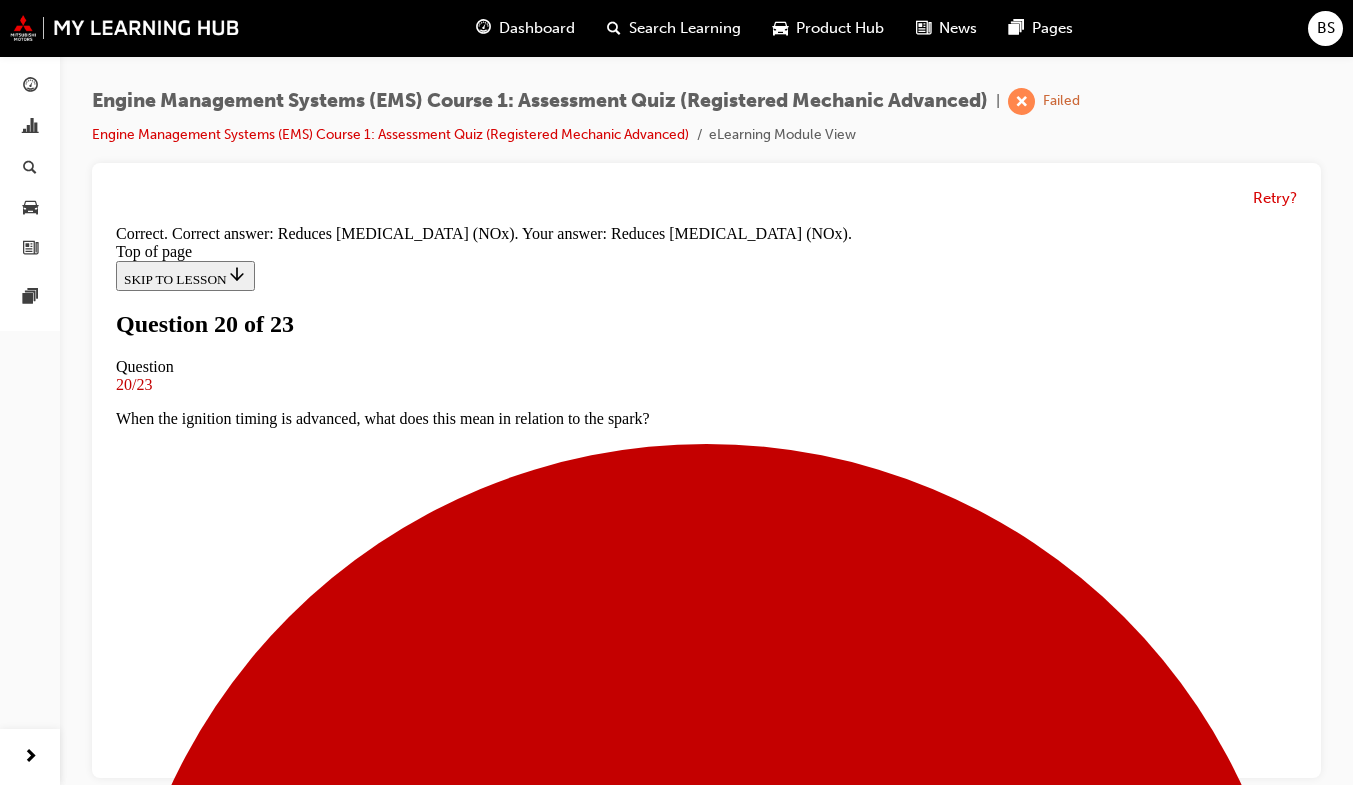 click on "NEXT" at bounding box center (142, 13549) 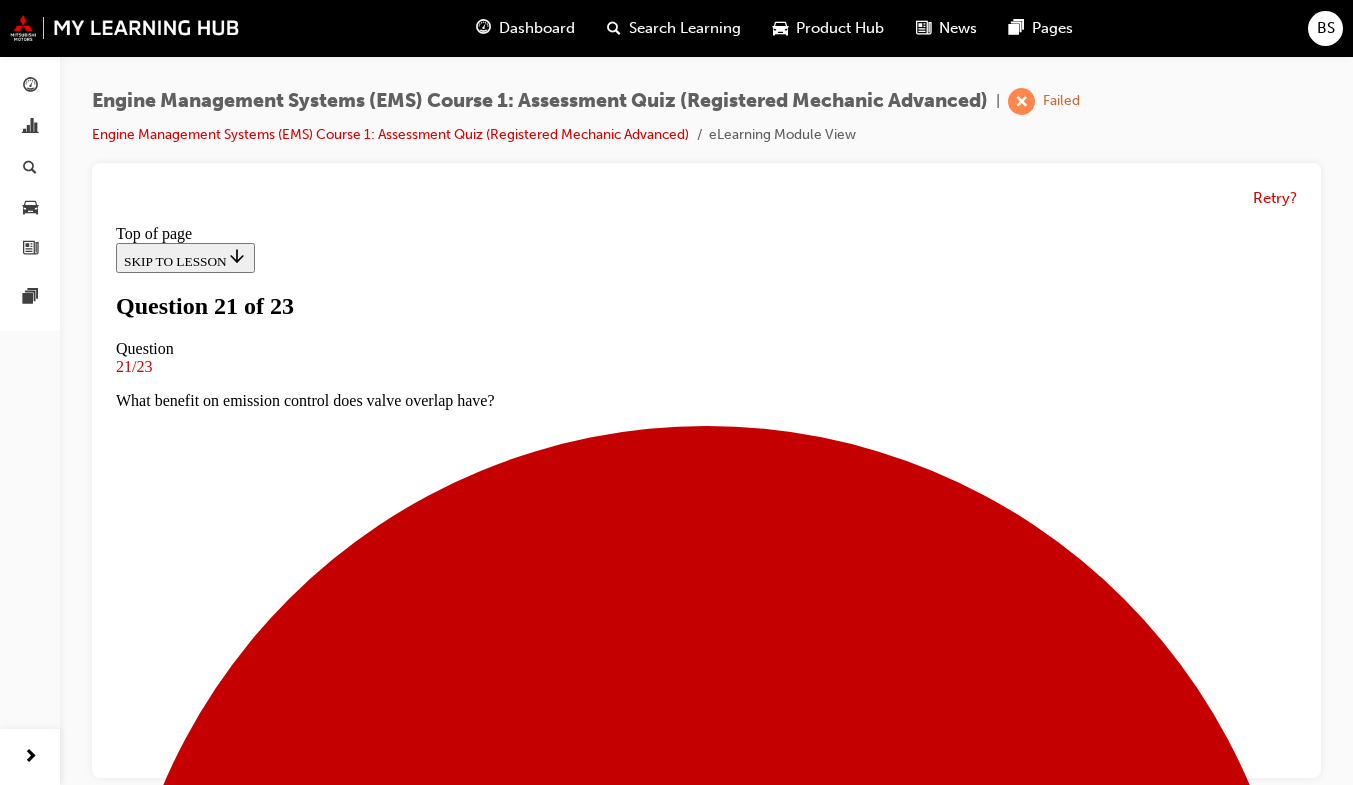 scroll, scrollTop: 278, scrollLeft: 0, axis: vertical 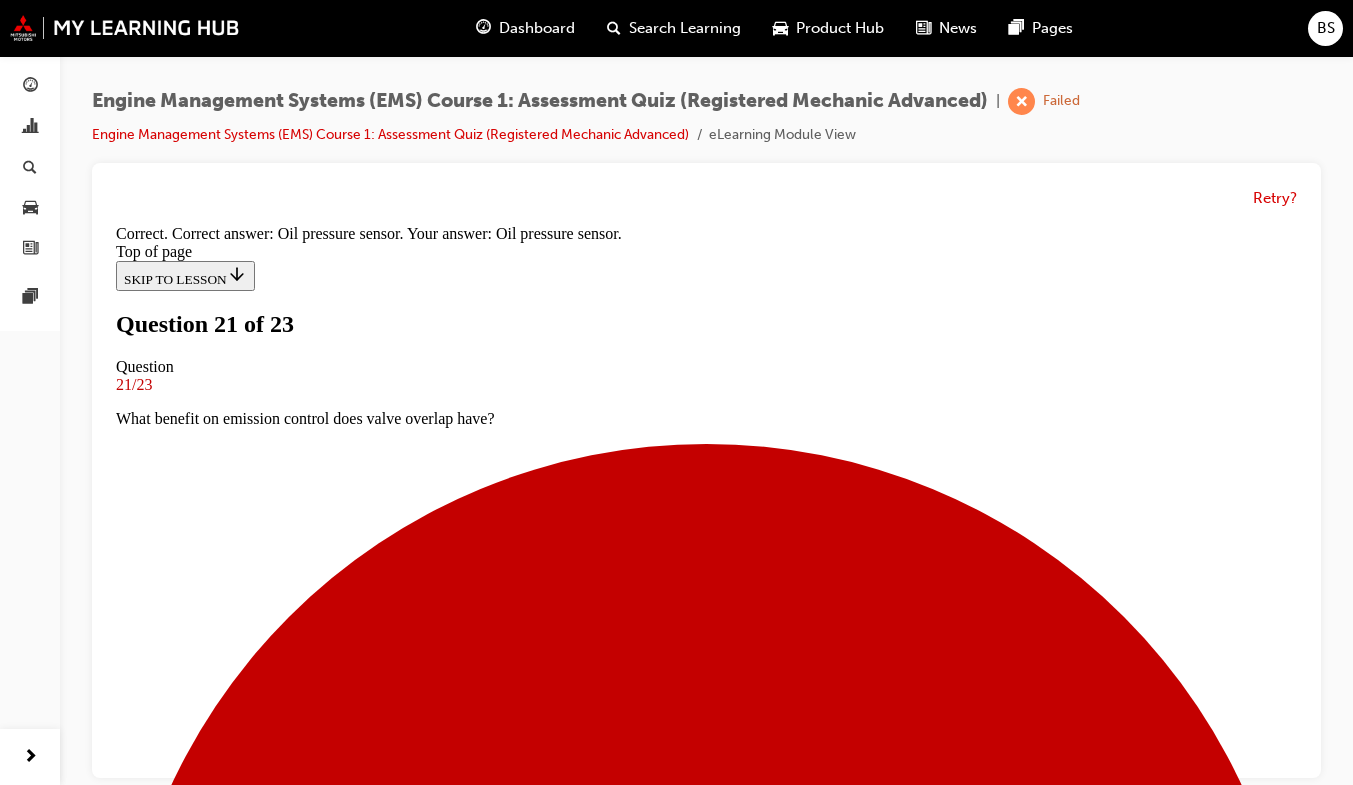 click on "NEXT" at bounding box center (142, 15683) 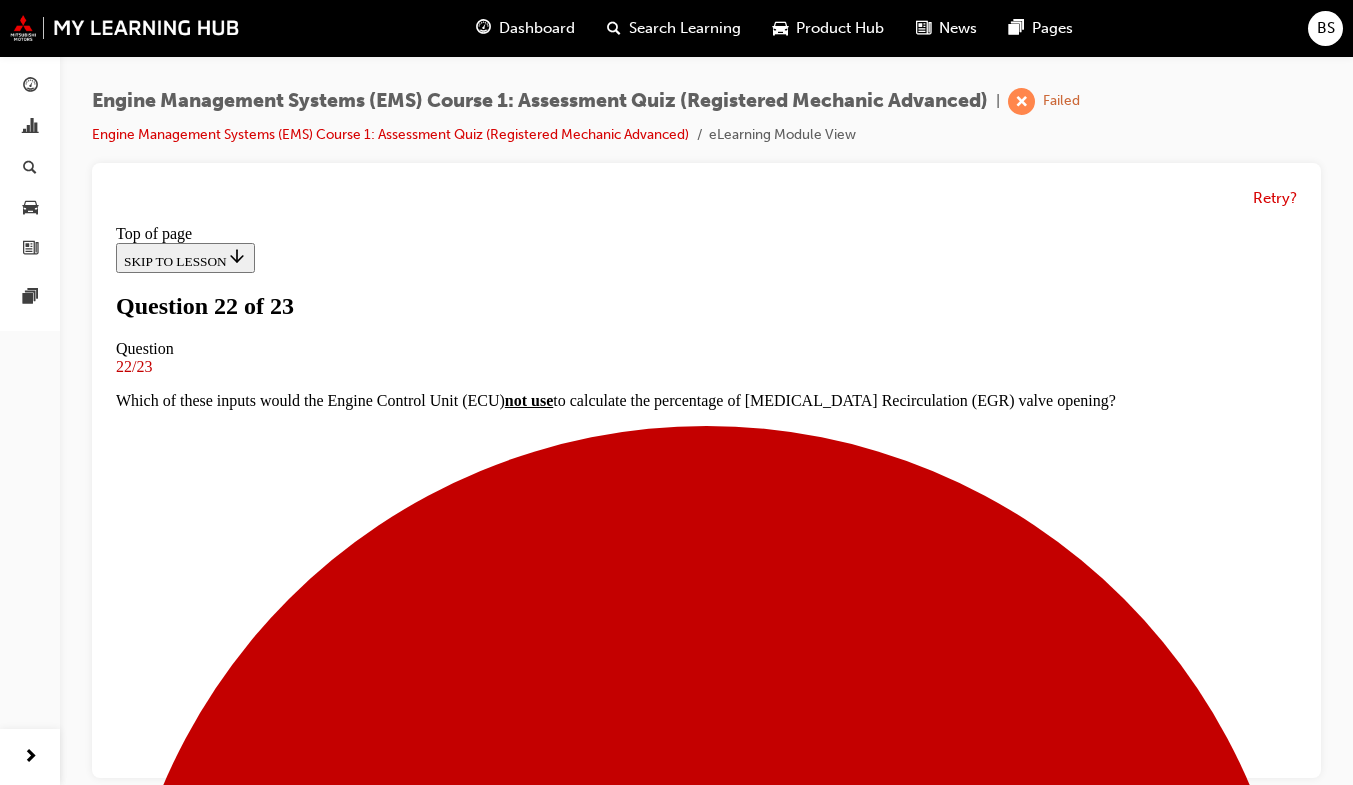 scroll, scrollTop: 209, scrollLeft: 0, axis: vertical 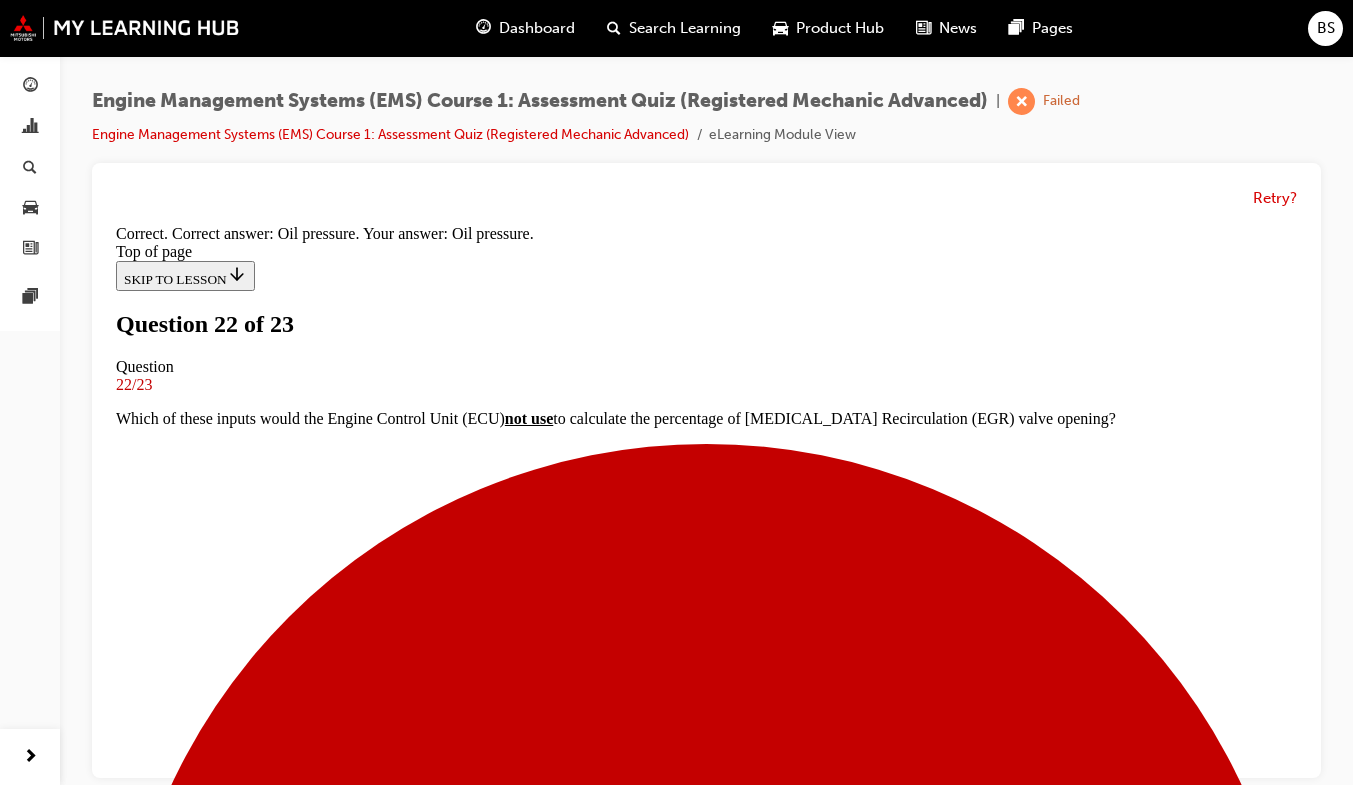 click on "NEXT" at bounding box center [142, 15683] 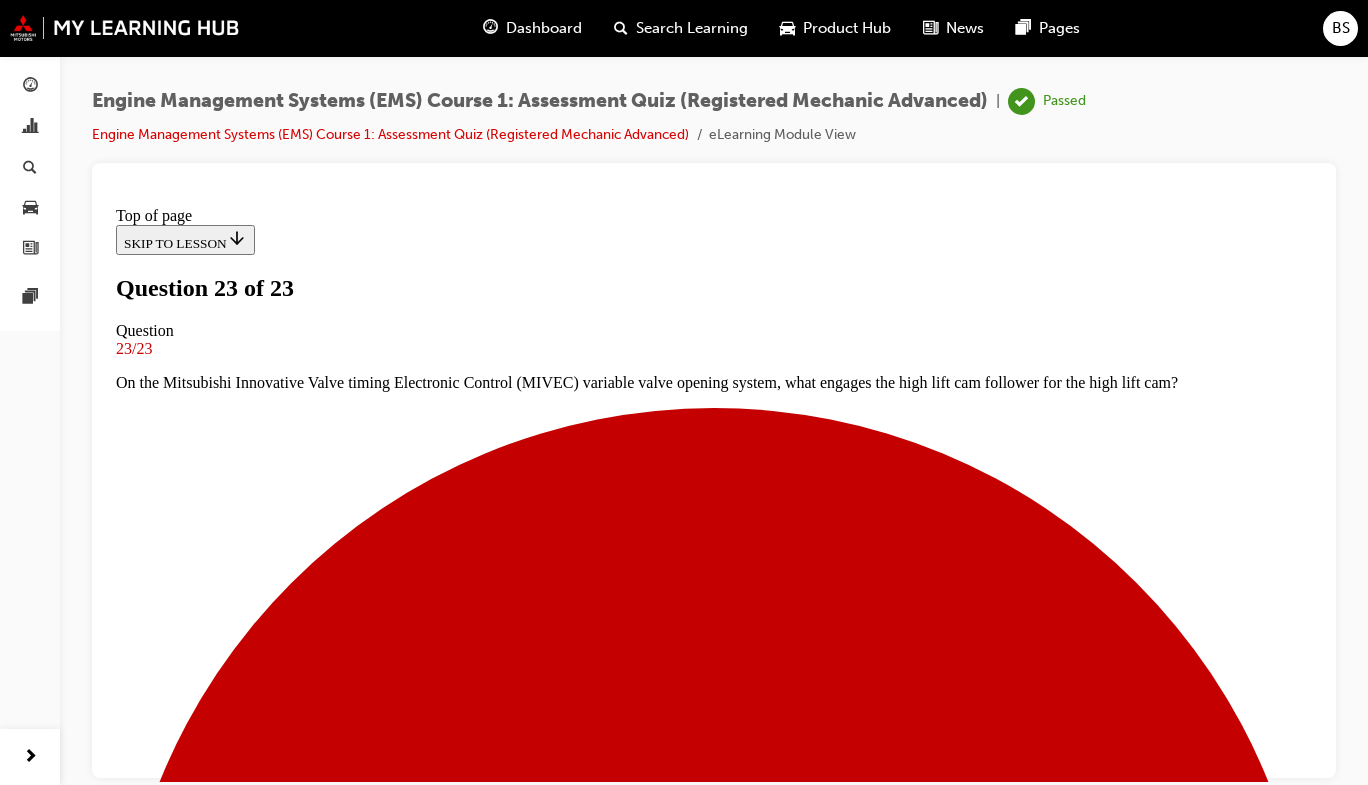 scroll, scrollTop: 374, scrollLeft: 0, axis: vertical 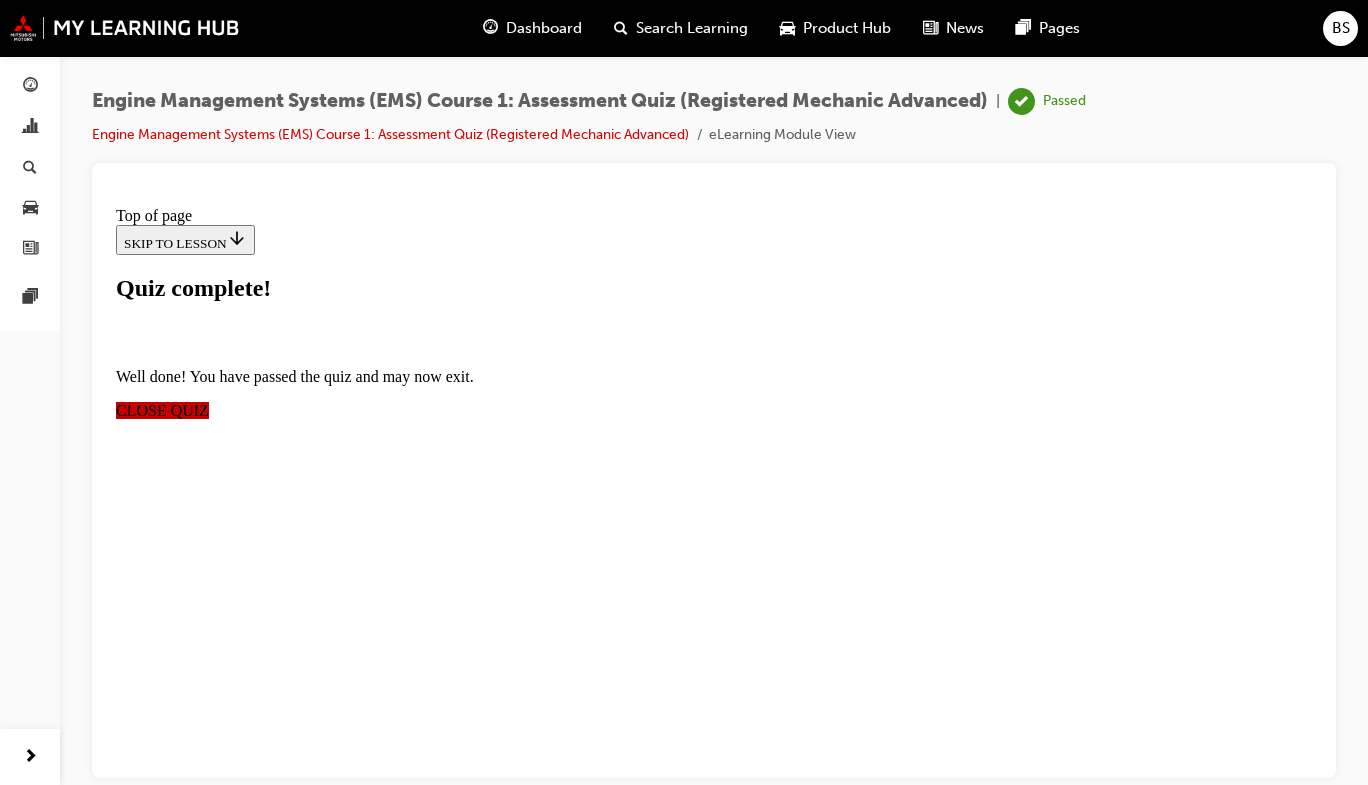 click on "CLOSE QUIZ" at bounding box center [162, 409] 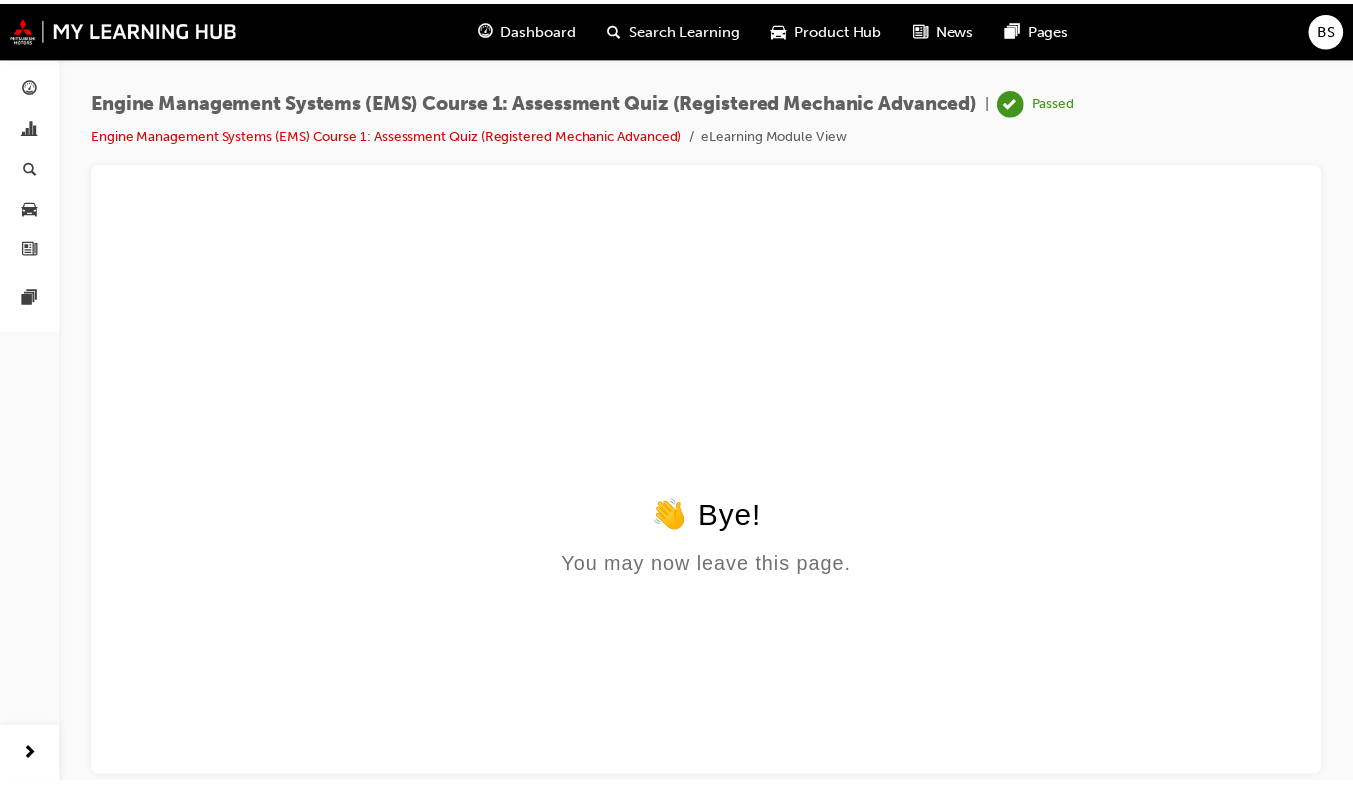 scroll, scrollTop: 0, scrollLeft: 0, axis: both 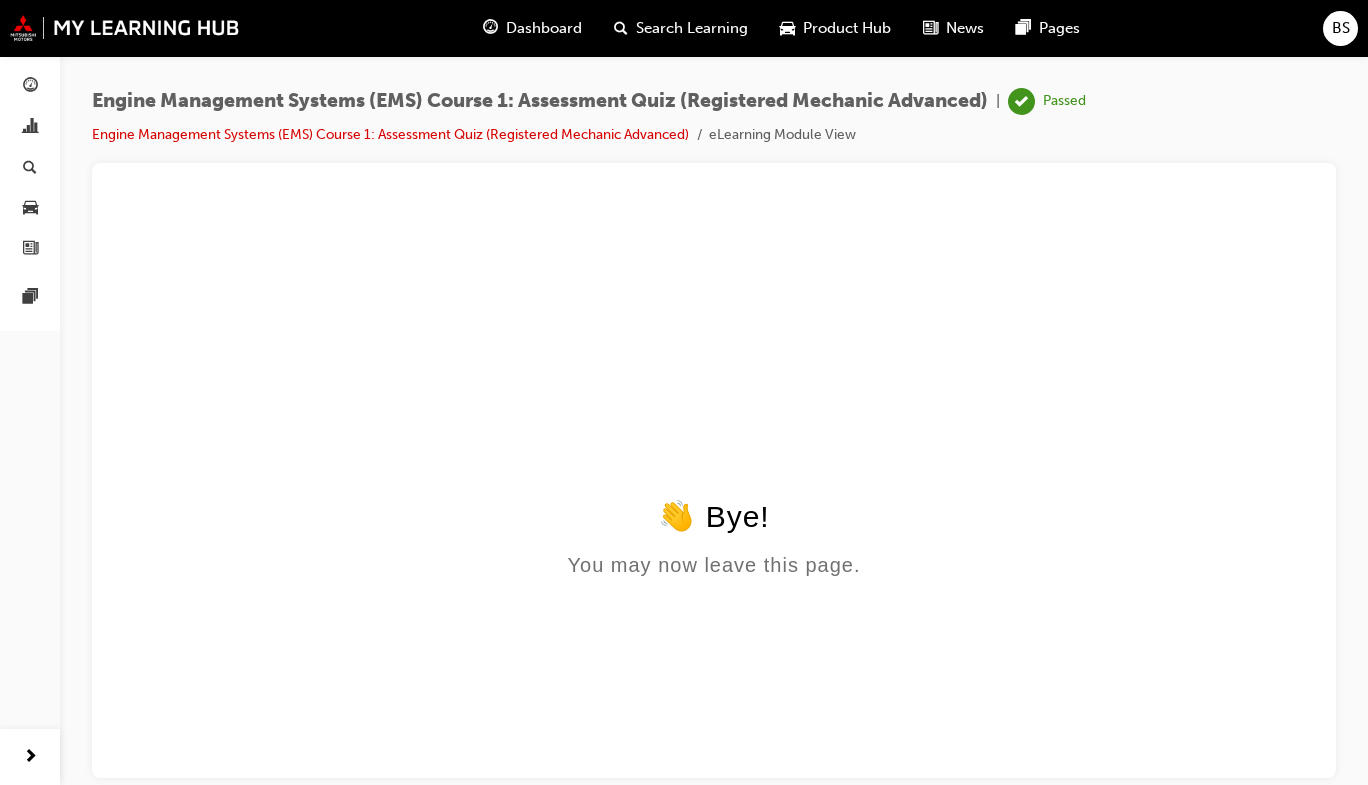 click on "Dashboard" at bounding box center [544, 28] 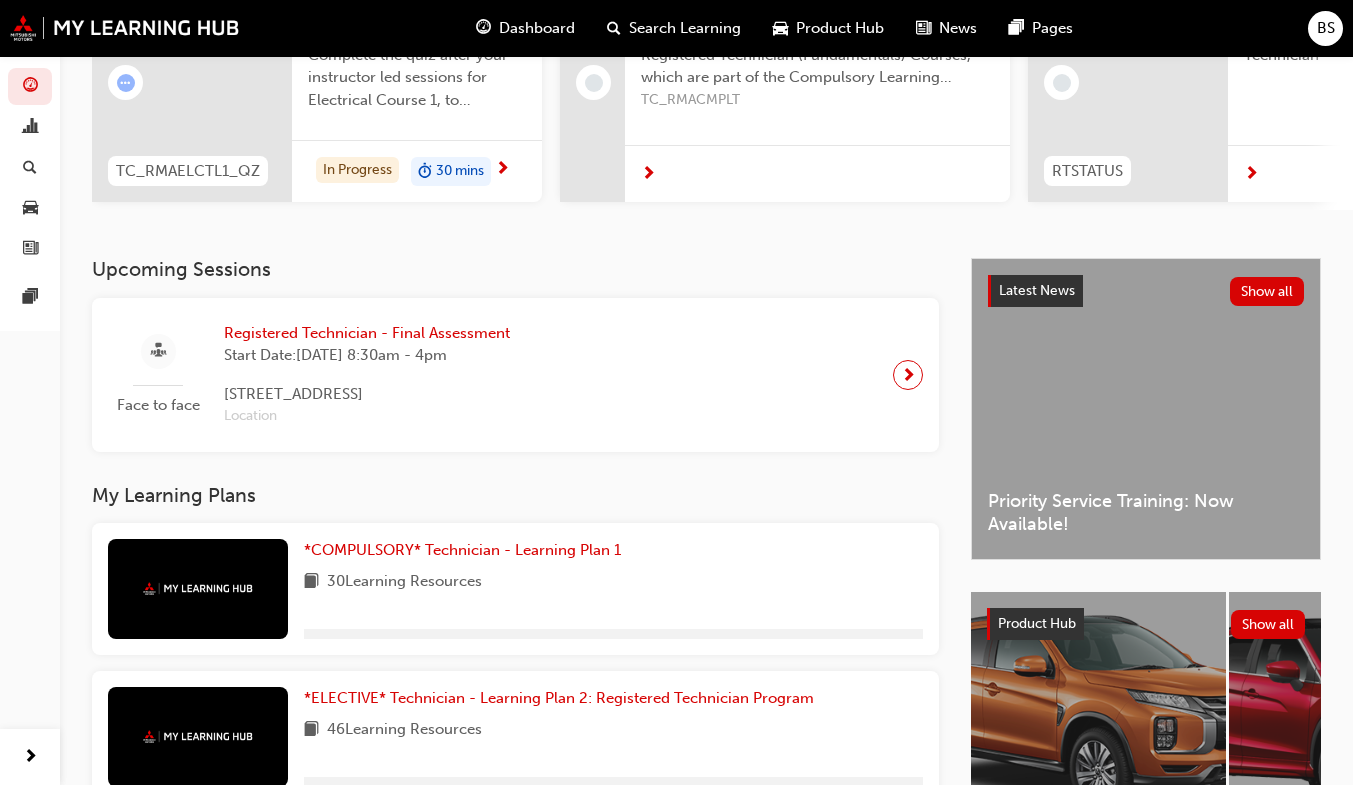 scroll, scrollTop: 462, scrollLeft: 0, axis: vertical 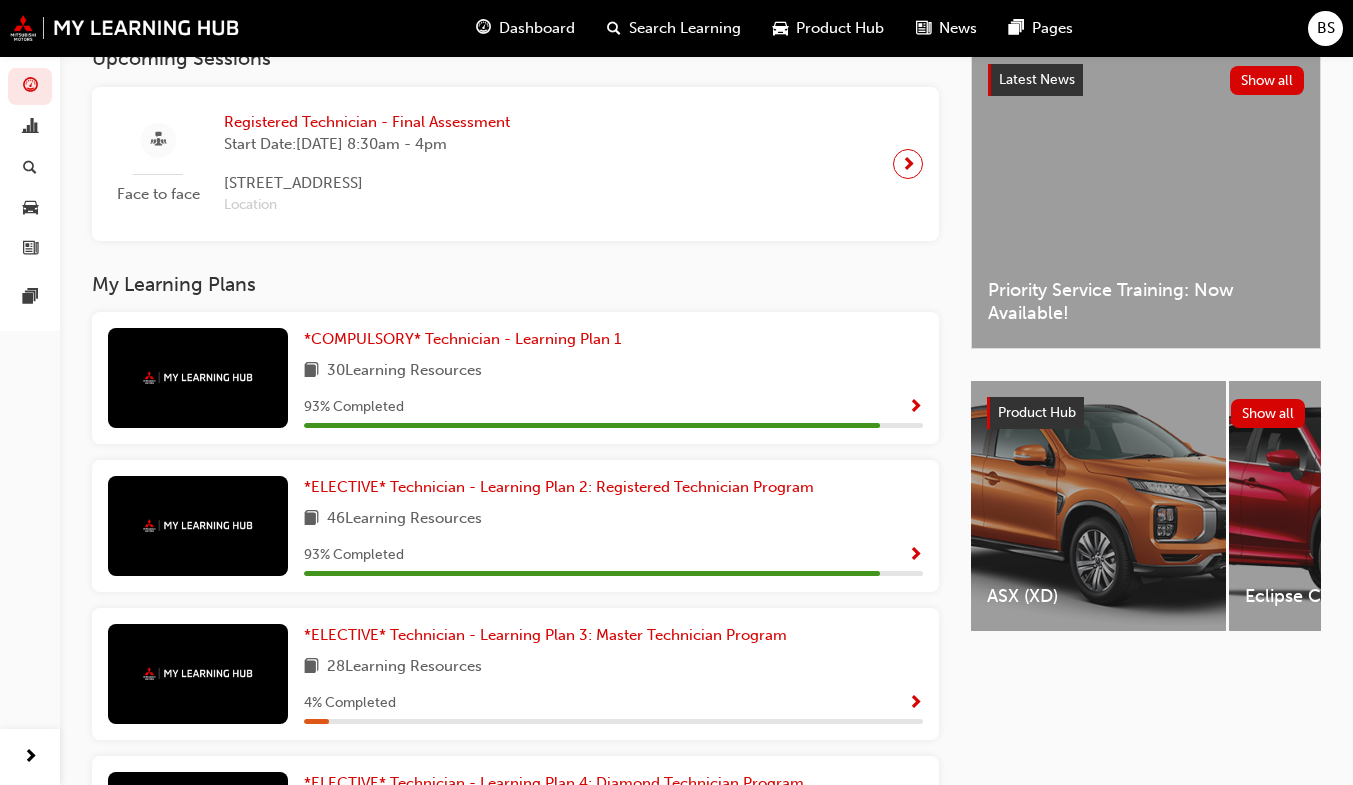 click at bounding box center (915, 408) 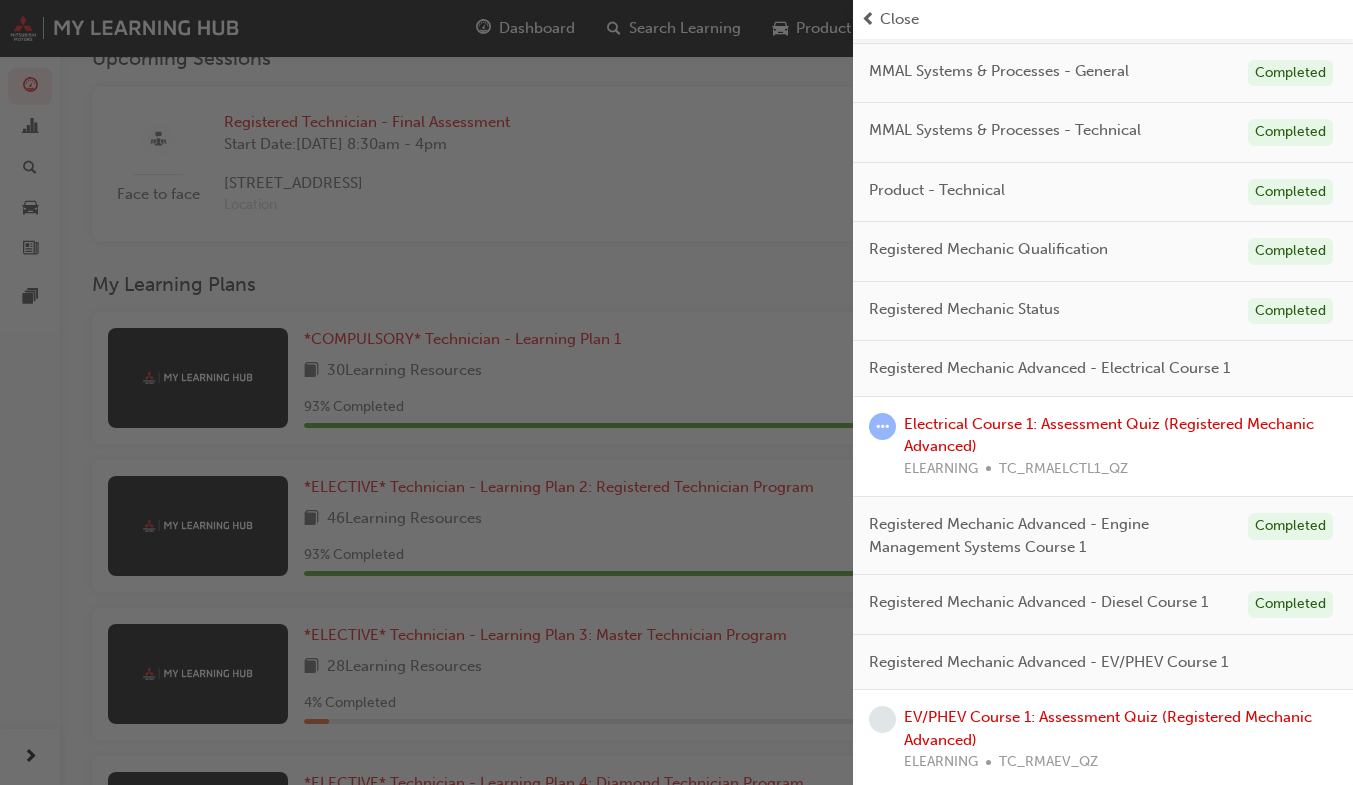 scroll, scrollTop: 341, scrollLeft: 0, axis: vertical 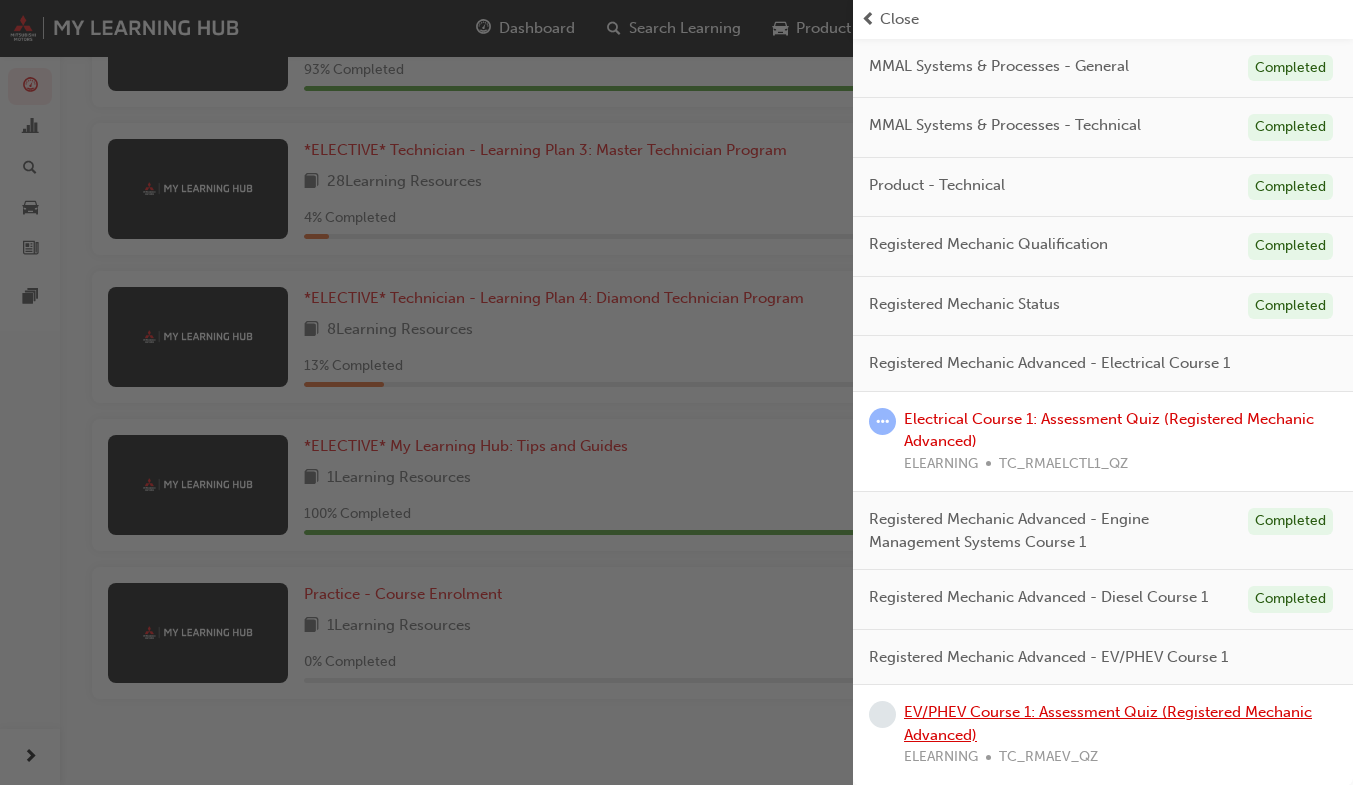 click on "EV/PHEV Course 1: Assessment Quiz (Registered Mechanic Advanced)" at bounding box center (1108, 723) 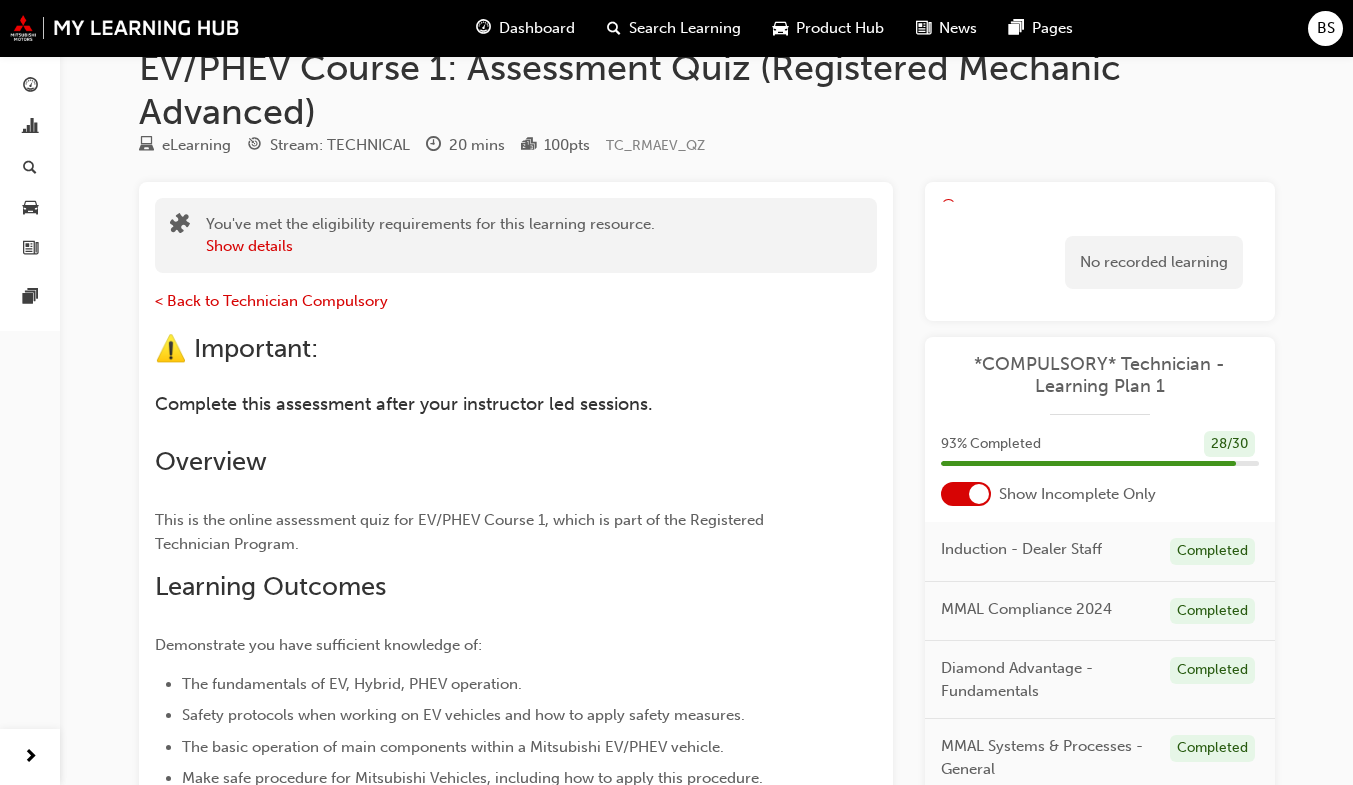 scroll, scrollTop: 37, scrollLeft: 0, axis: vertical 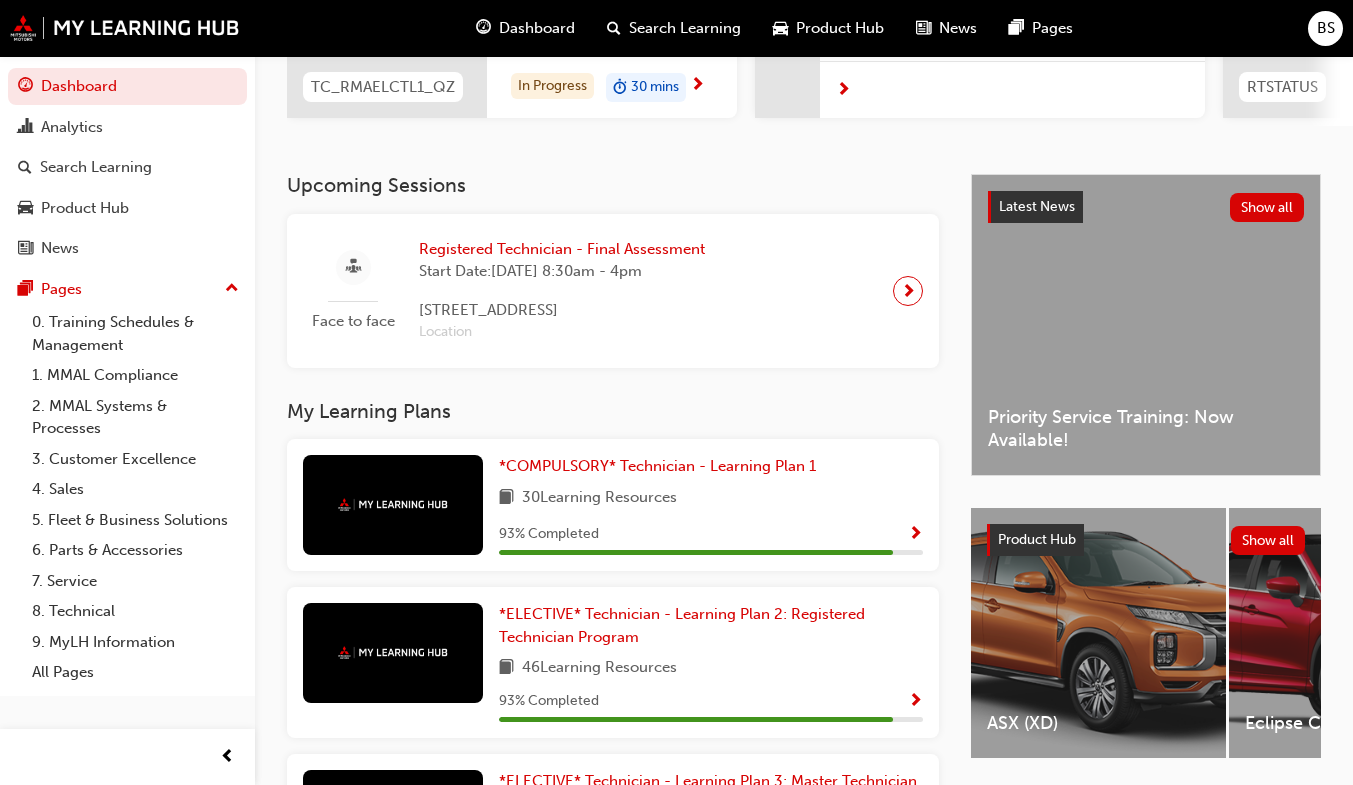 click at bounding box center (915, 535) 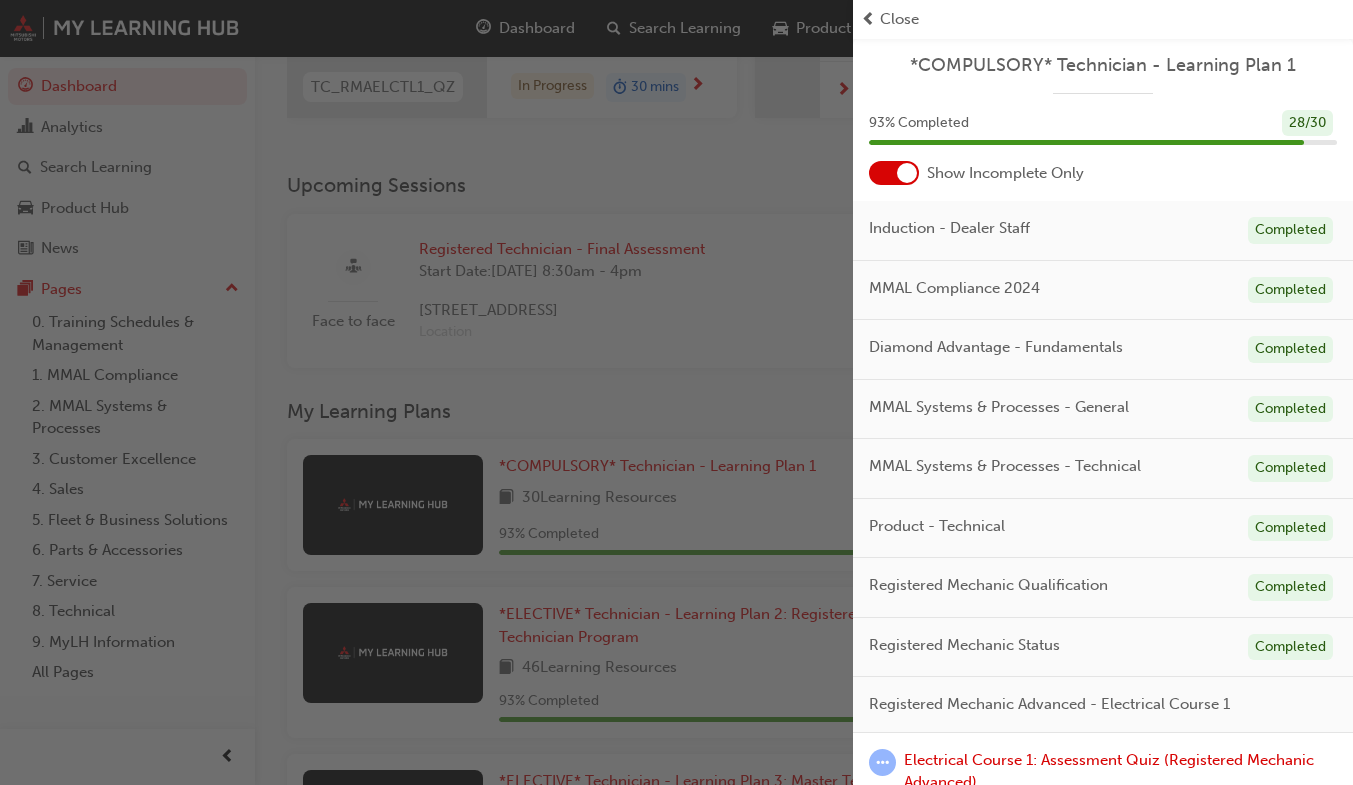 scroll, scrollTop: 341, scrollLeft: 0, axis: vertical 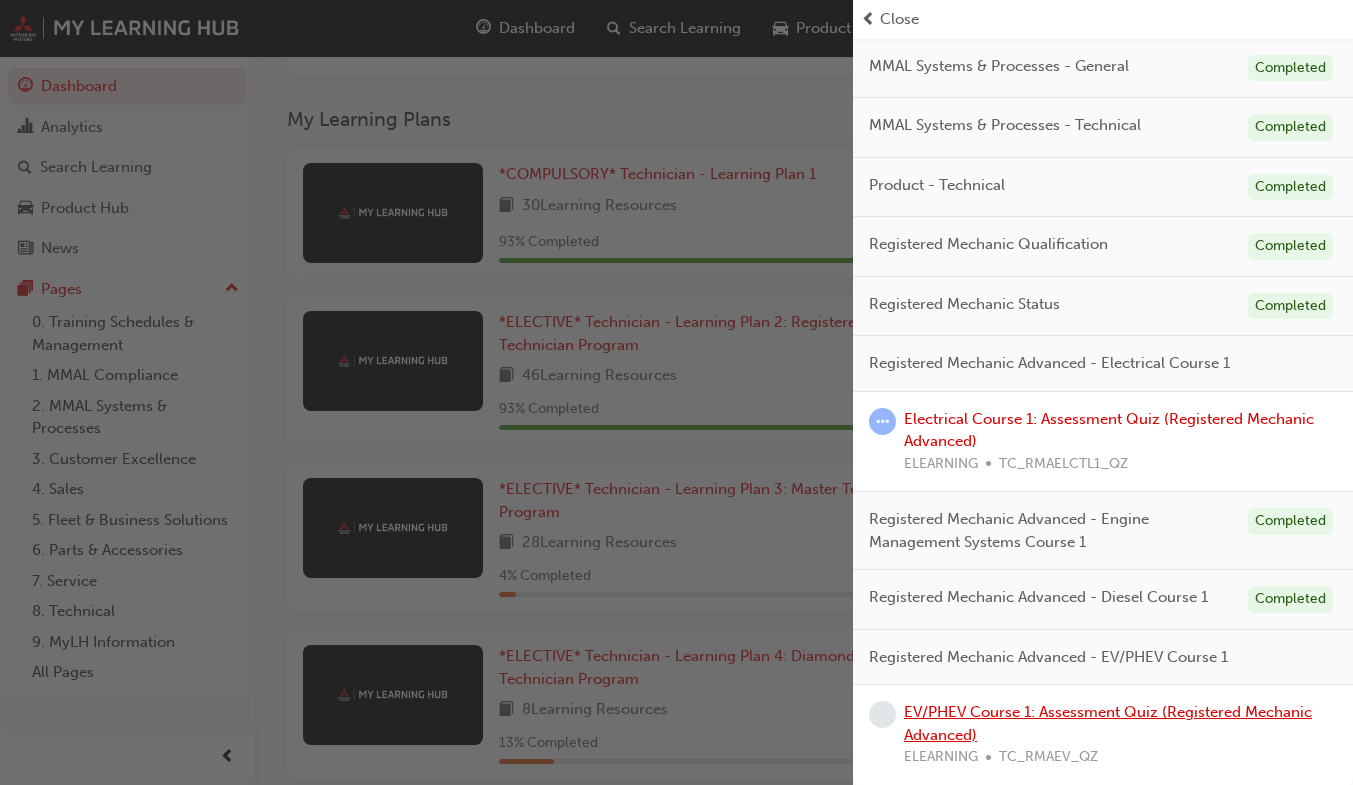 click on "EV/PHEV Course 1: Assessment Quiz (Registered Mechanic Advanced)" at bounding box center (1108, 723) 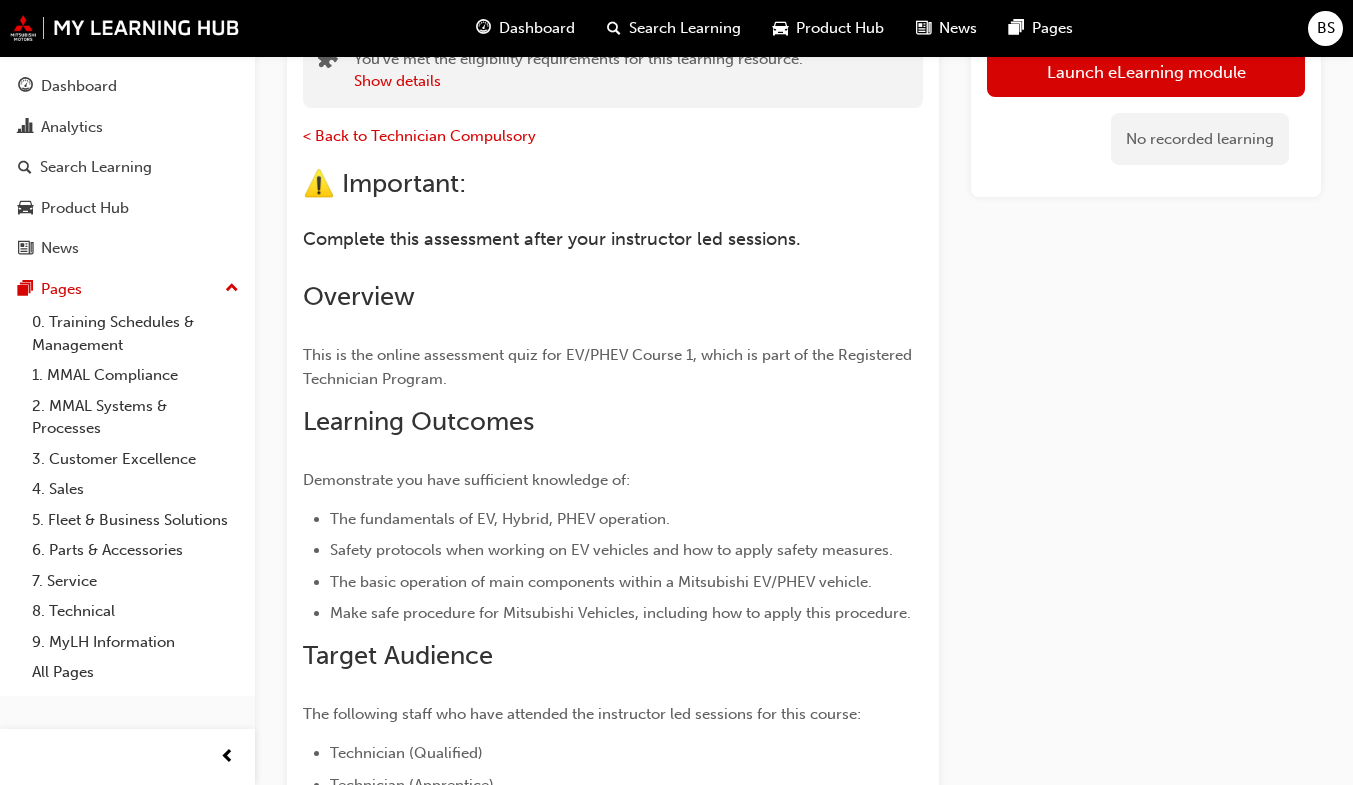 scroll, scrollTop: 208, scrollLeft: 0, axis: vertical 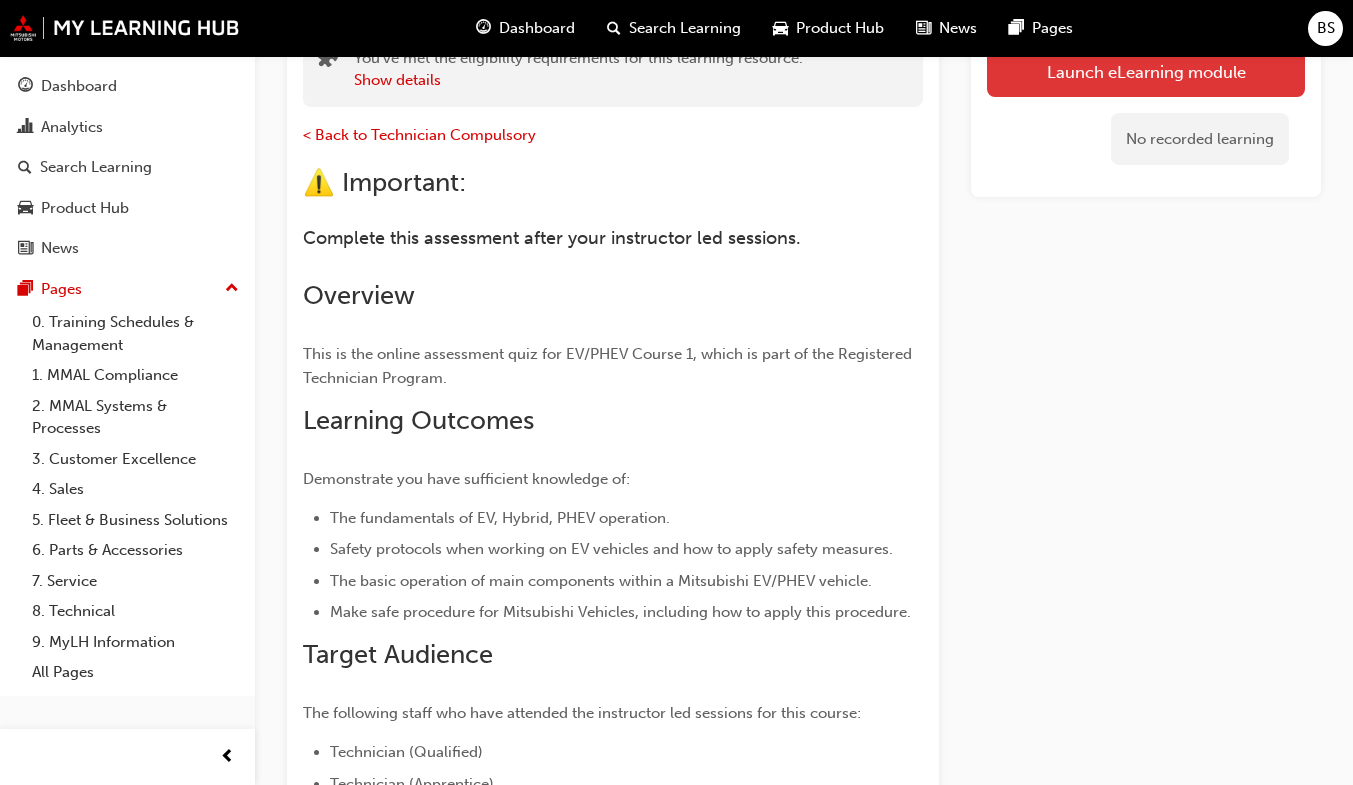 click on "Launch eLearning module" at bounding box center [1146, 71] 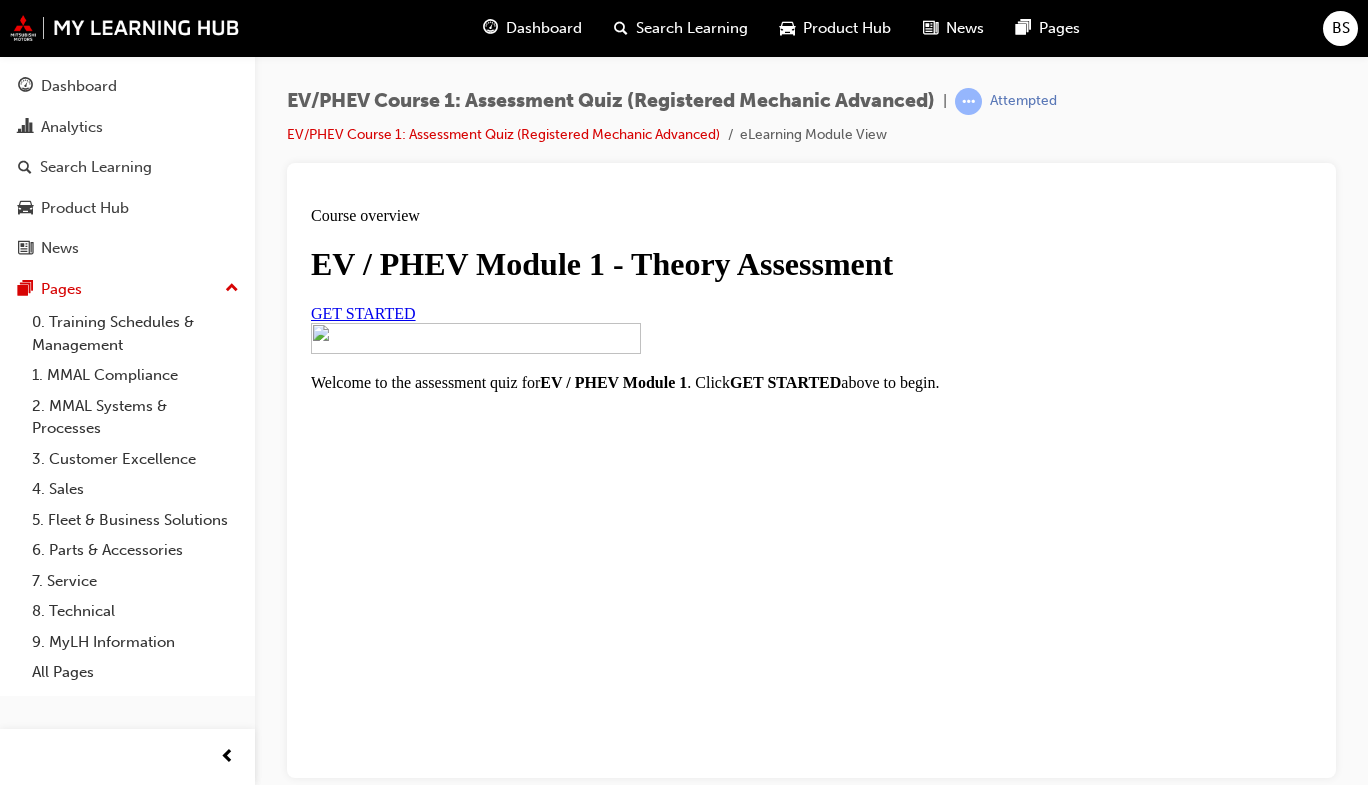 scroll, scrollTop: 0, scrollLeft: 0, axis: both 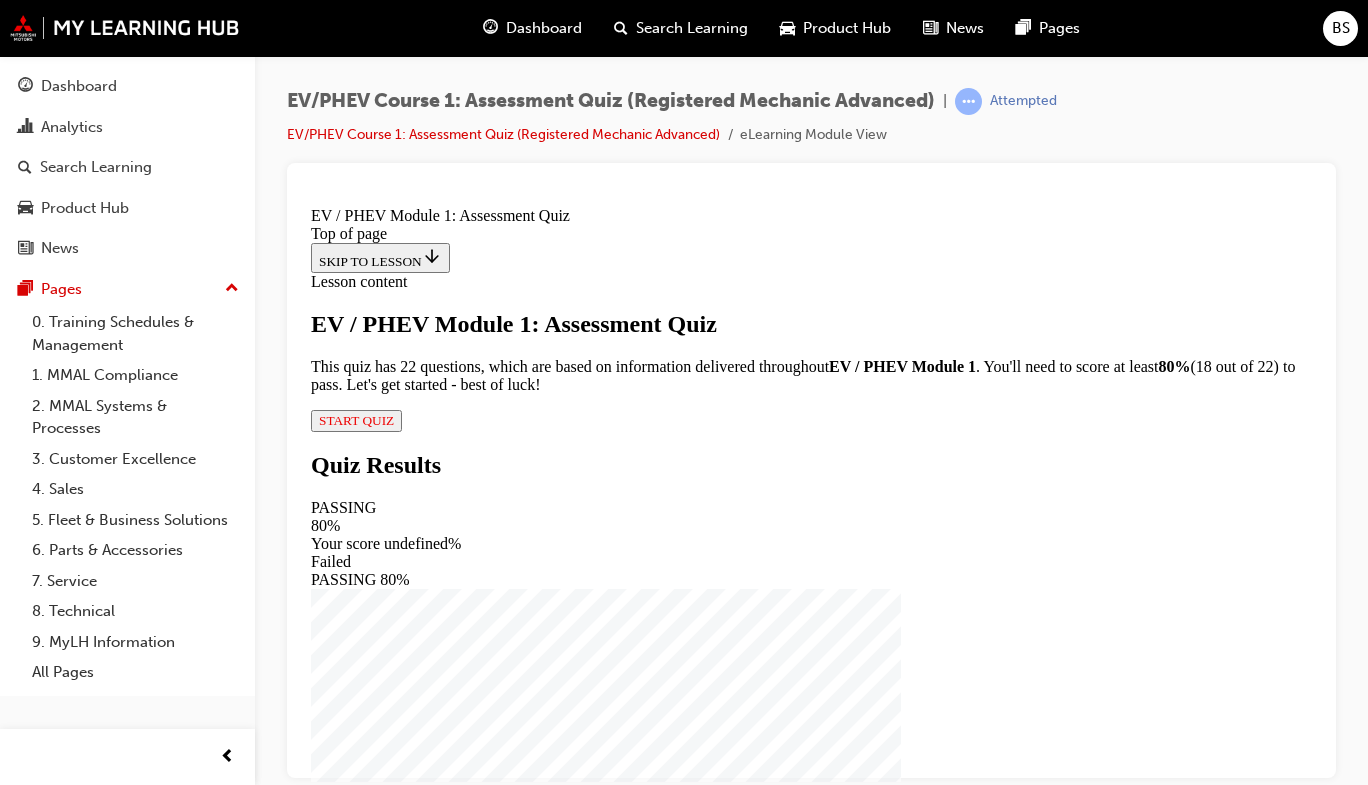 click on "EV / PHEV Module 1: Assessment Quiz This quiz has 22 questions, which are based on information delivered throughout  EV / PHEV Module 1 . You'll need to score at least  80%  (18 out of 22) to pass. Let's get started - best of luck! START QUIZ" at bounding box center [811, 370] 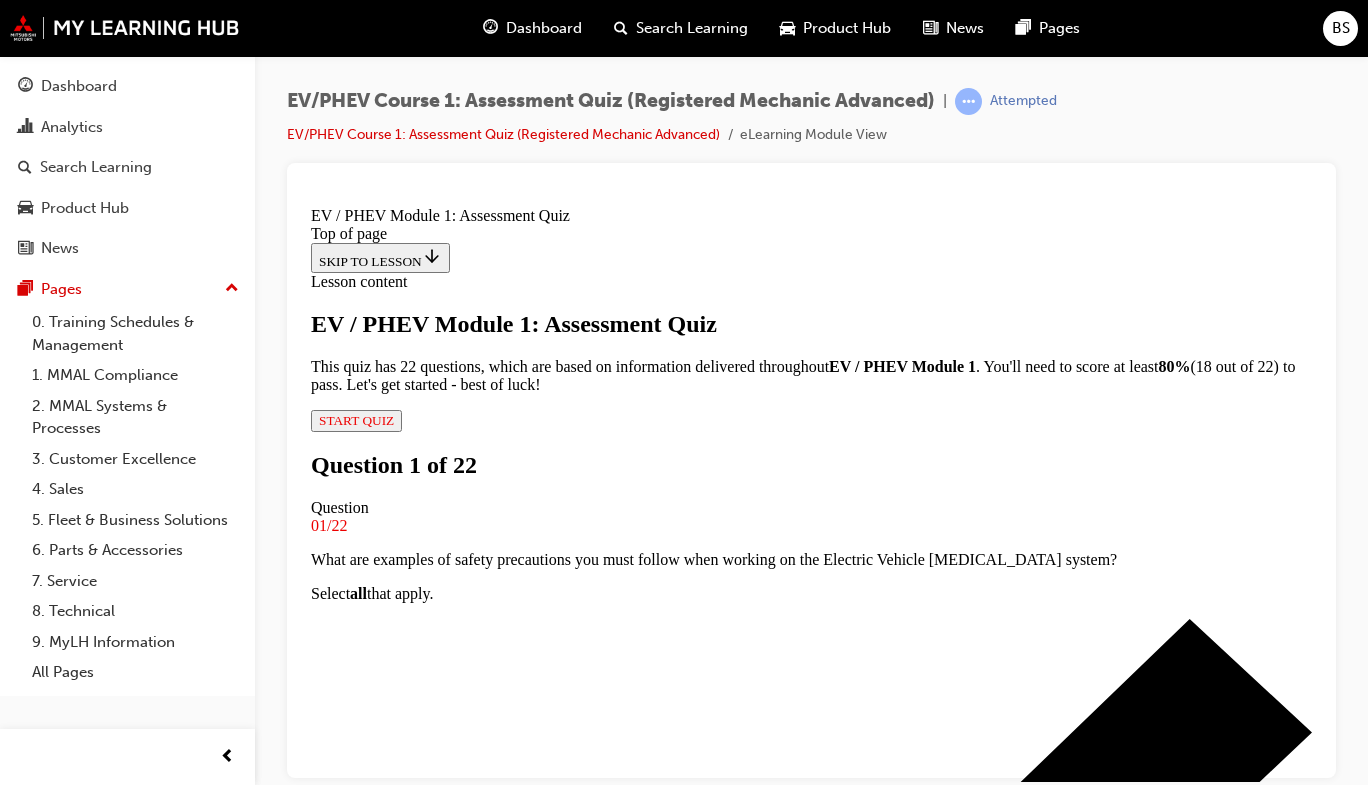 scroll, scrollTop: 262, scrollLeft: 0, axis: vertical 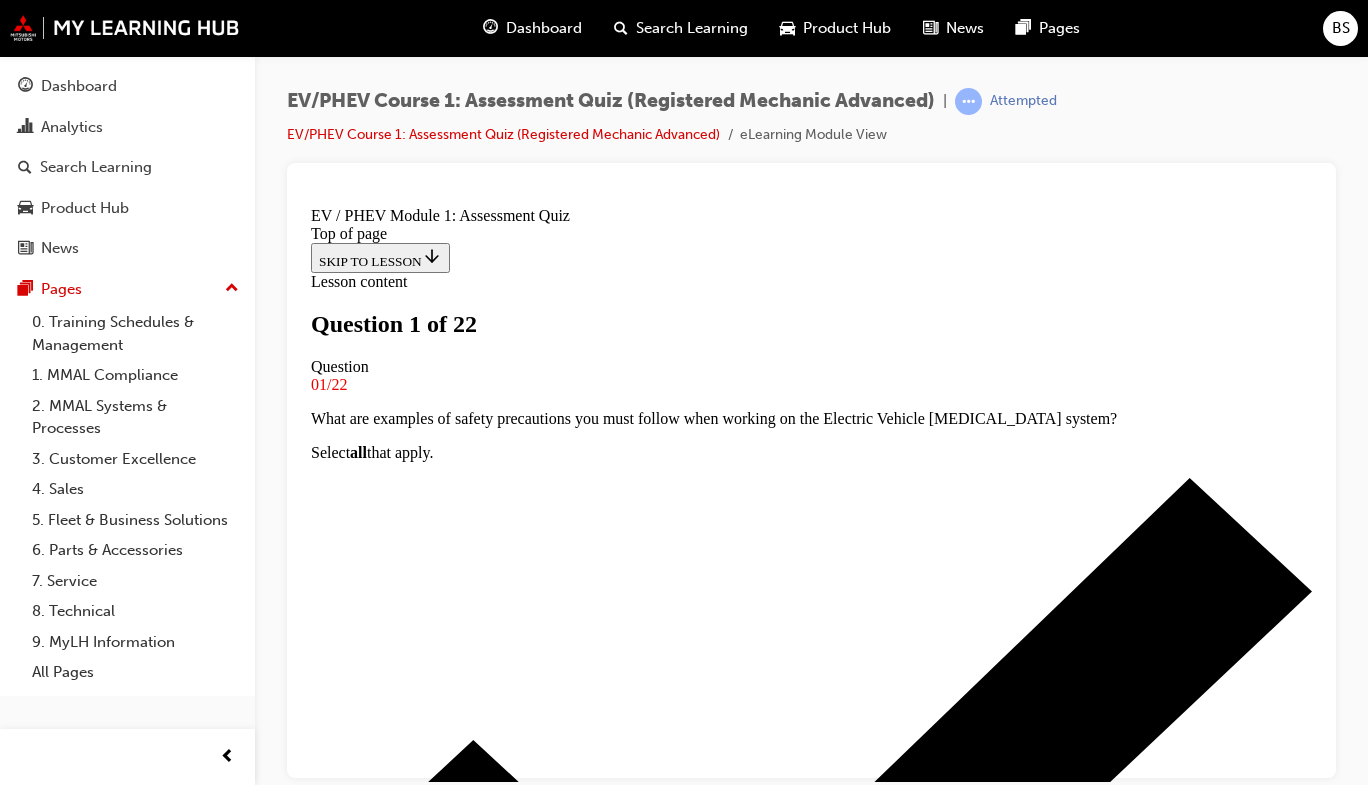 drag, startPoint x: 689, startPoint y: 326, endPoint x: 500, endPoint y: 307, distance: 189.95262 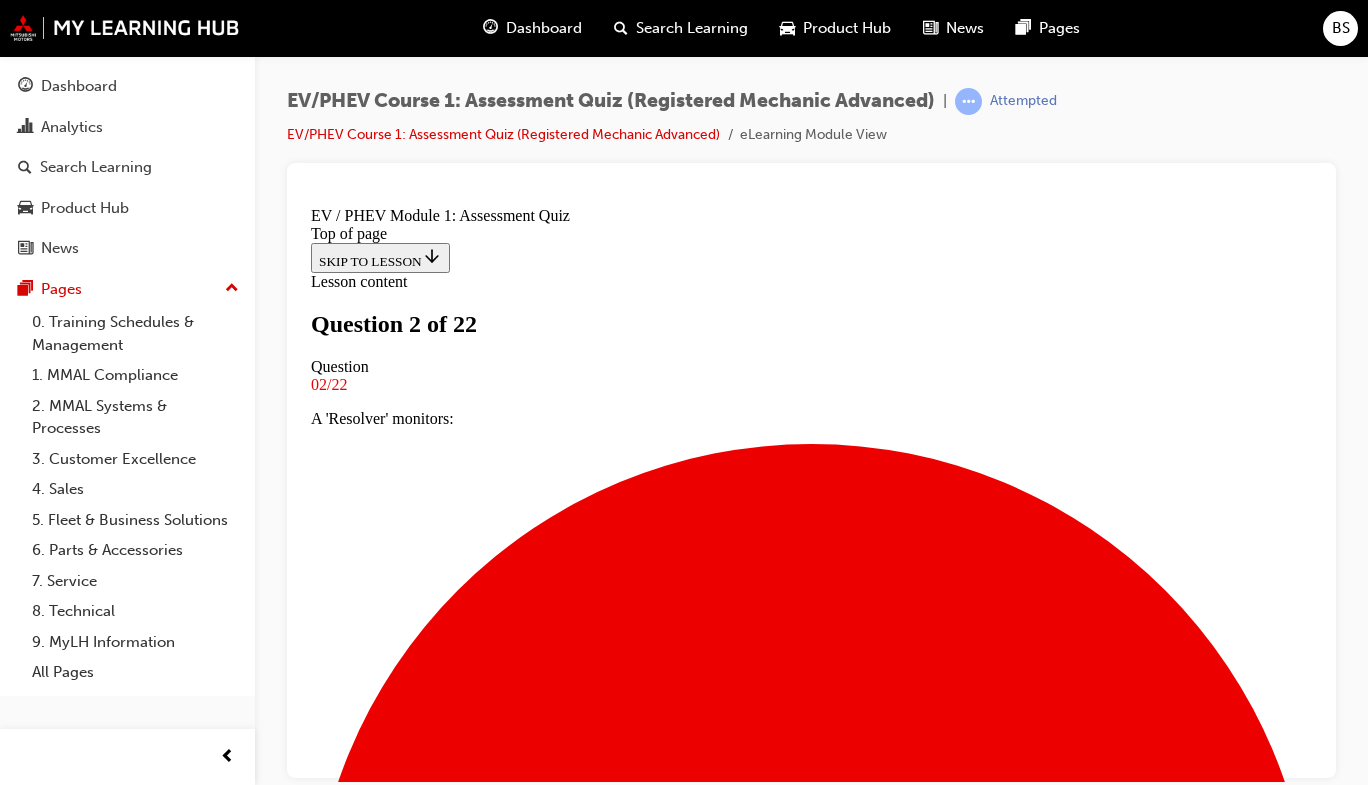 scroll, scrollTop: 443, scrollLeft: 0, axis: vertical 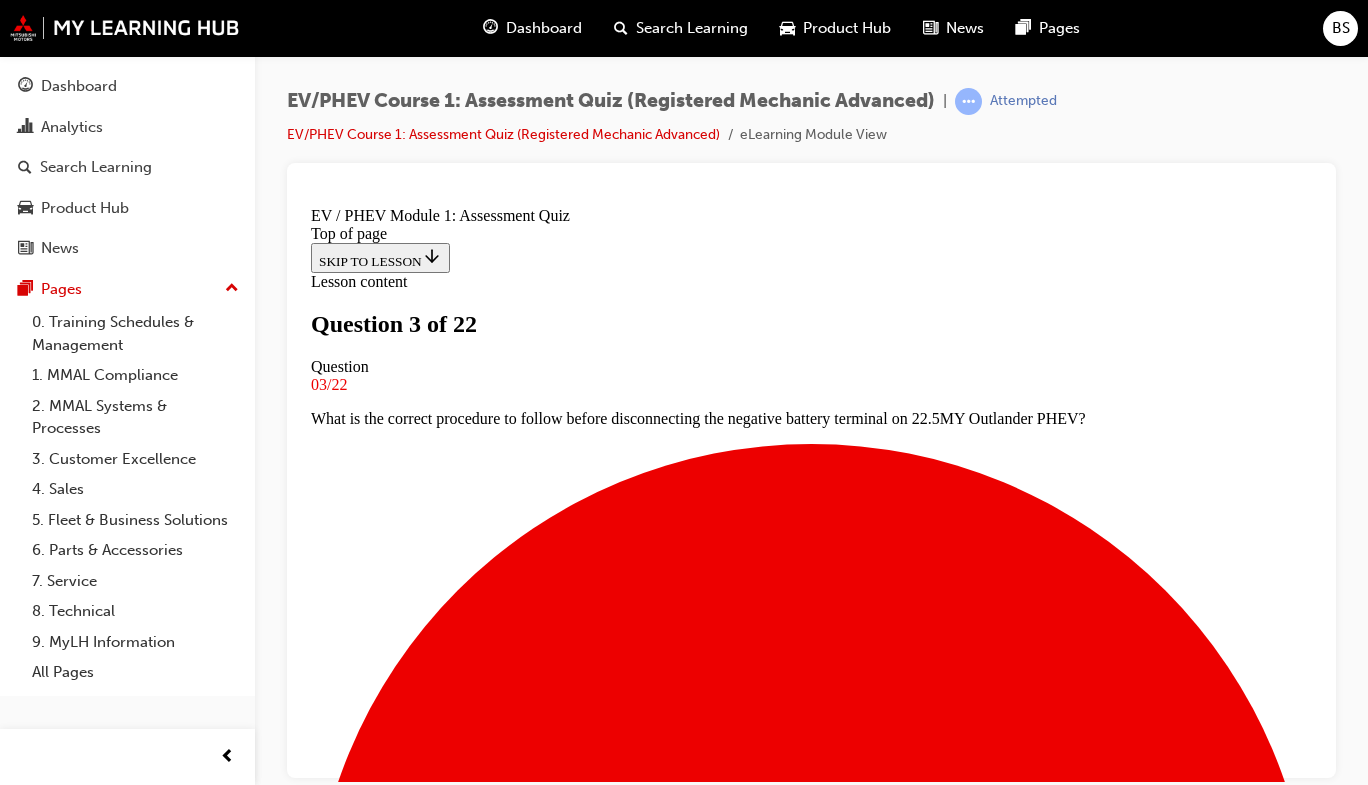 click on "Cover the service plug location to prevent things falling in" at bounding box center (831, 8712) 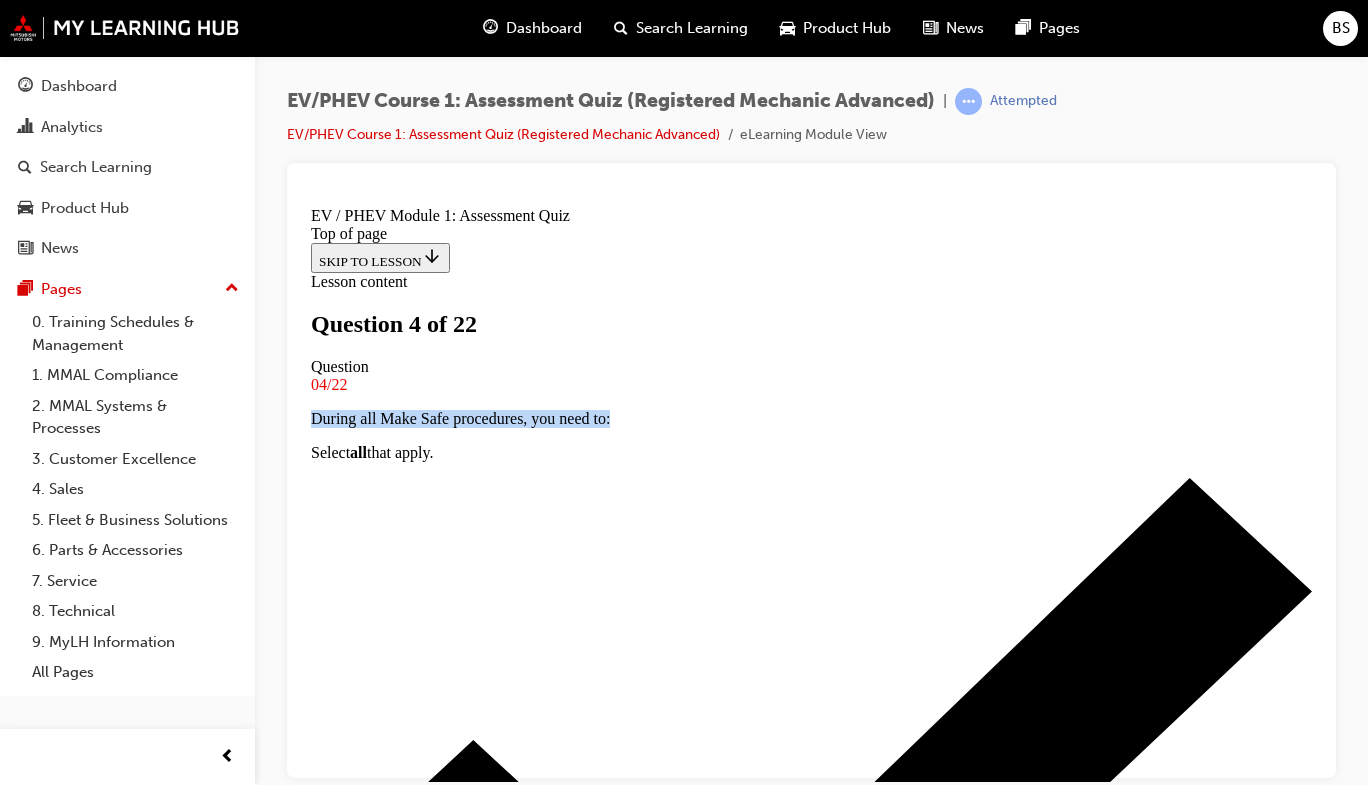 scroll, scrollTop: 226, scrollLeft: 0, axis: vertical 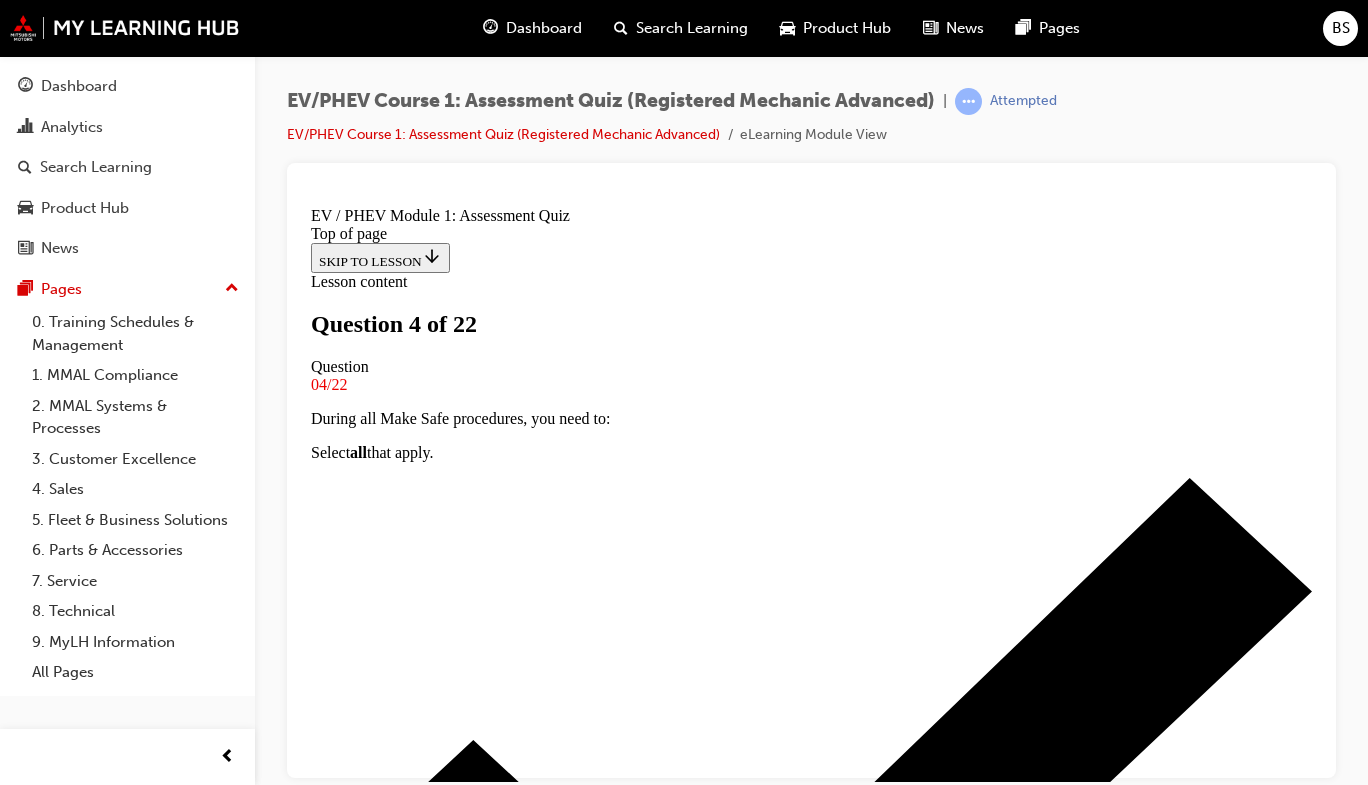 click on "True" at bounding box center [811, 5641] 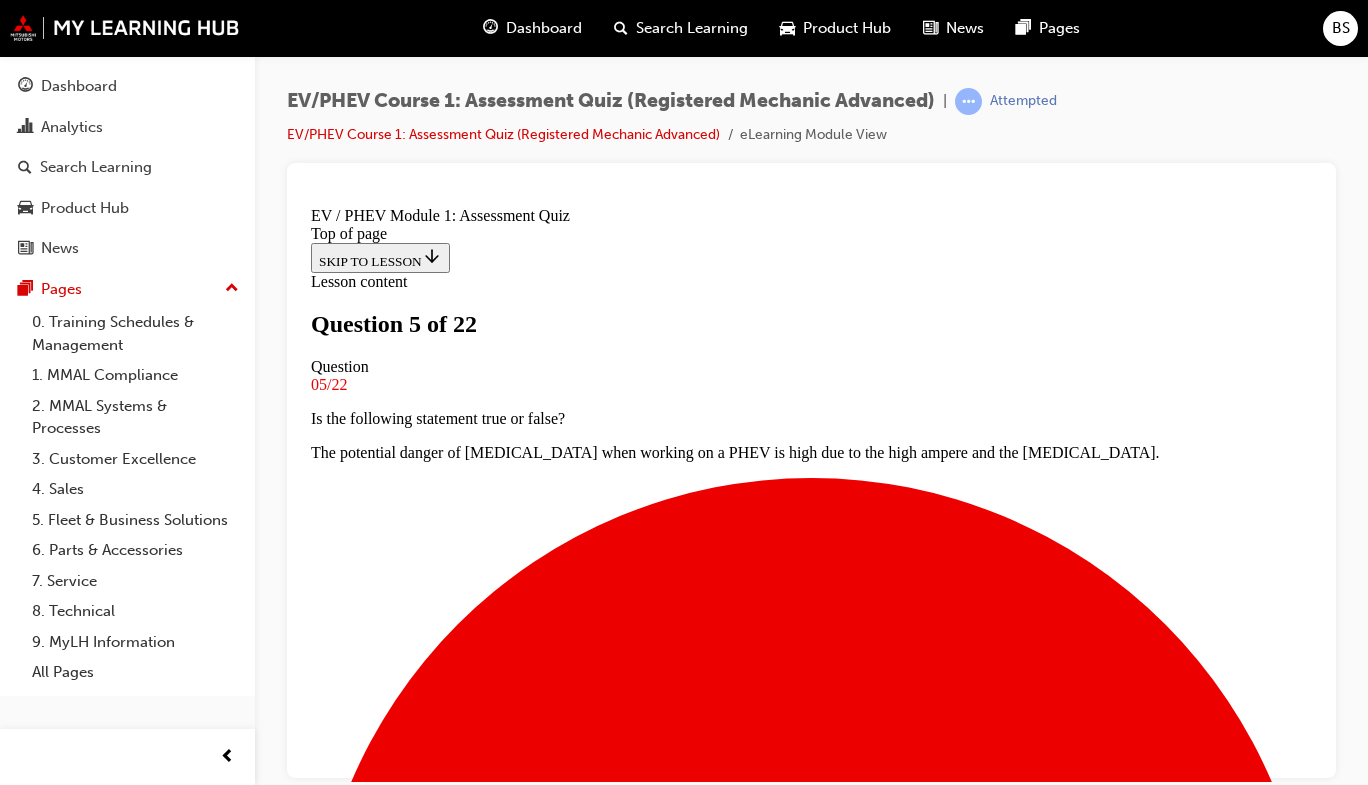 scroll, scrollTop: 0, scrollLeft: 0, axis: both 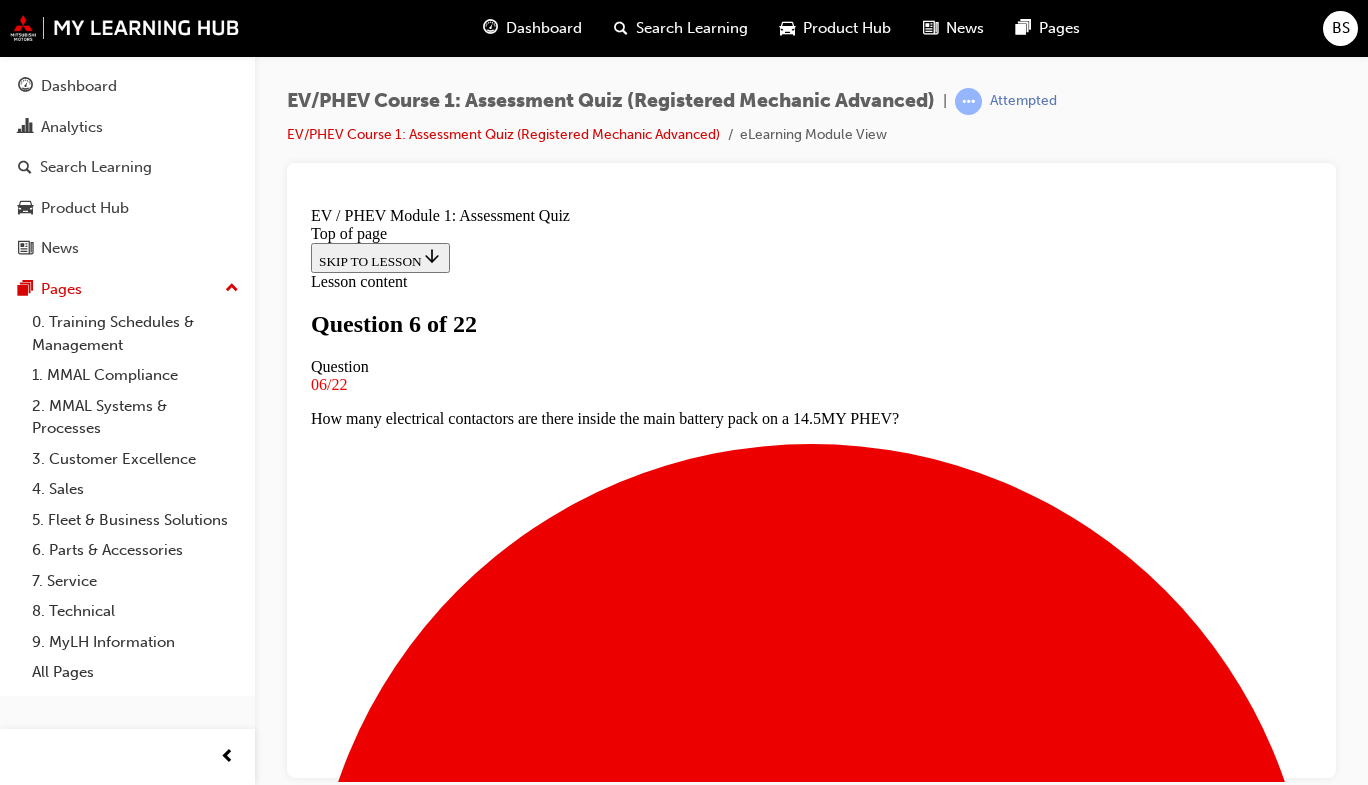 drag, startPoint x: 1093, startPoint y: 602, endPoint x: 540, endPoint y: 535, distance: 557.044 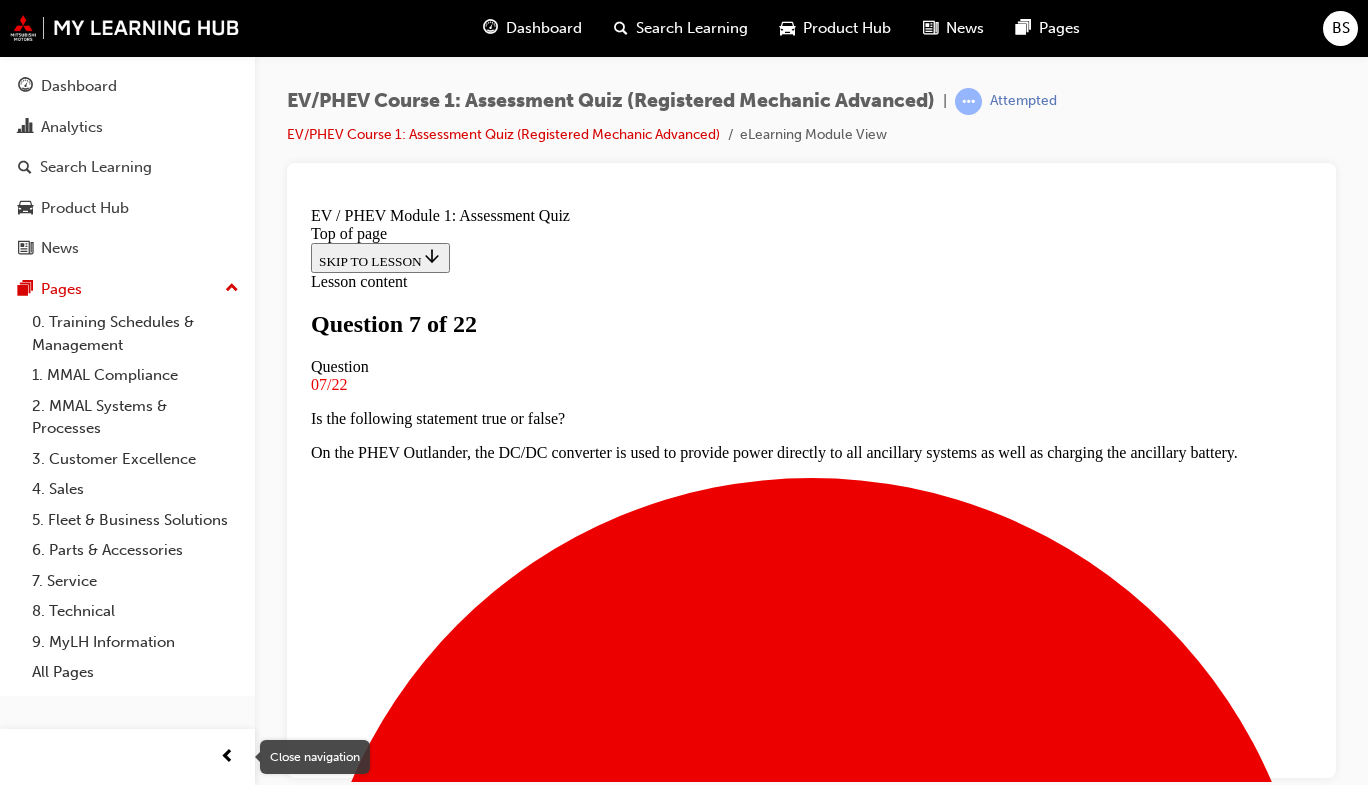 click at bounding box center (227, 757) 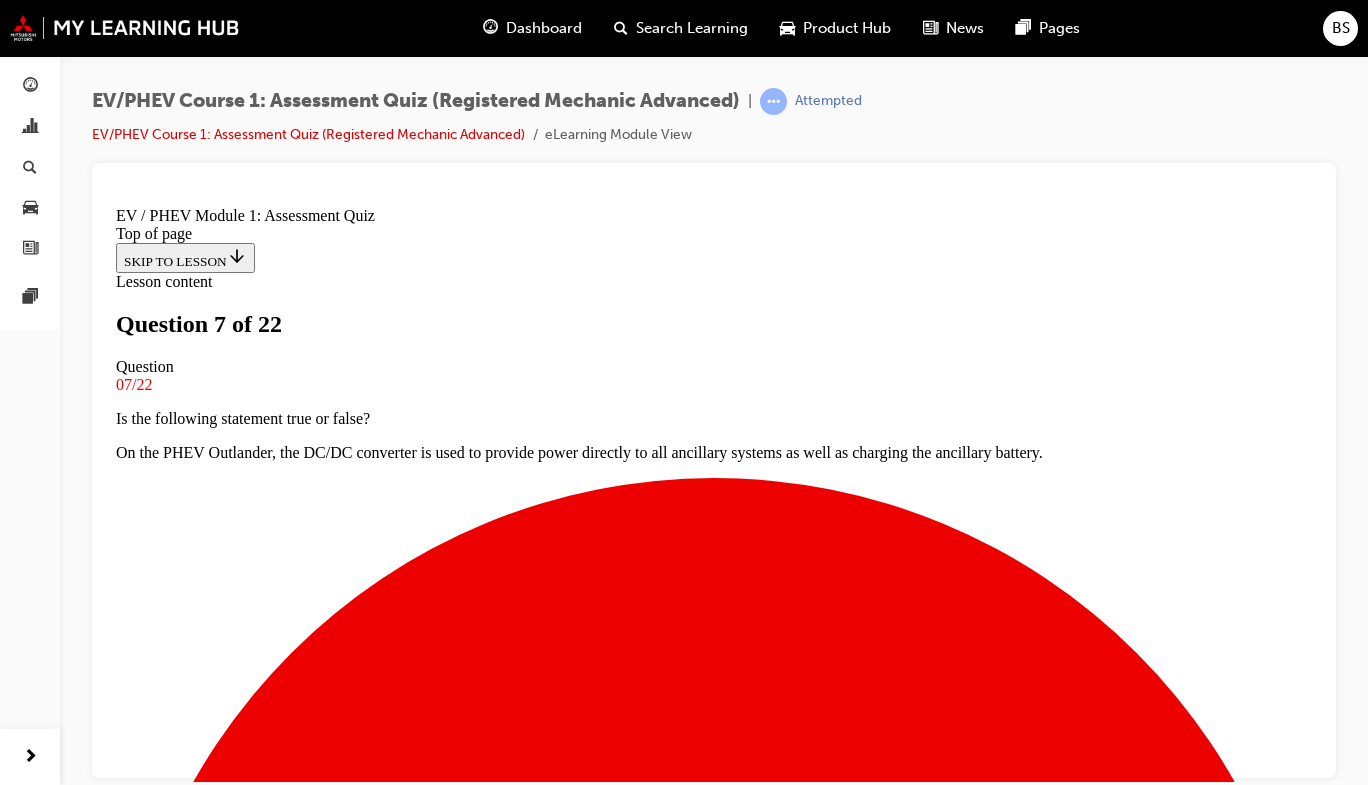 scroll, scrollTop: 312, scrollLeft: 0, axis: vertical 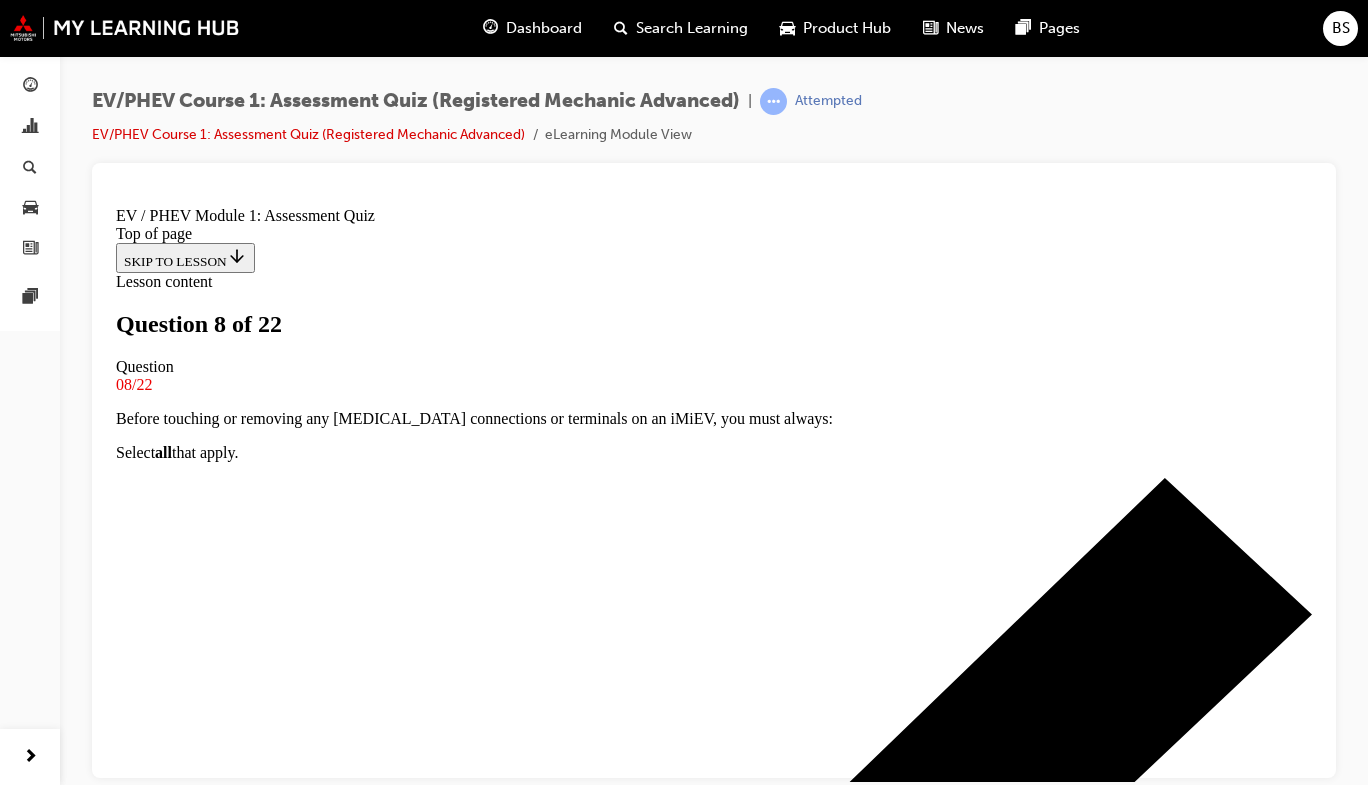 drag, startPoint x: 853, startPoint y: 366, endPoint x: 367, endPoint y: 371, distance: 486.02573 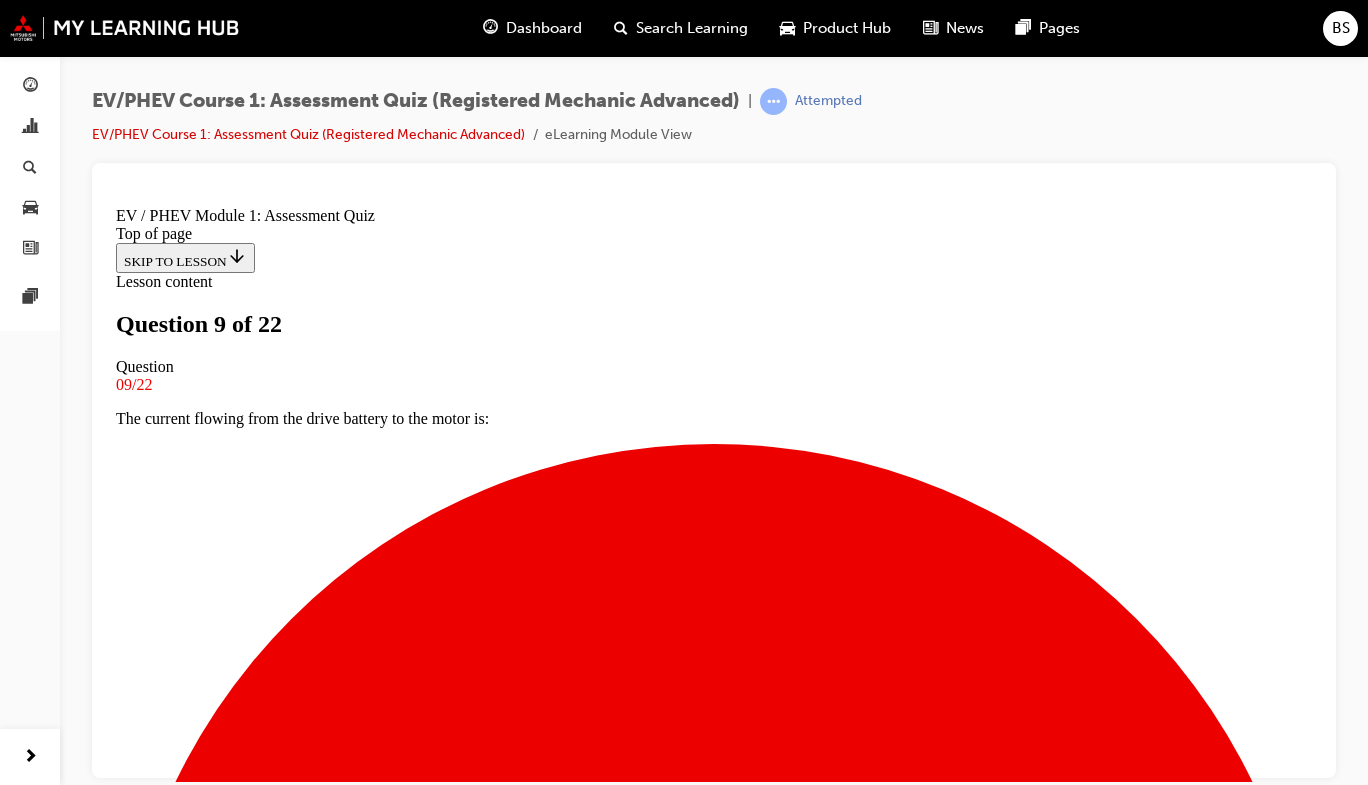 scroll, scrollTop: 227, scrollLeft: 0, axis: vertical 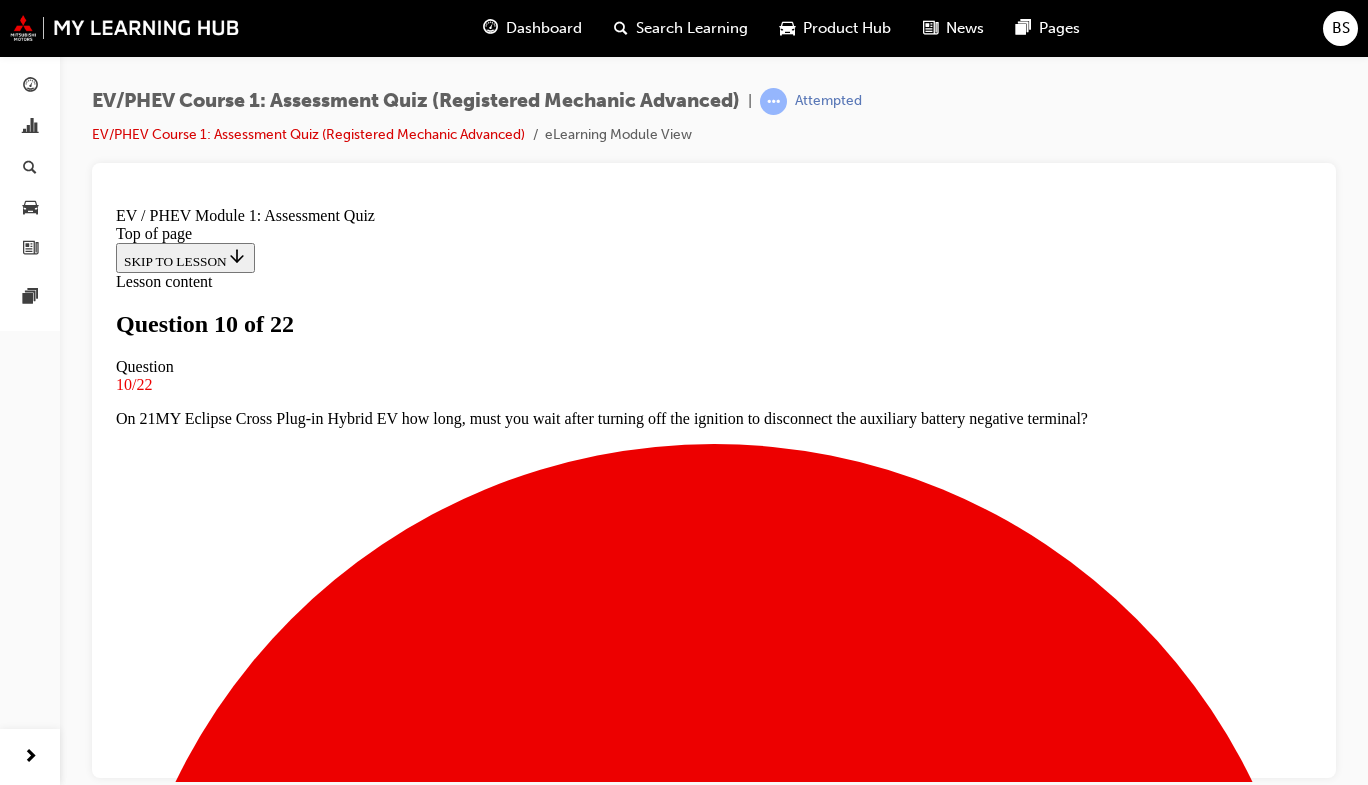 click on "Blow up the gloves using your mouth and check for leaks" at bounding box center [734, 10165] 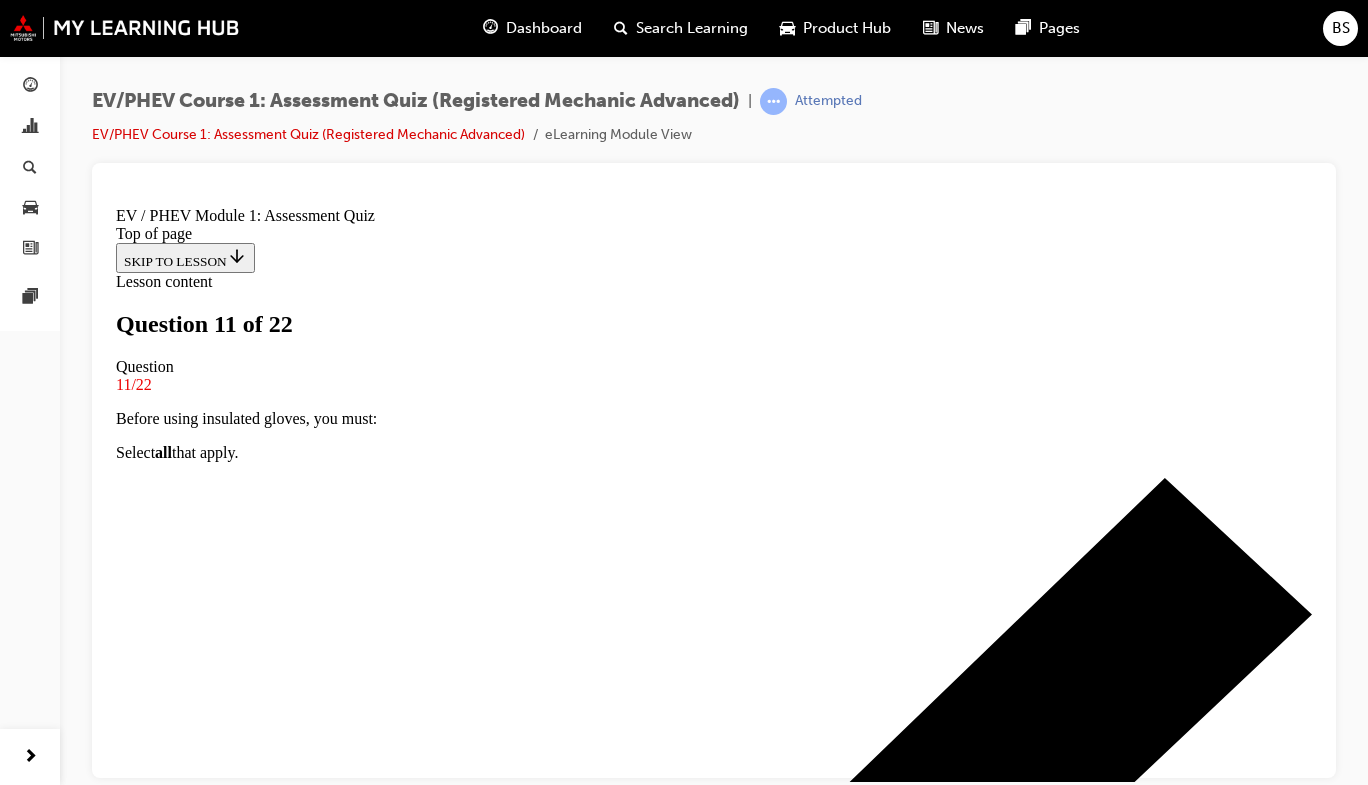 scroll, scrollTop: 151, scrollLeft: 0, axis: vertical 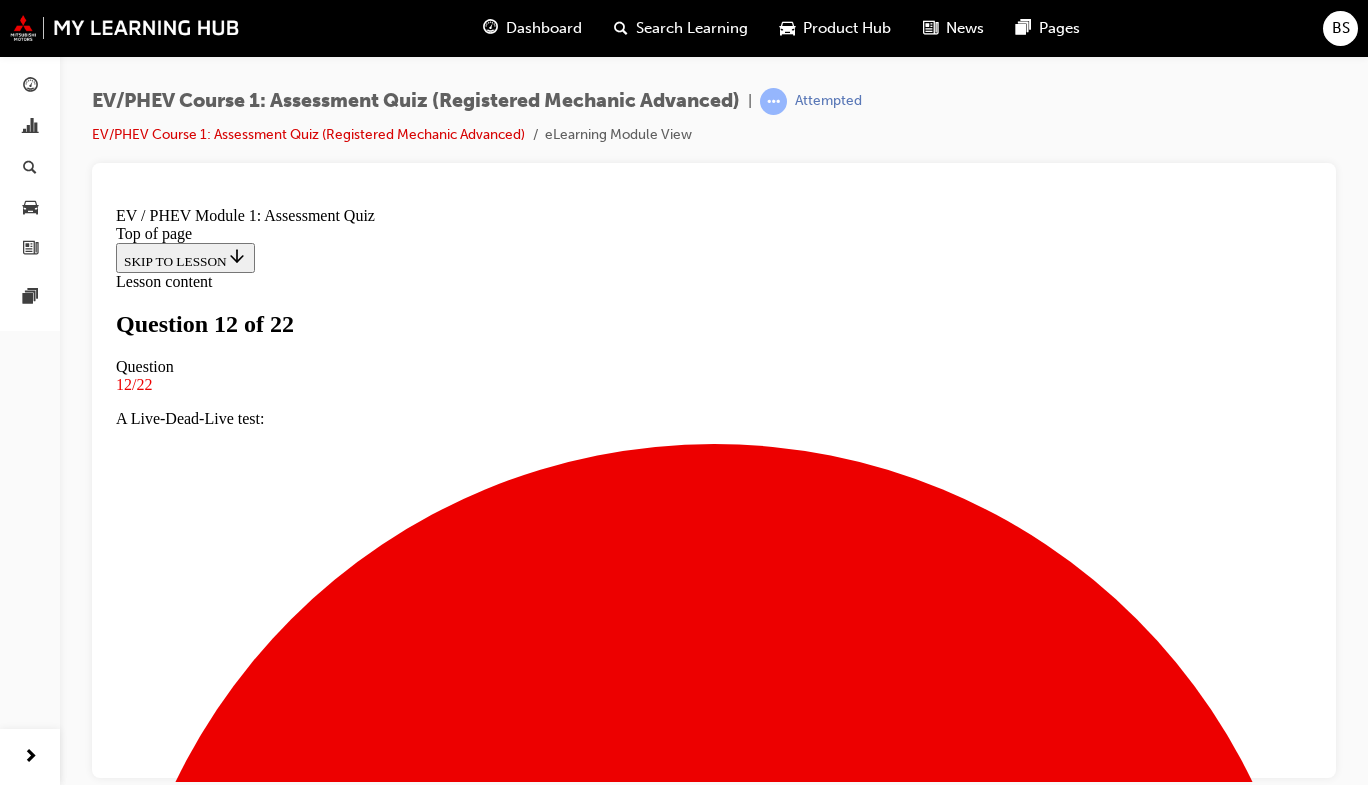 drag, startPoint x: 586, startPoint y: 313, endPoint x: 431, endPoint y: 279, distance: 158.68523 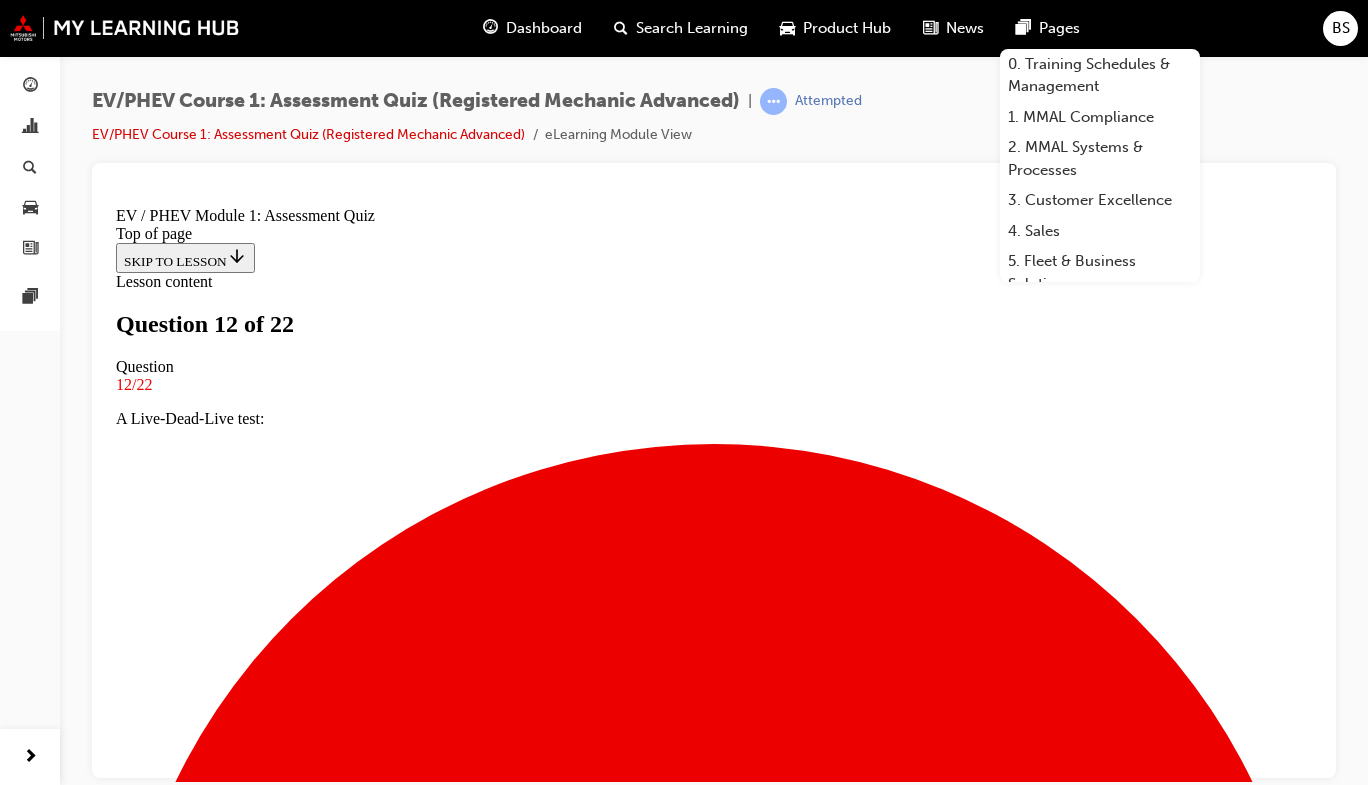click on "What is the designation of the fuse removed during the make safe procedure for 22.5MY Outlander?" at bounding box center [714, 9218] 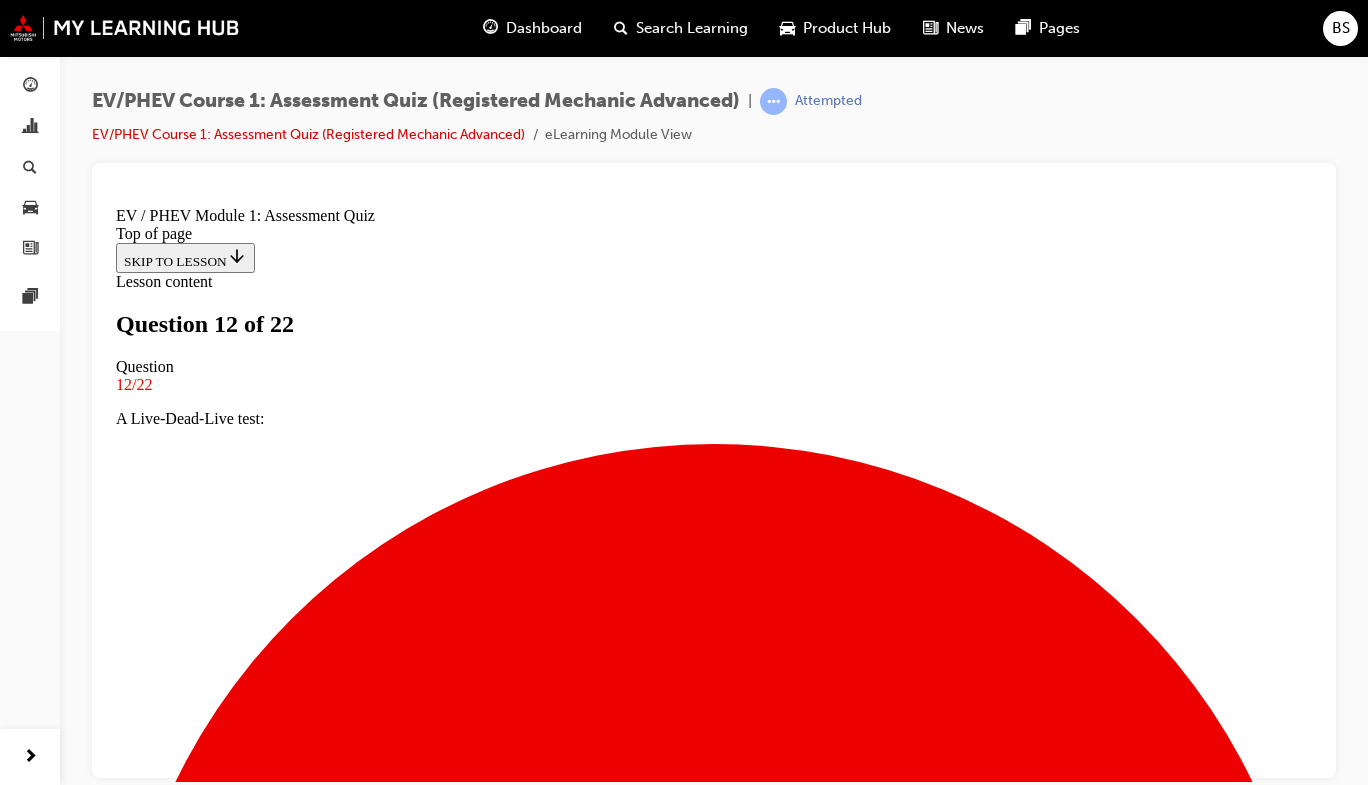 click at bounding box center (714, 14573) 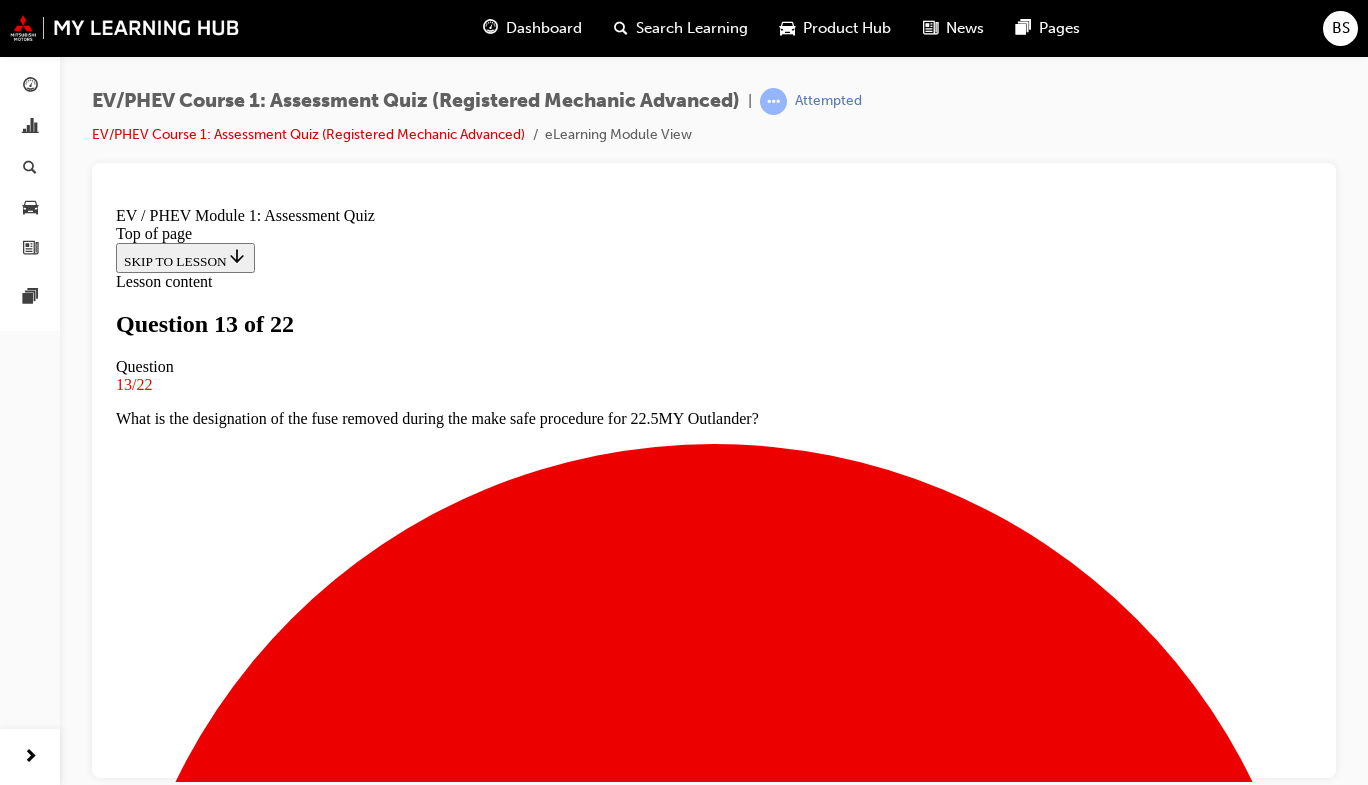scroll, scrollTop: 176, scrollLeft: 0, axis: vertical 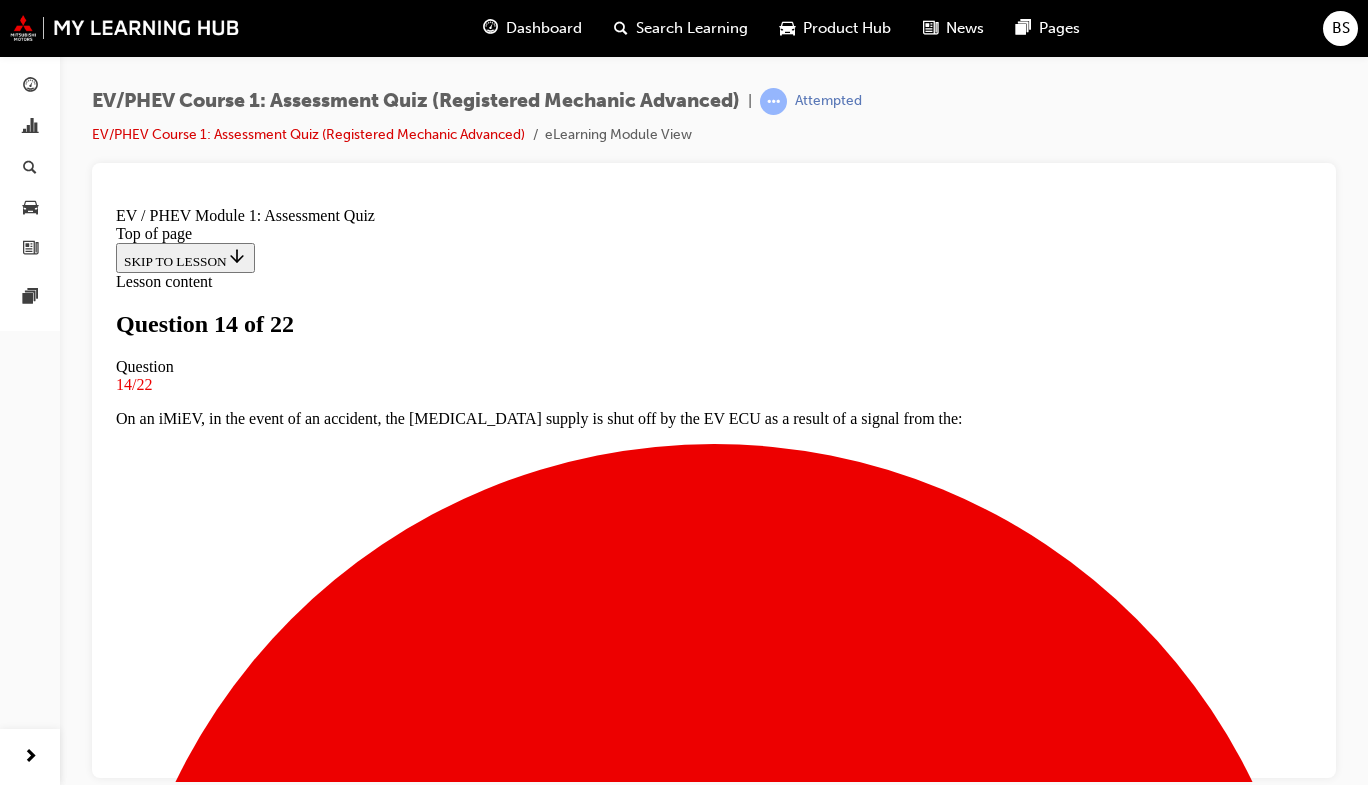 click at bounding box center (714, 12431) 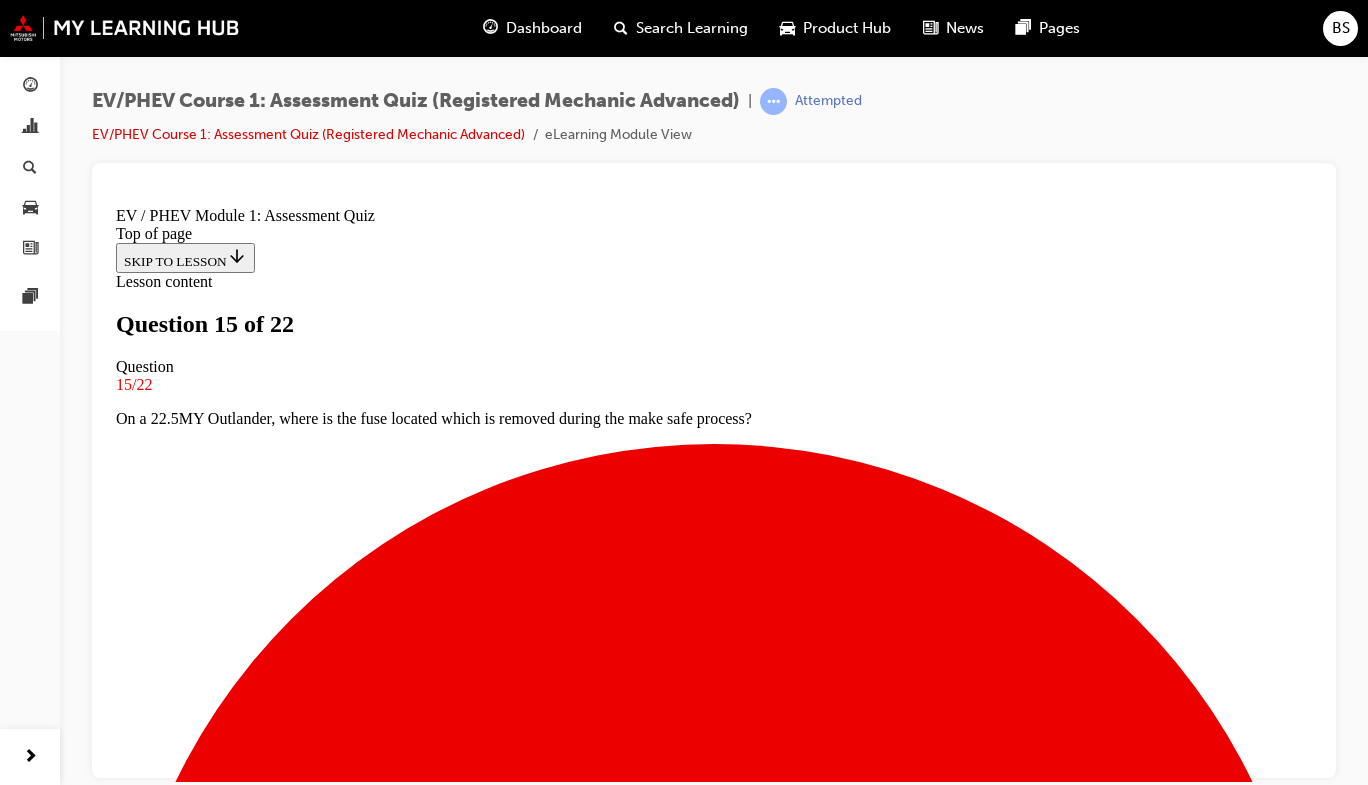 scroll, scrollTop: 286, scrollLeft: 0, axis: vertical 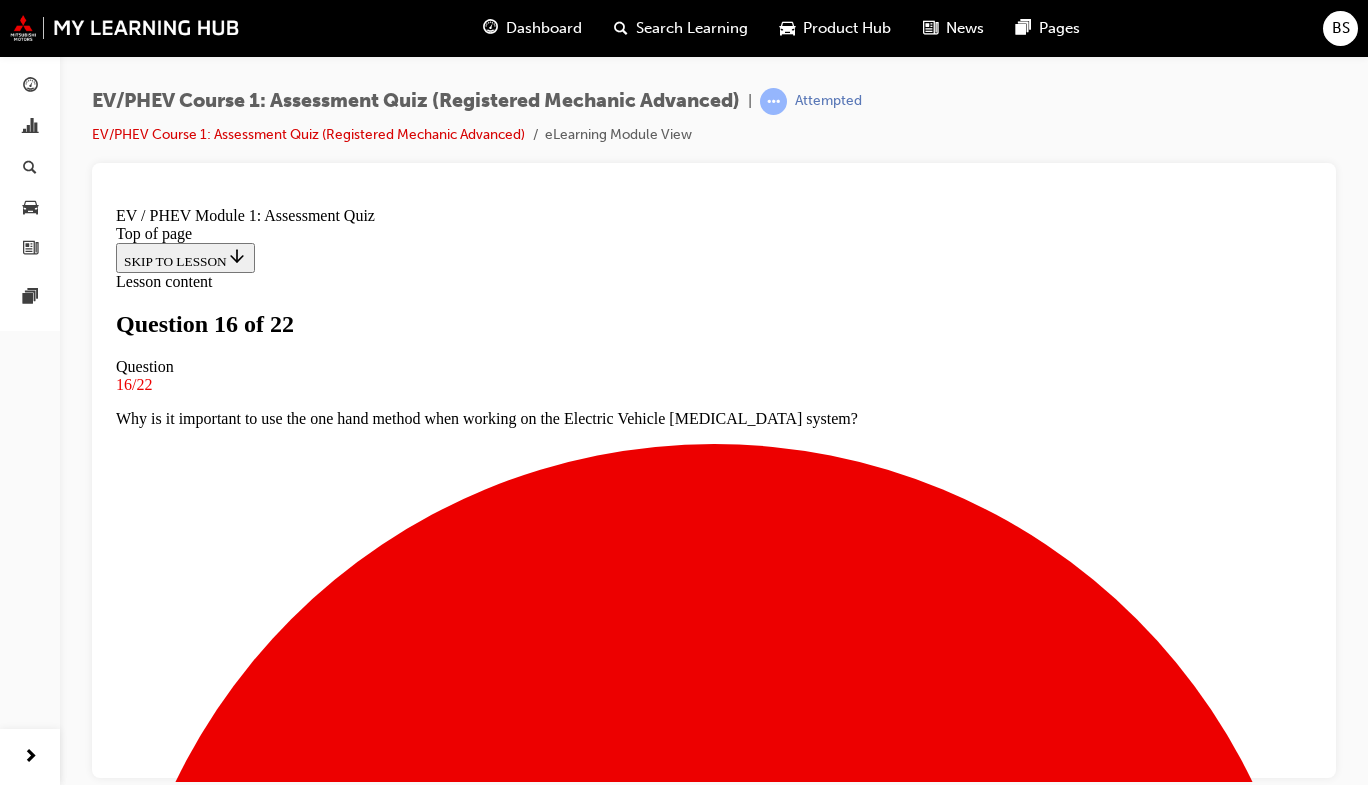 click on "Interior lights" at bounding box center (734, 12306) 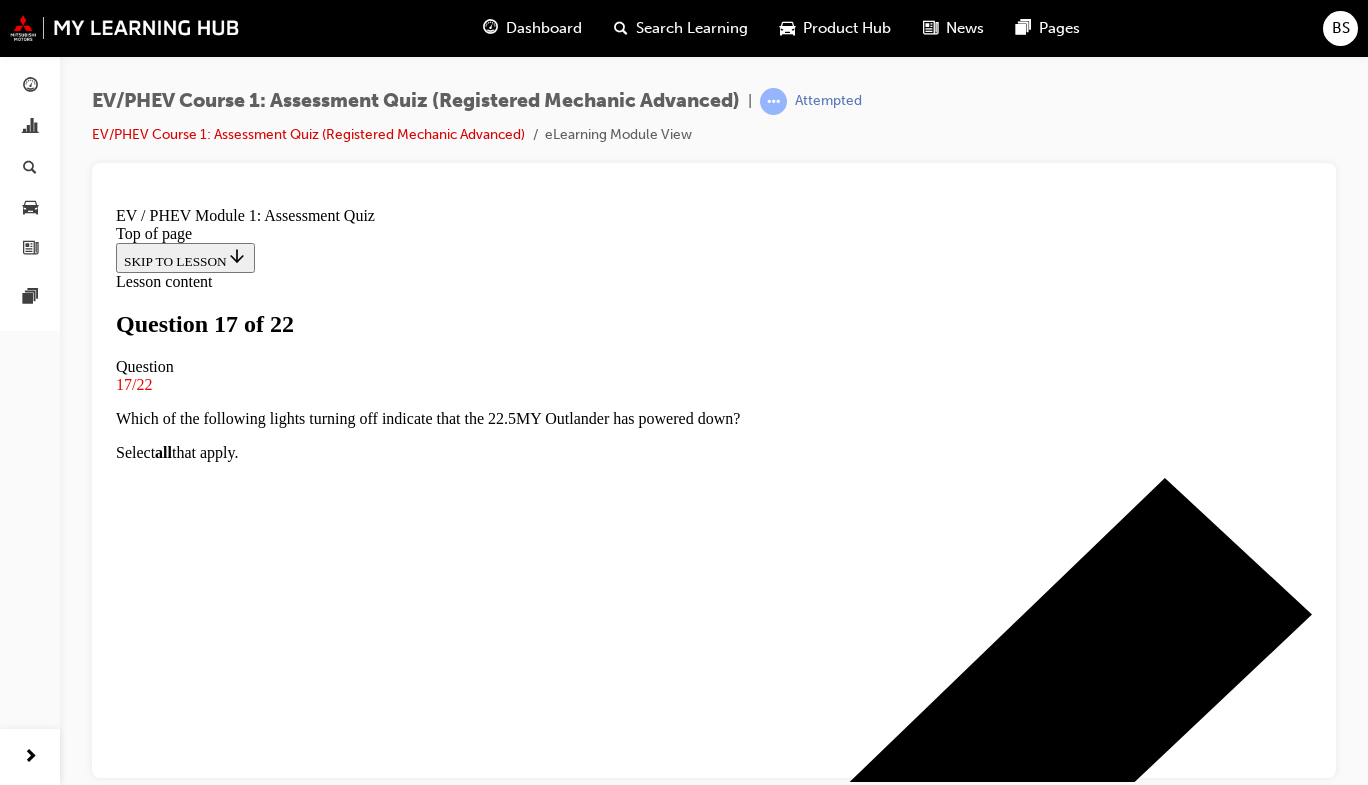scroll, scrollTop: 192, scrollLeft: 0, axis: vertical 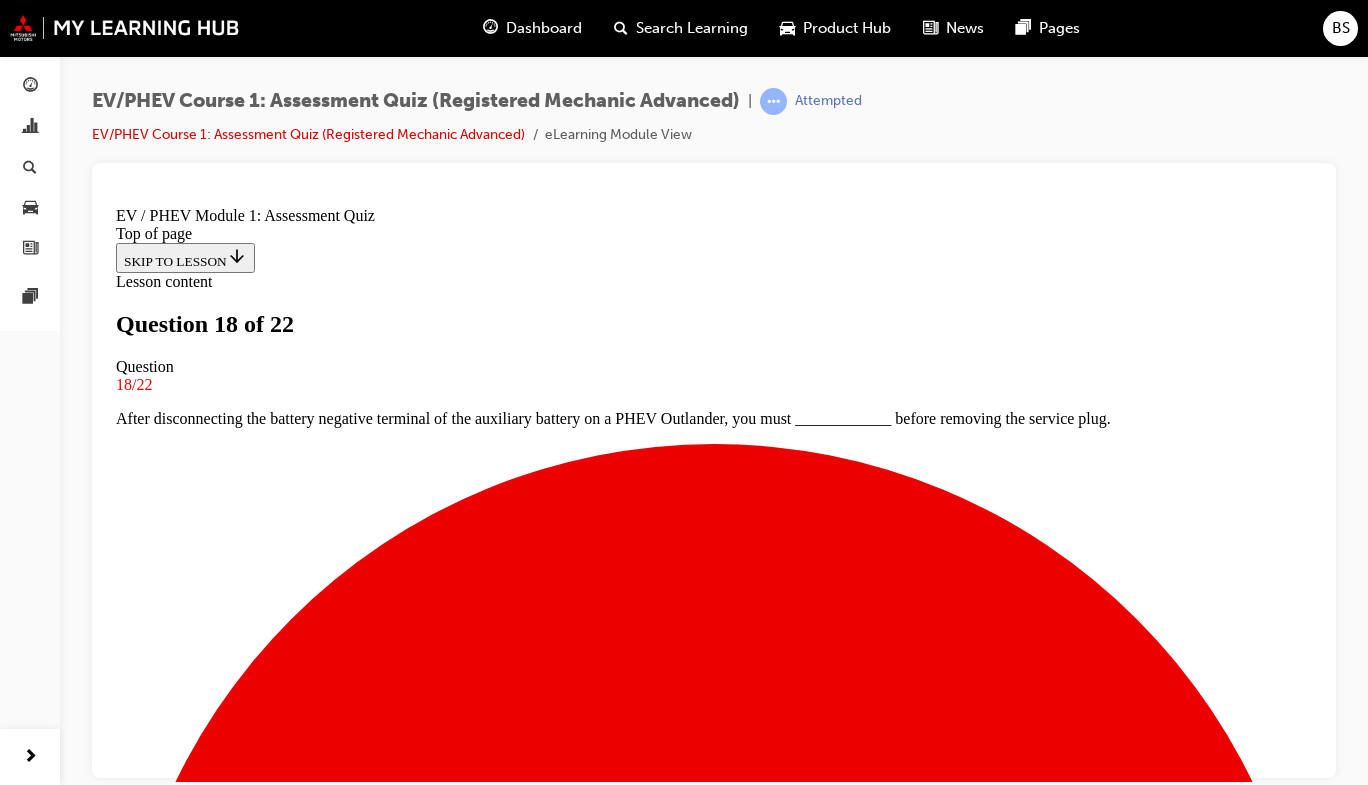 drag, startPoint x: 967, startPoint y: 492, endPoint x: 316, endPoint y: 479, distance: 651.12976 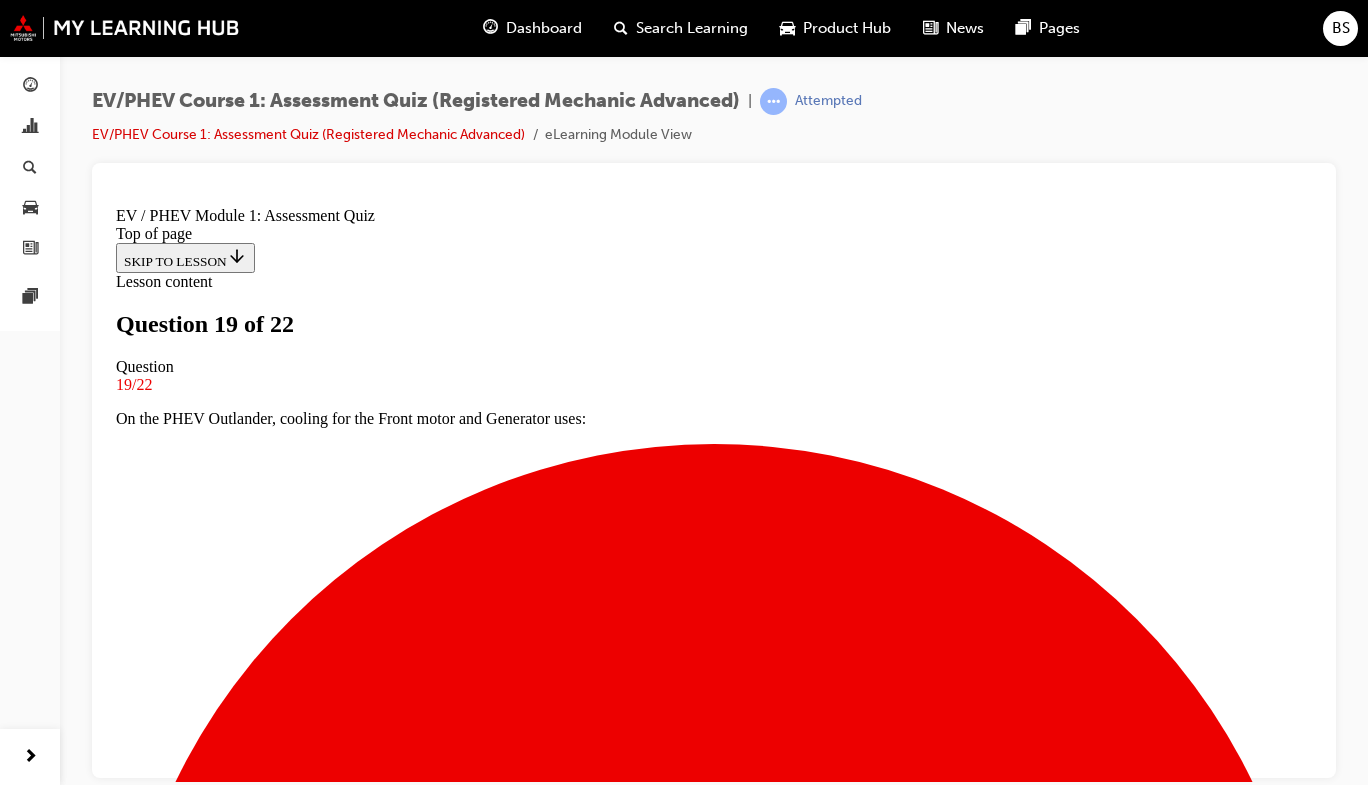 scroll, scrollTop: 115, scrollLeft: 0, axis: vertical 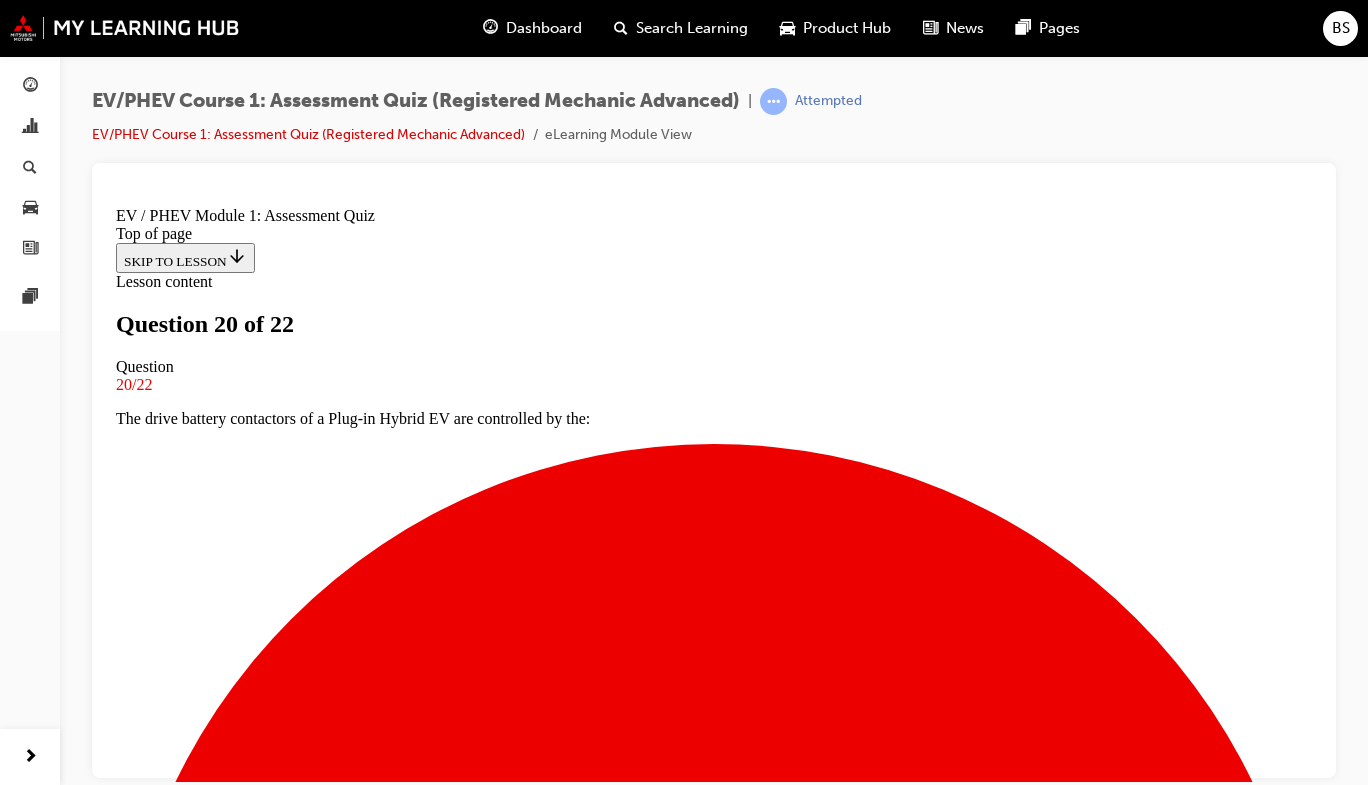 click on "Placed in your toolbox" at bounding box center [714, 17785] 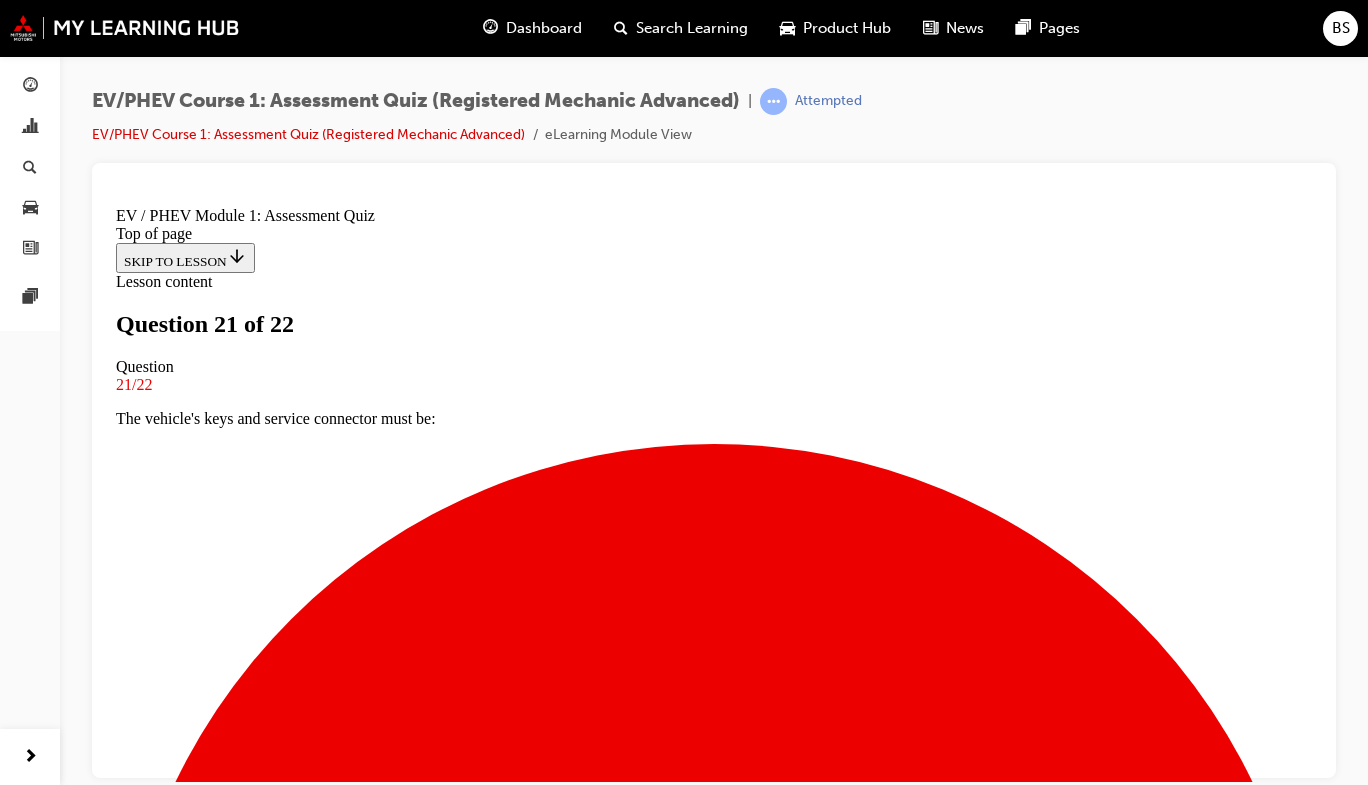 scroll, scrollTop: 175, scrollLeft: 0, axis: vertical 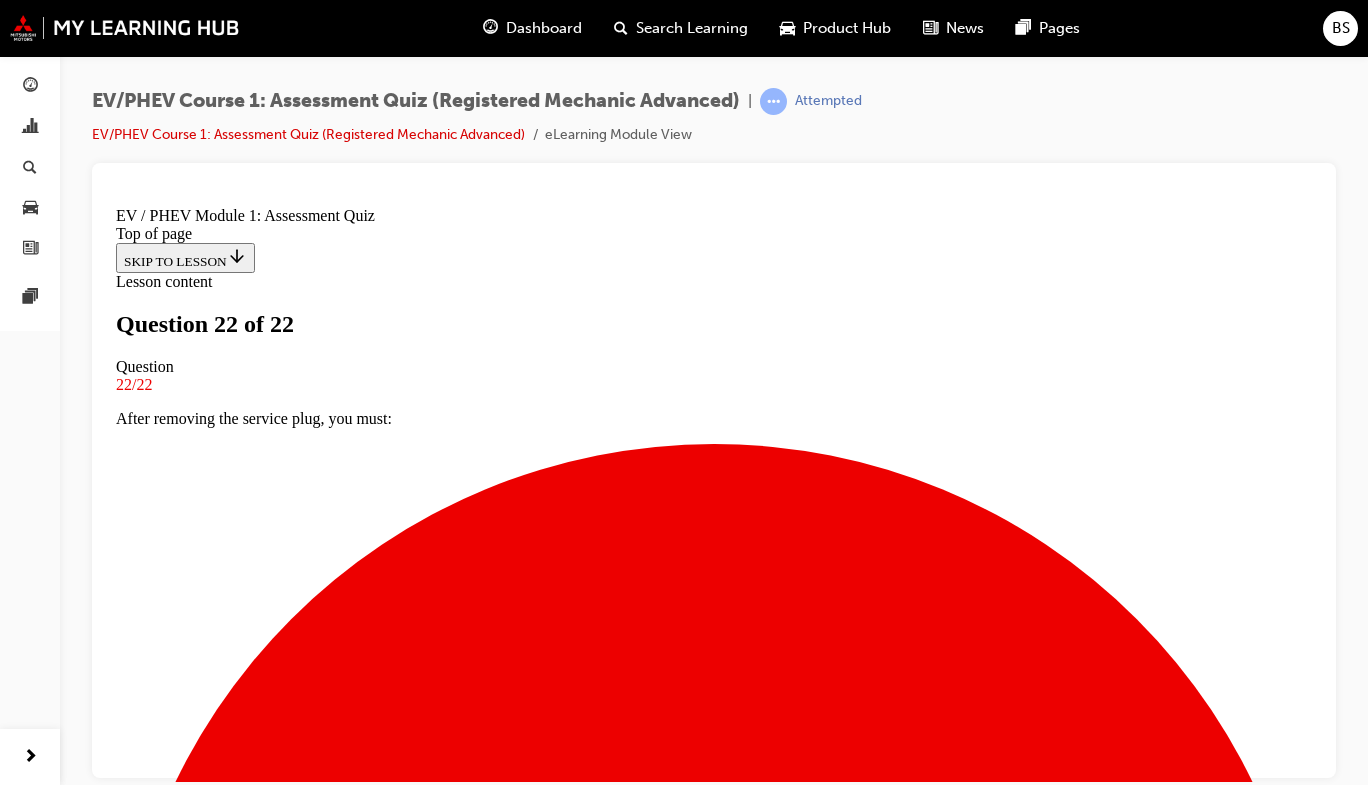 click on "TAKE AGAIN" at bounding box center [164, 9869] 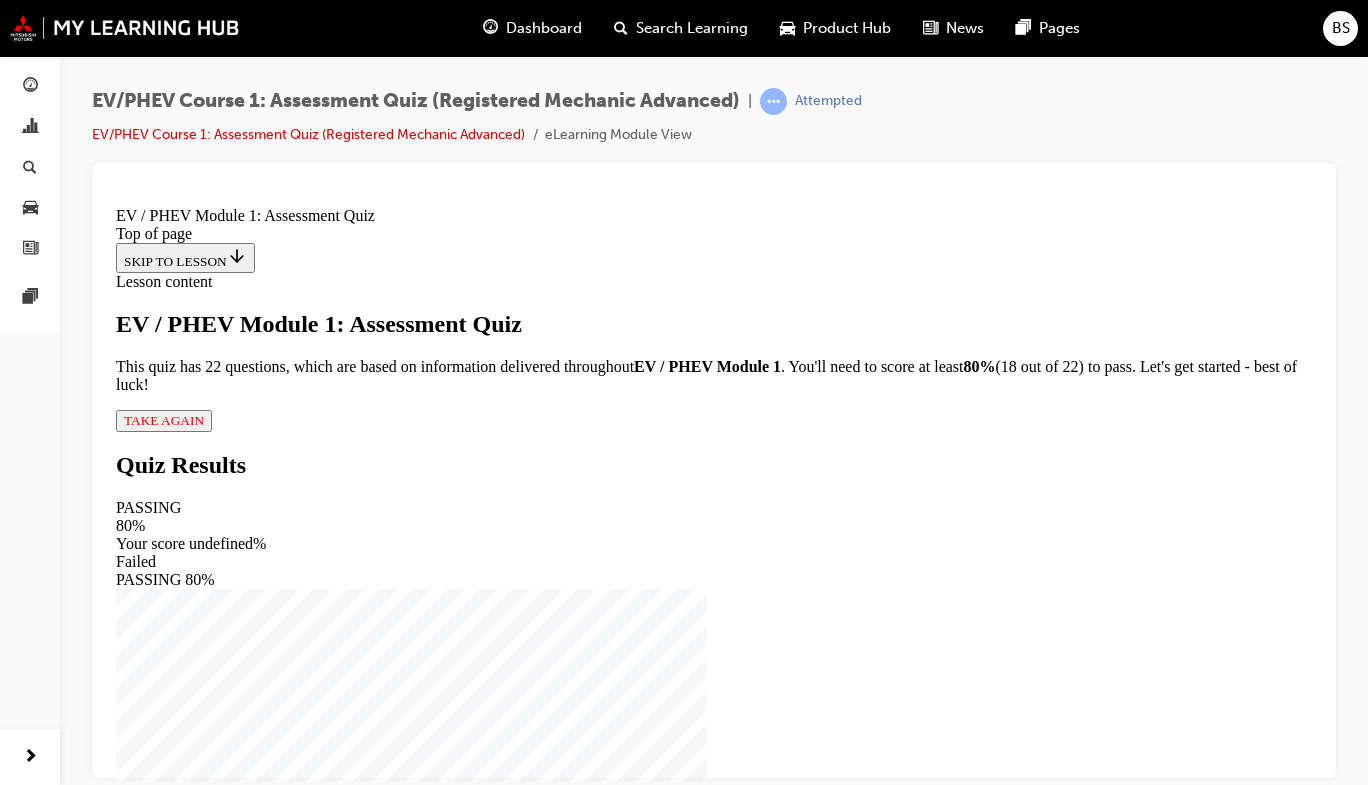 scroll, scrollTop: 119, scrollLeft: 0, axis: vertical 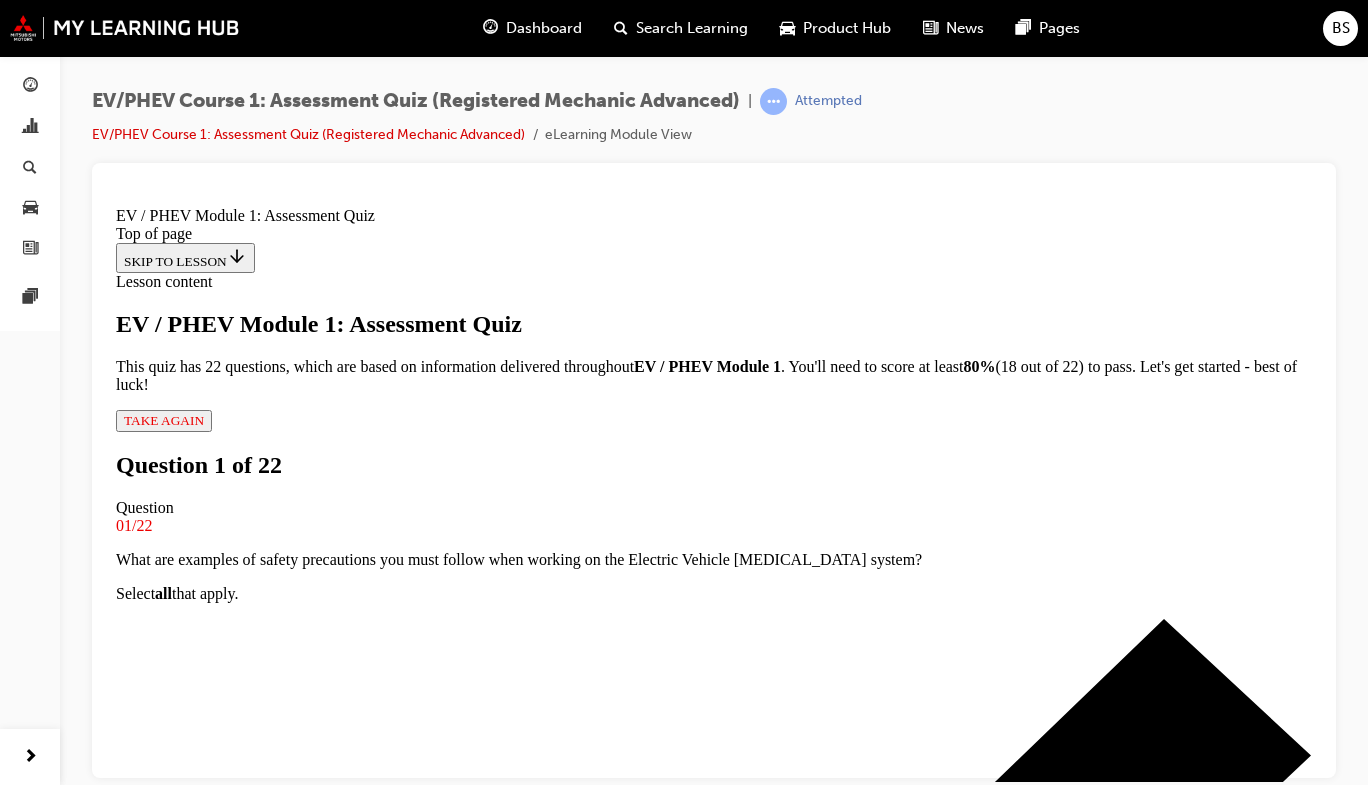 click at bounding box center [734, 1049] 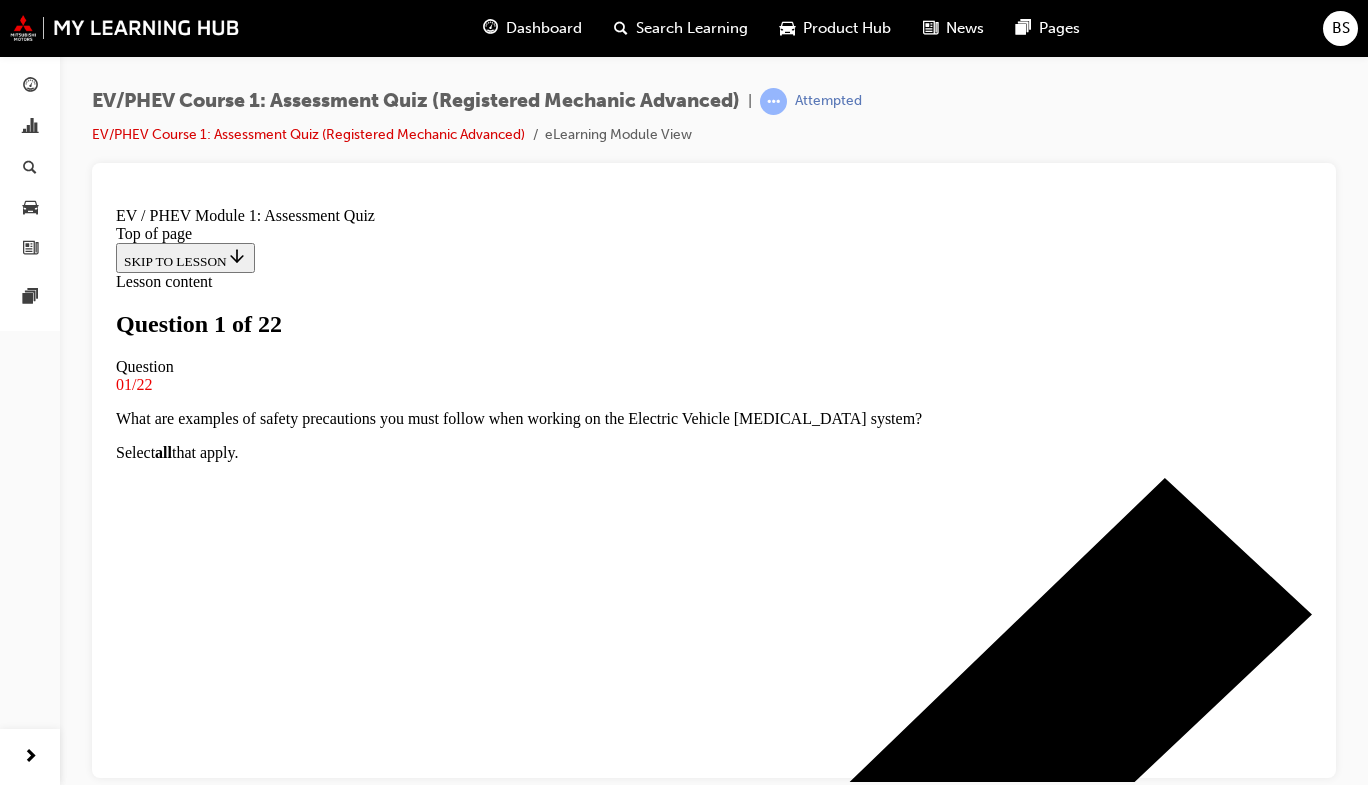 scroll, scrollTop: 216, scrollLeft: 0, axis: vertical 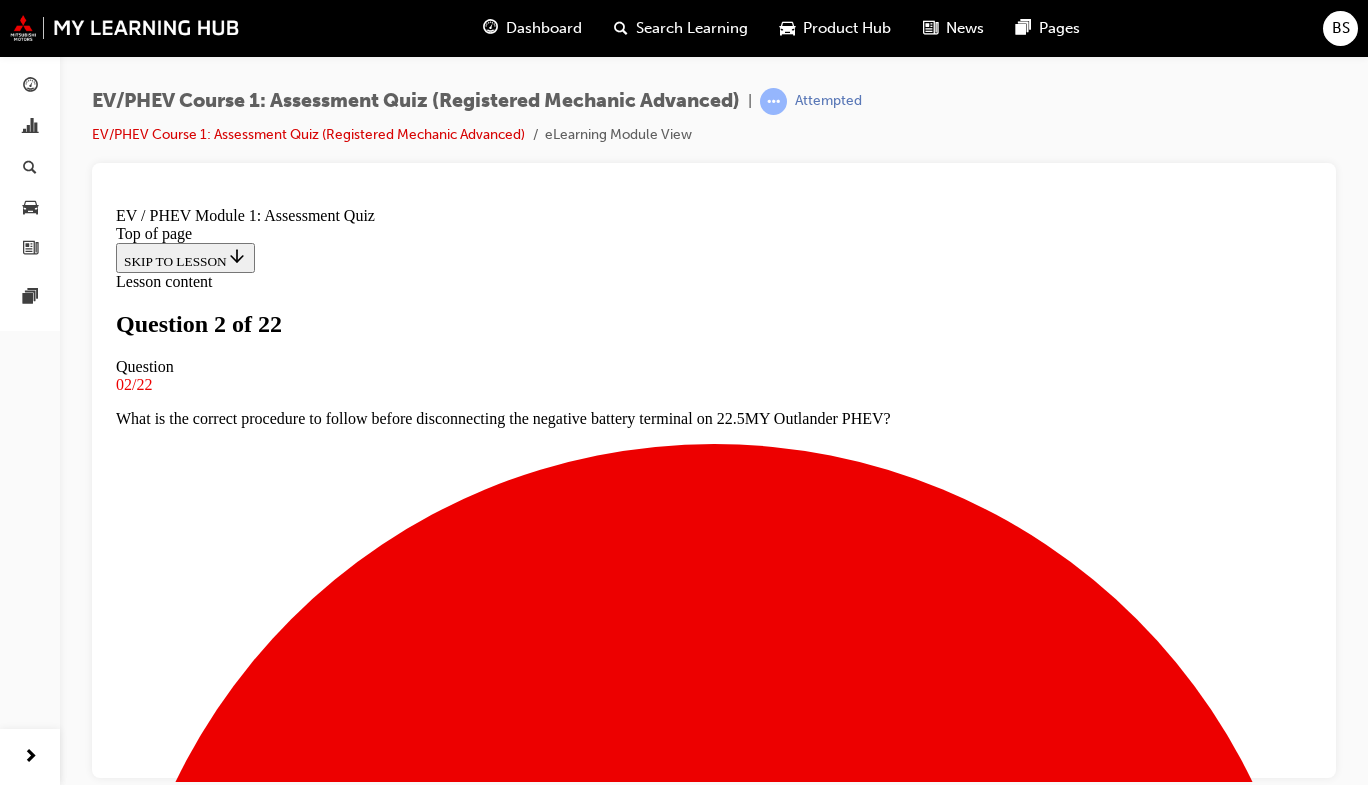 drag, startPoint x: 479, startPoint y: 347, endPoint x: 266, endPoint y: 294, distance: 219.49487 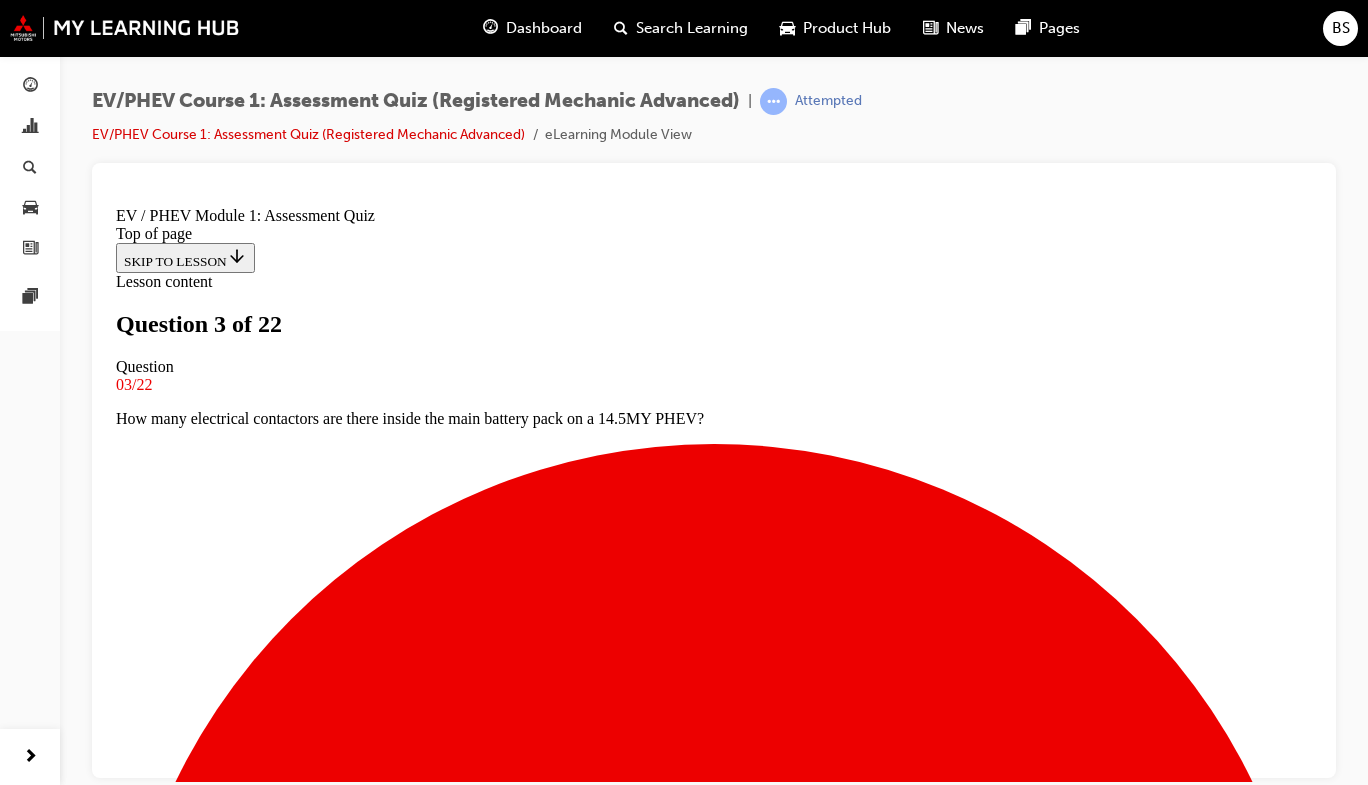scroll, scrollTop: 368, scrollLeft: 0, axis: vertical 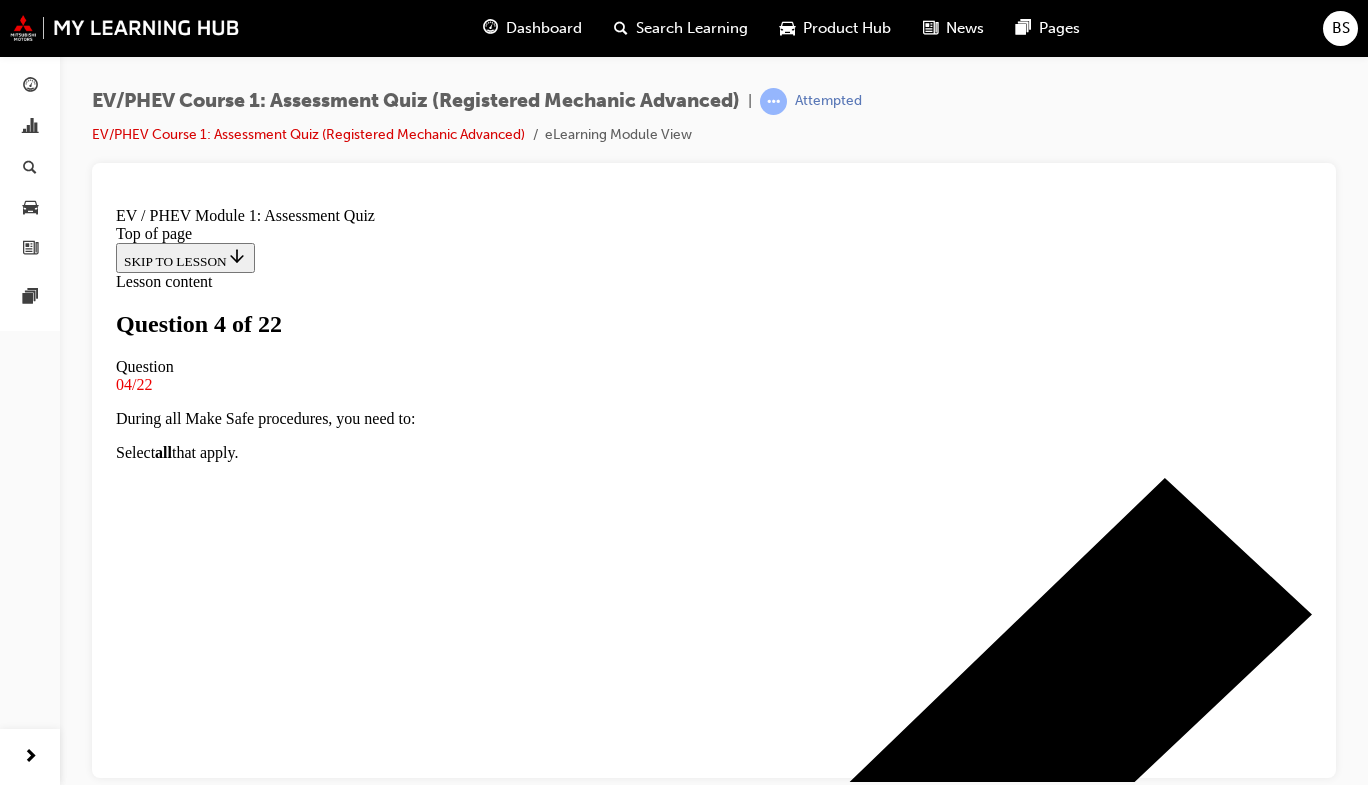click at bounding box center [714, 5475] 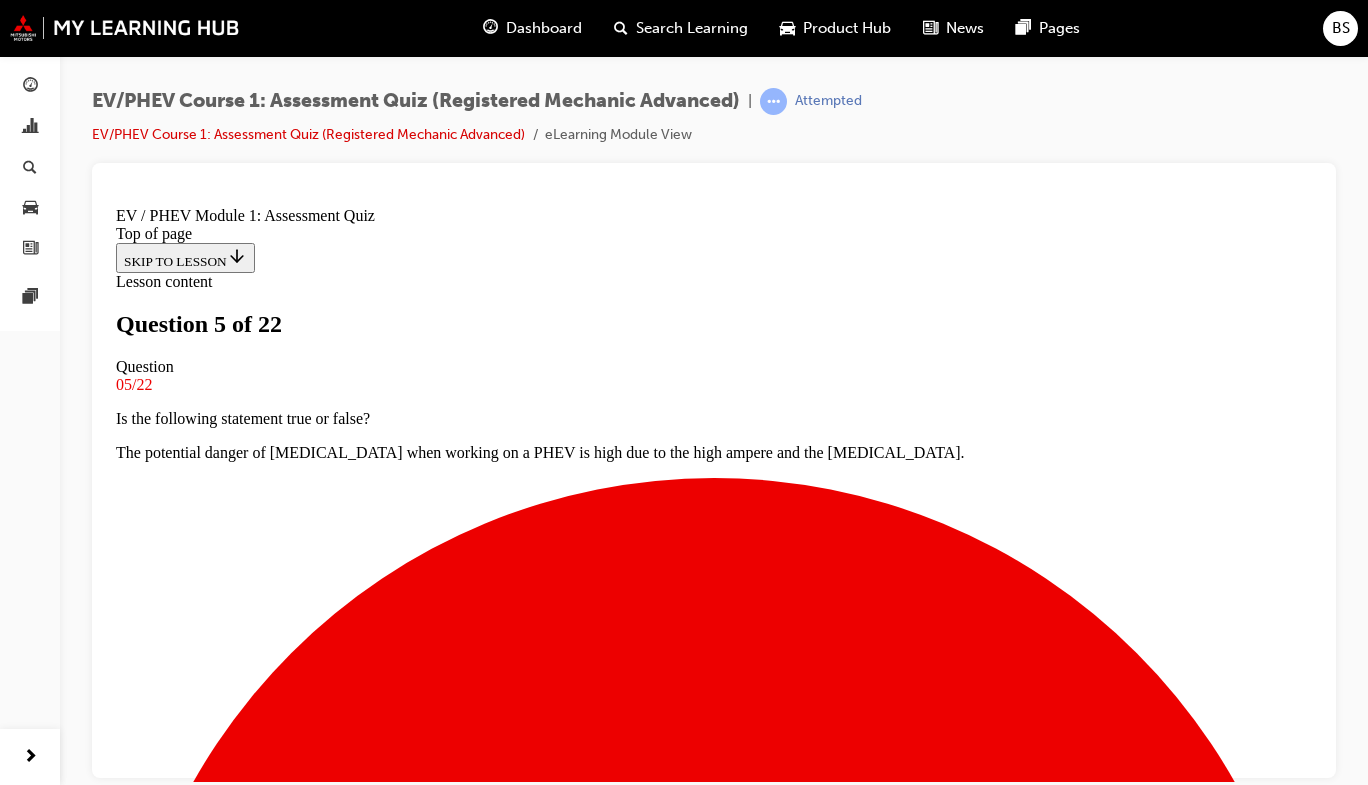 scroll, scrollTop: 365, scrollLeft: 0, axis: vertical 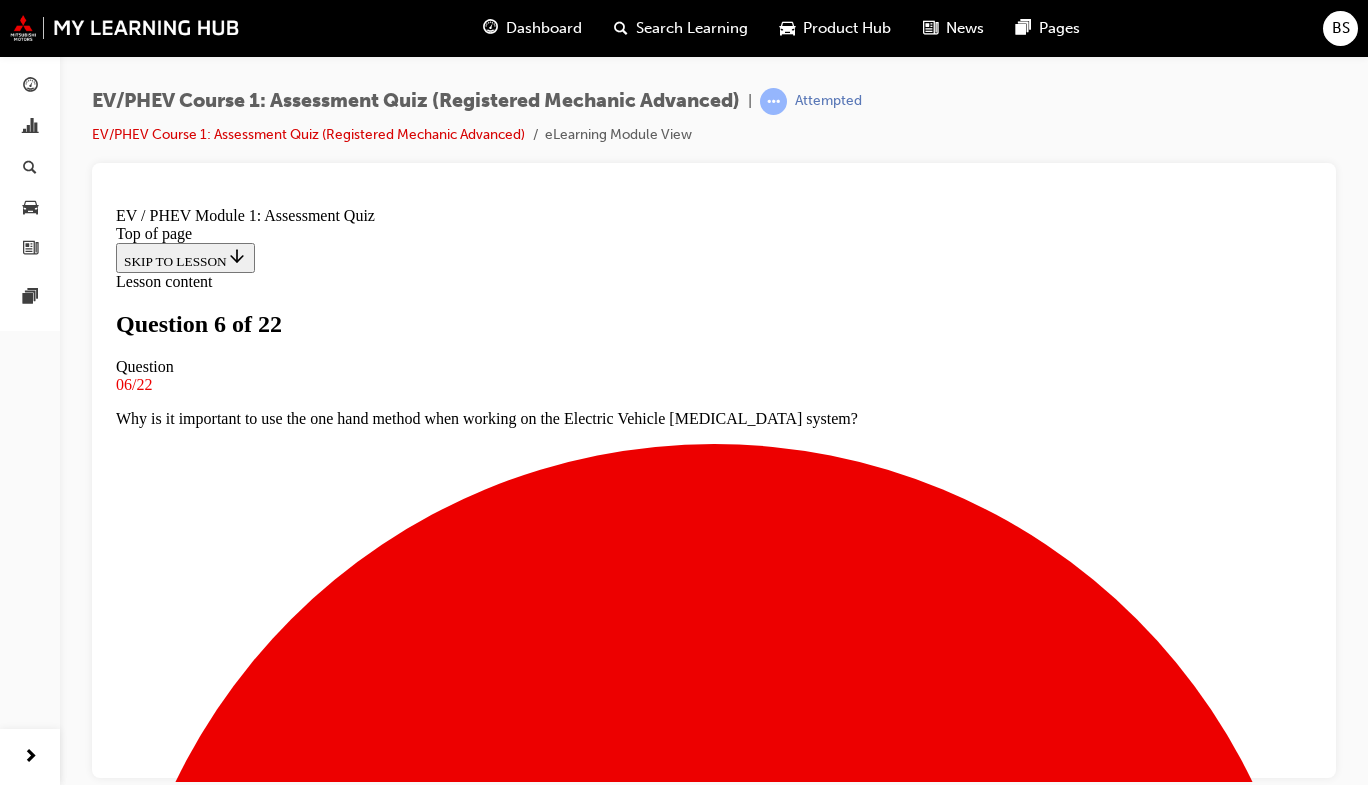 drag, startPoint x: 976, startPoint y: 352, endPoint x: 452, endPoint y: 304, distance: 526.1939 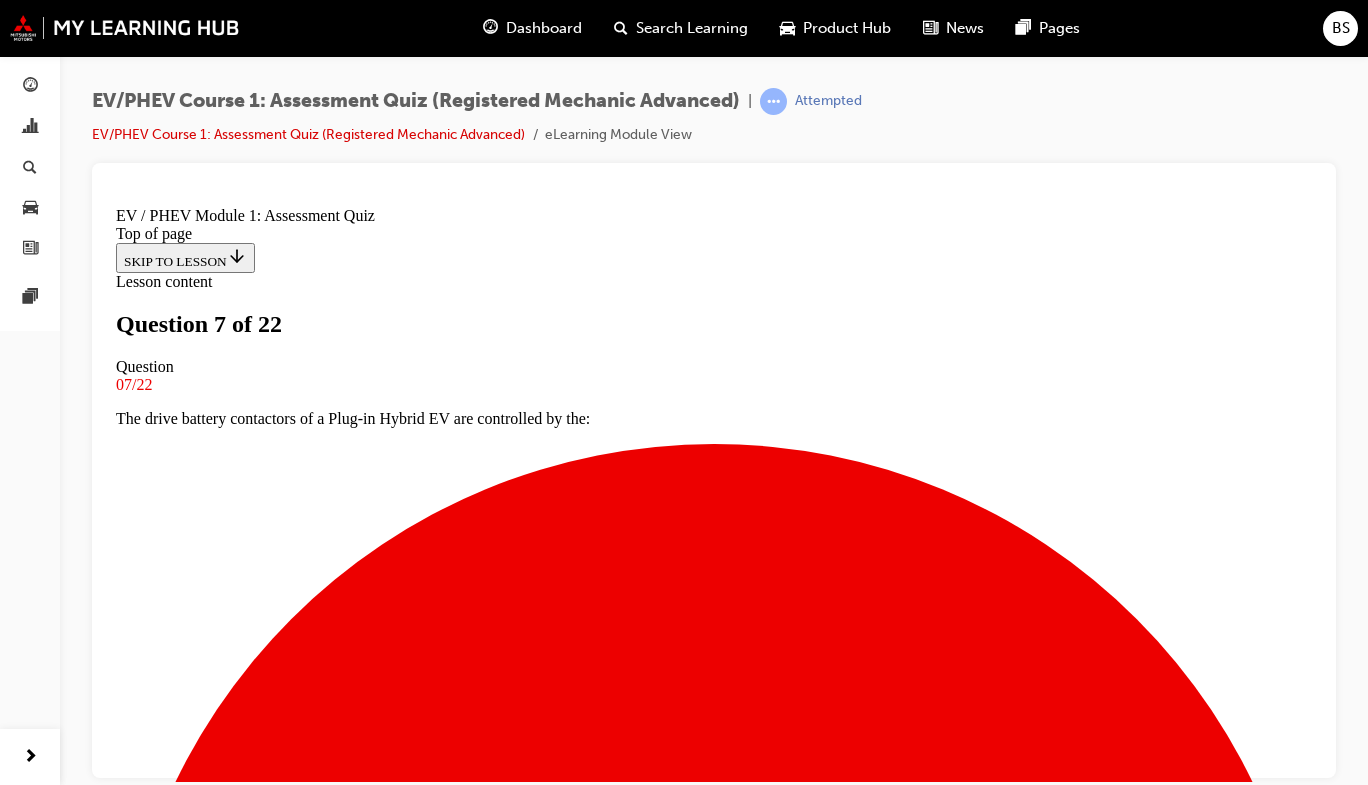 scroll, scrollTop: 197, scrollLeft: 0, axis: vertical 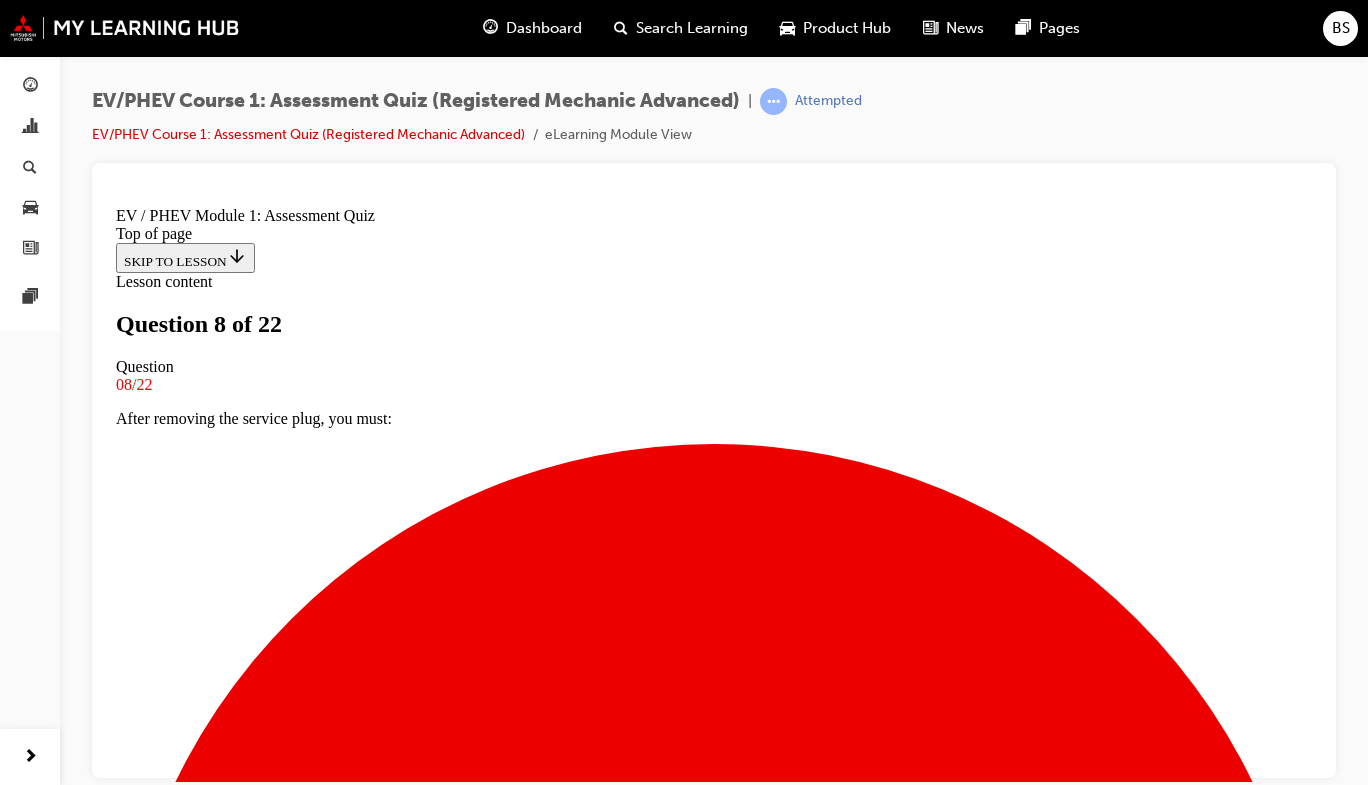 click at bounding box center [714, 14573] 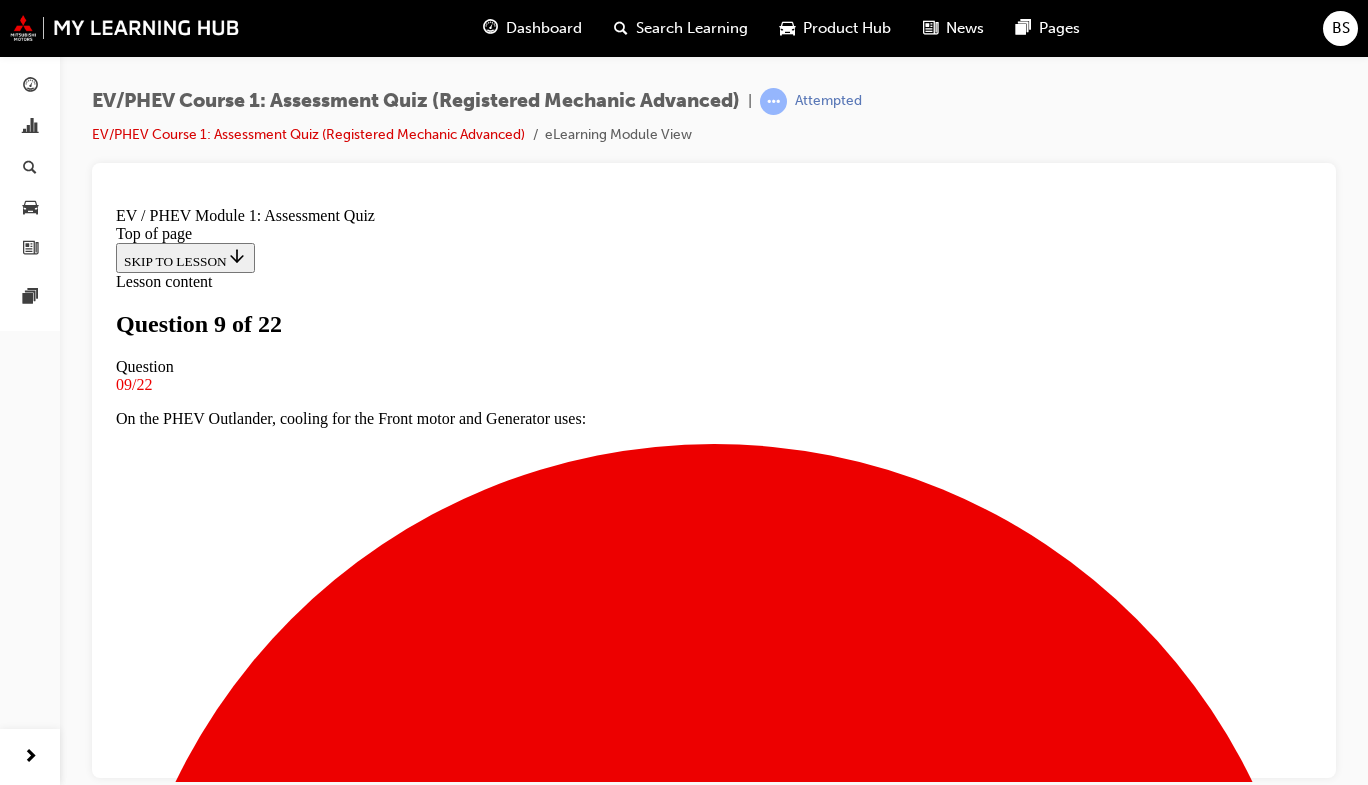 scroll, scrollTop: 154, scrollLeft: 0, axis: vertical 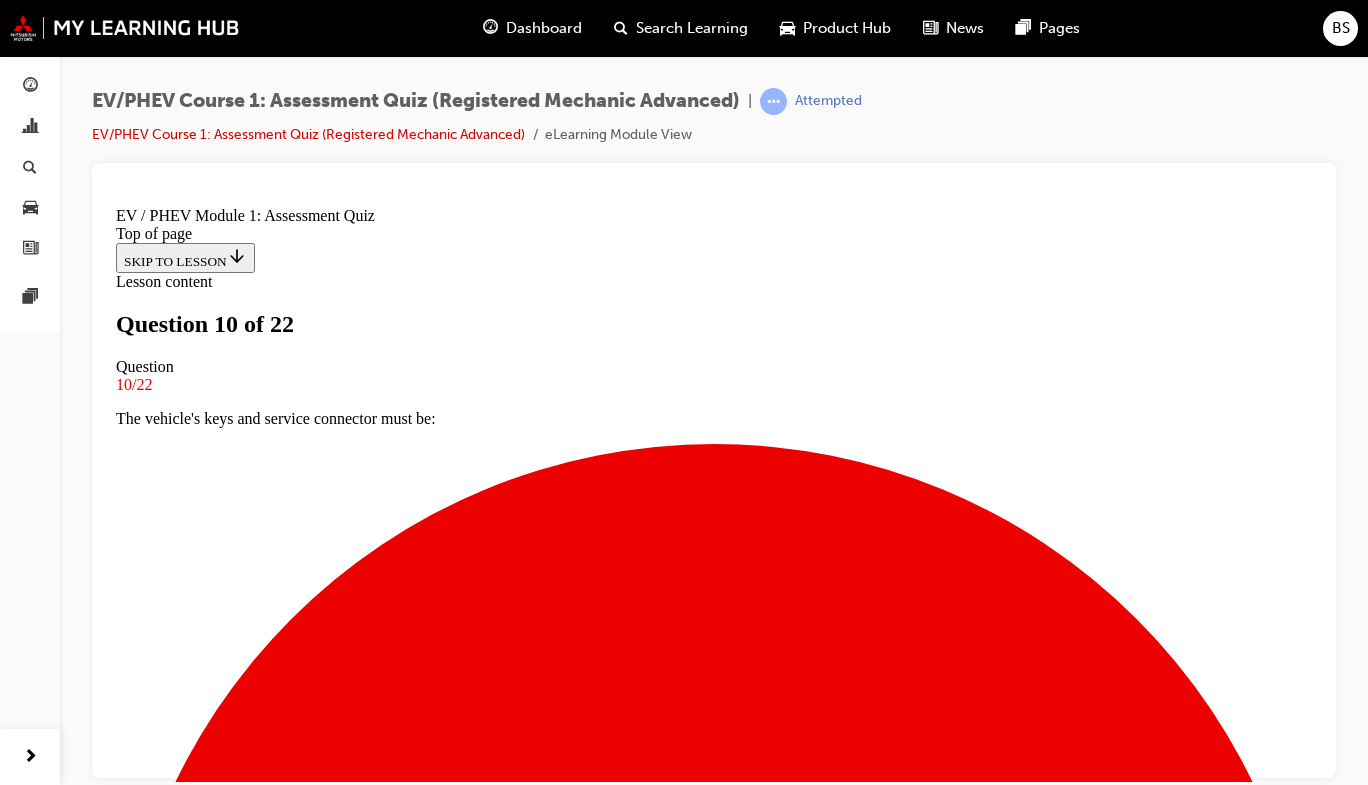 click on "RMCU" at bounding box center [714, 17785] 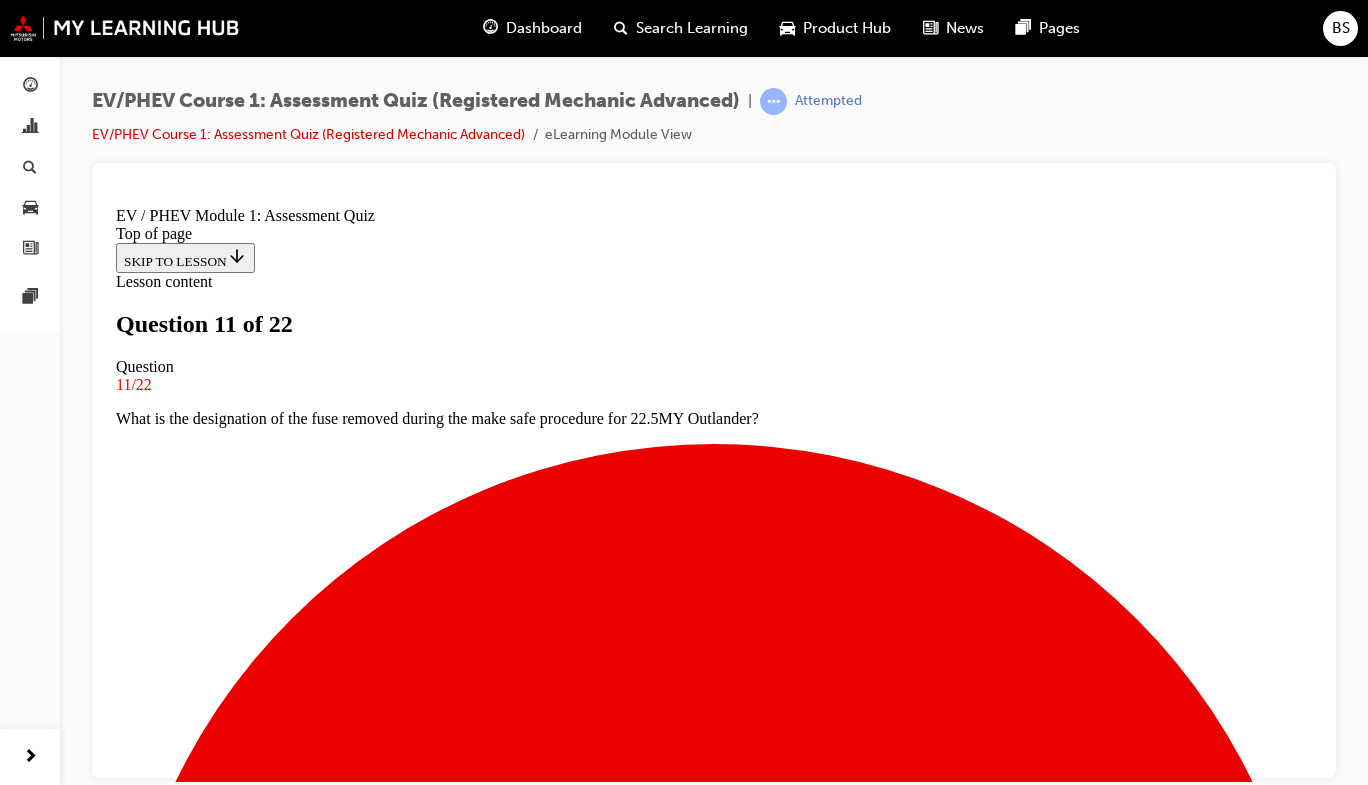 scroll, scrollTop: 148, scrollLeft: 0, axis: vertical 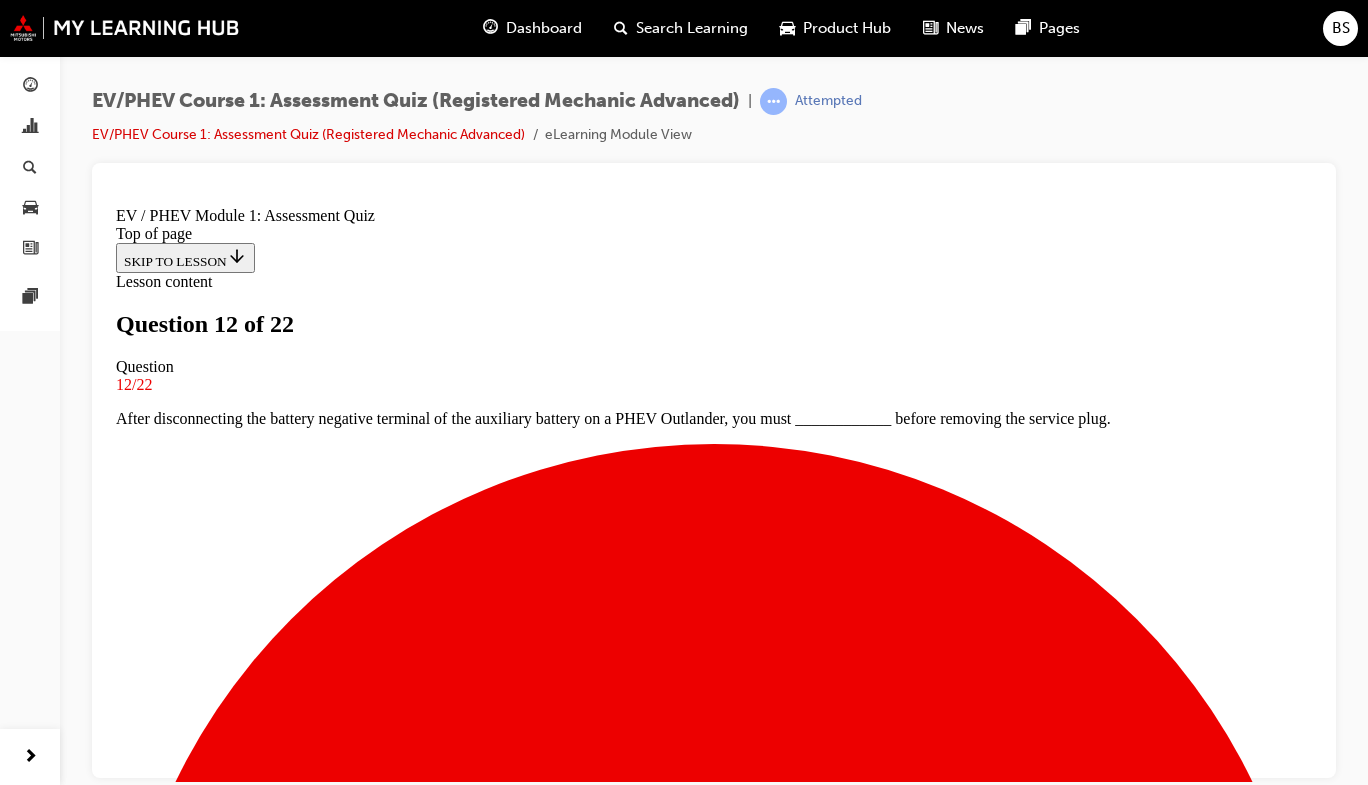 click on "Determine if gloves are within date" at bounding box center (734, 10165) 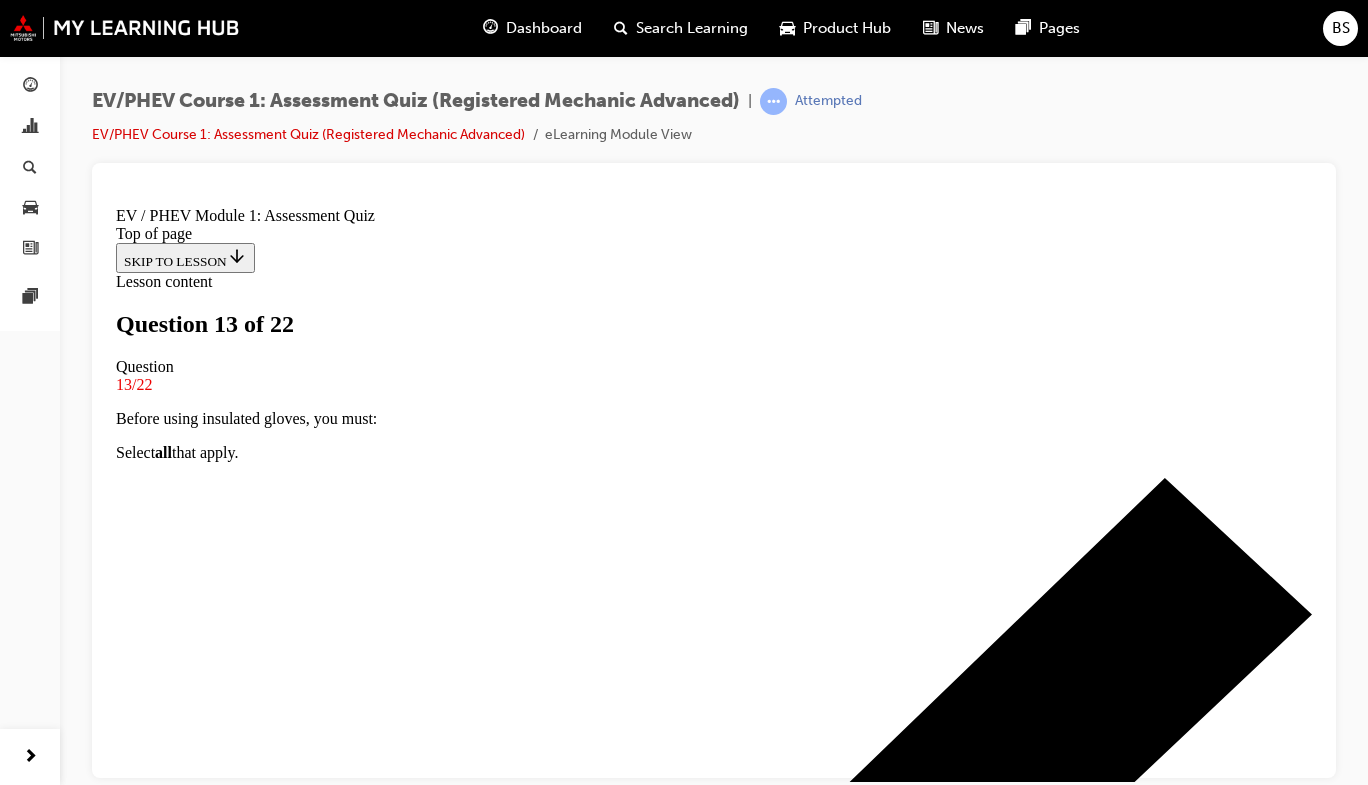 scroll, scrollTop: 272, scrollLeft: 0, axis: vertical 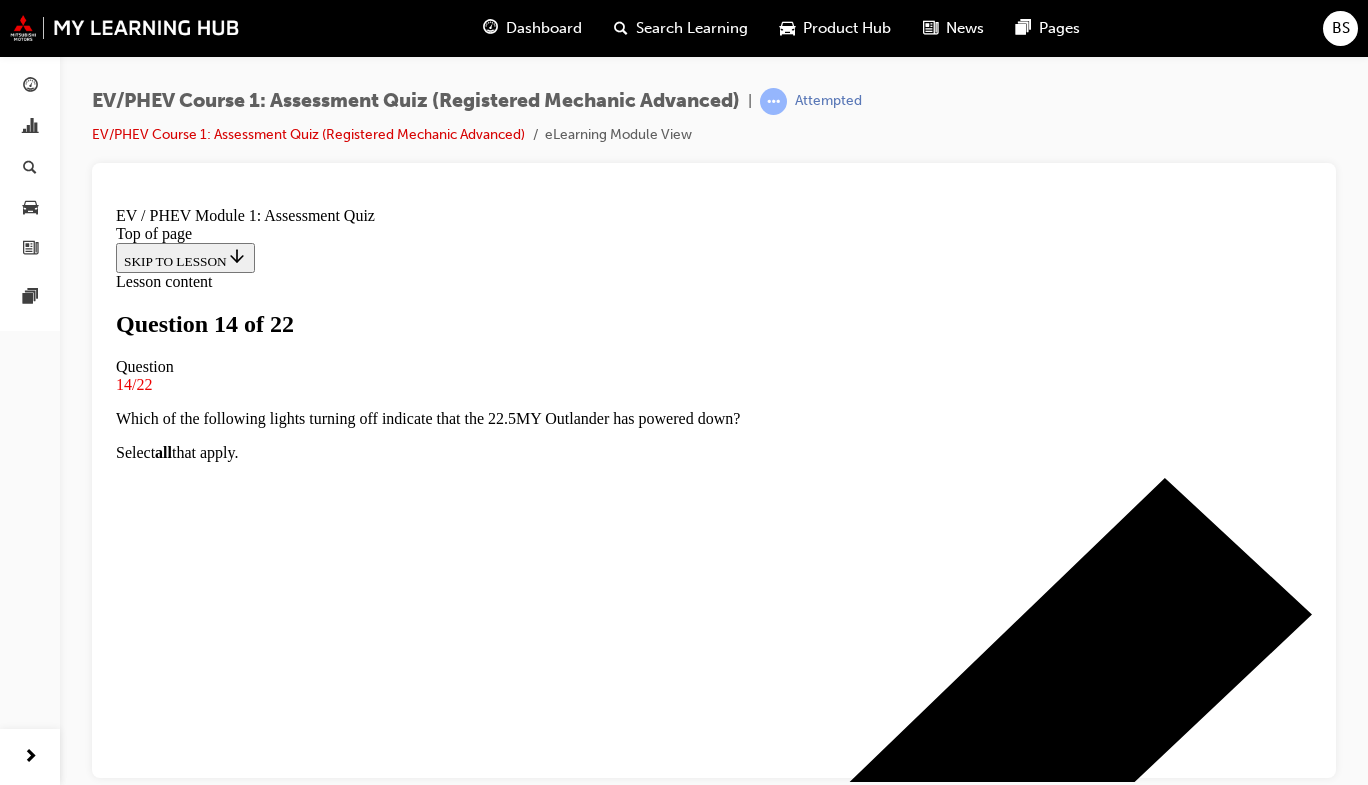 click on "Wear insulating gloves" at bounding box center [734, 7108] 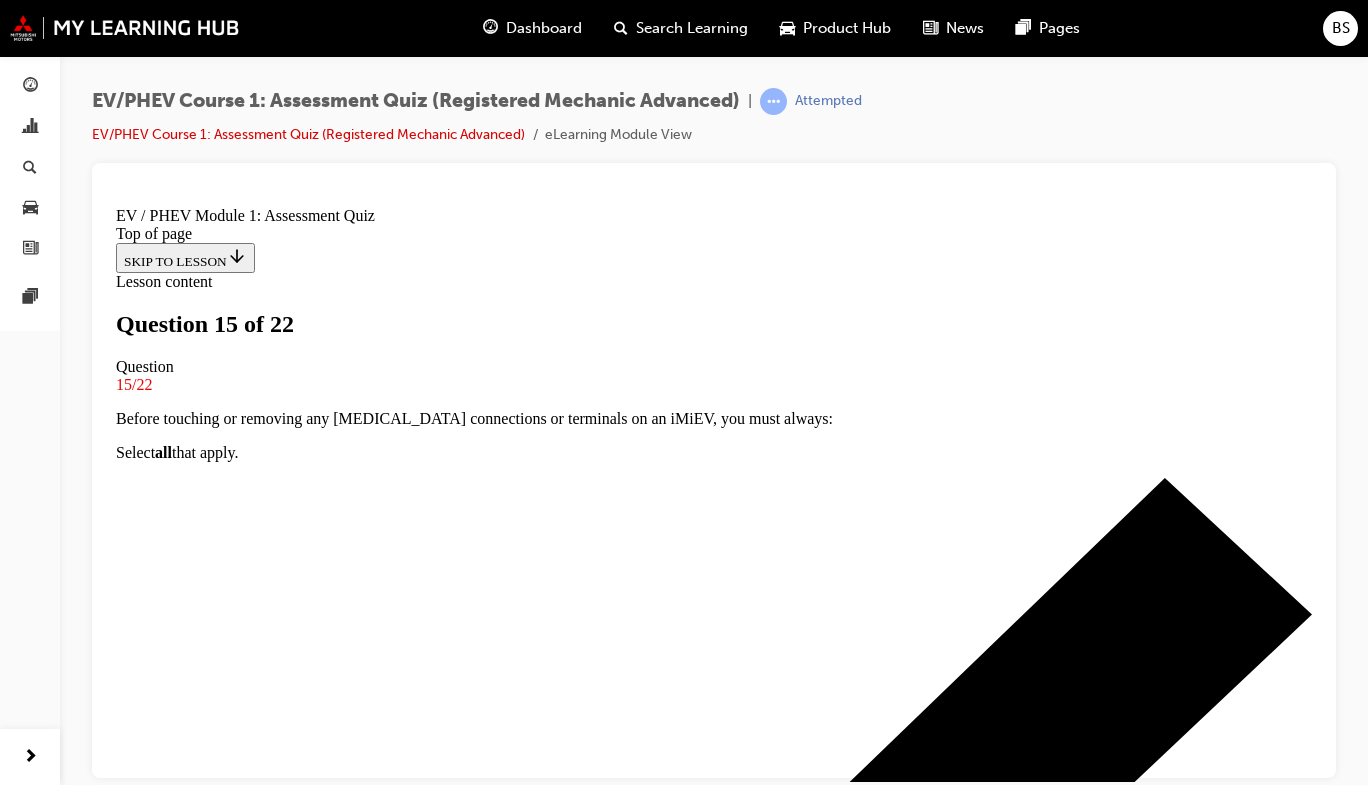 scroll, scrollTop: 159, scrollLeft: 0, axis: vertical 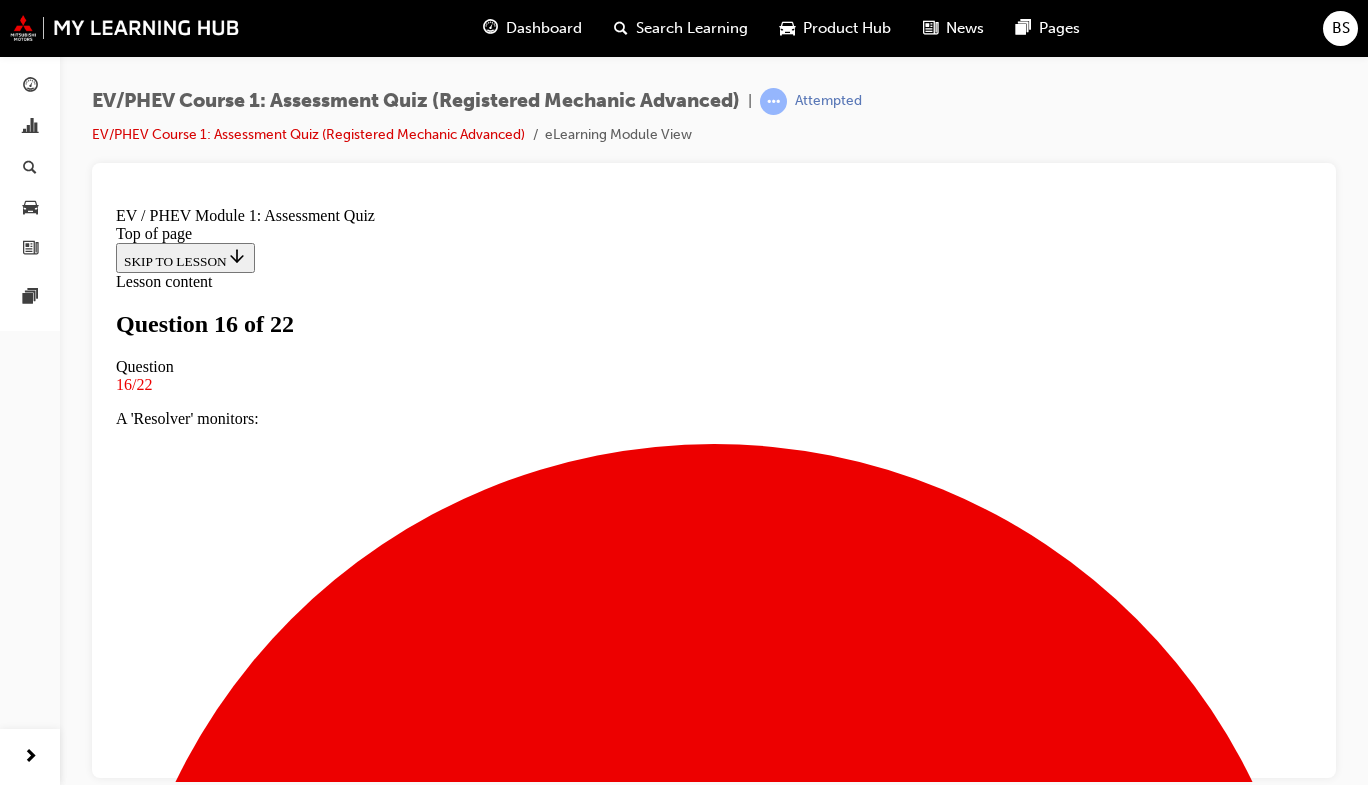 click on "ABS ECU" at bounding box center (714, 13502) 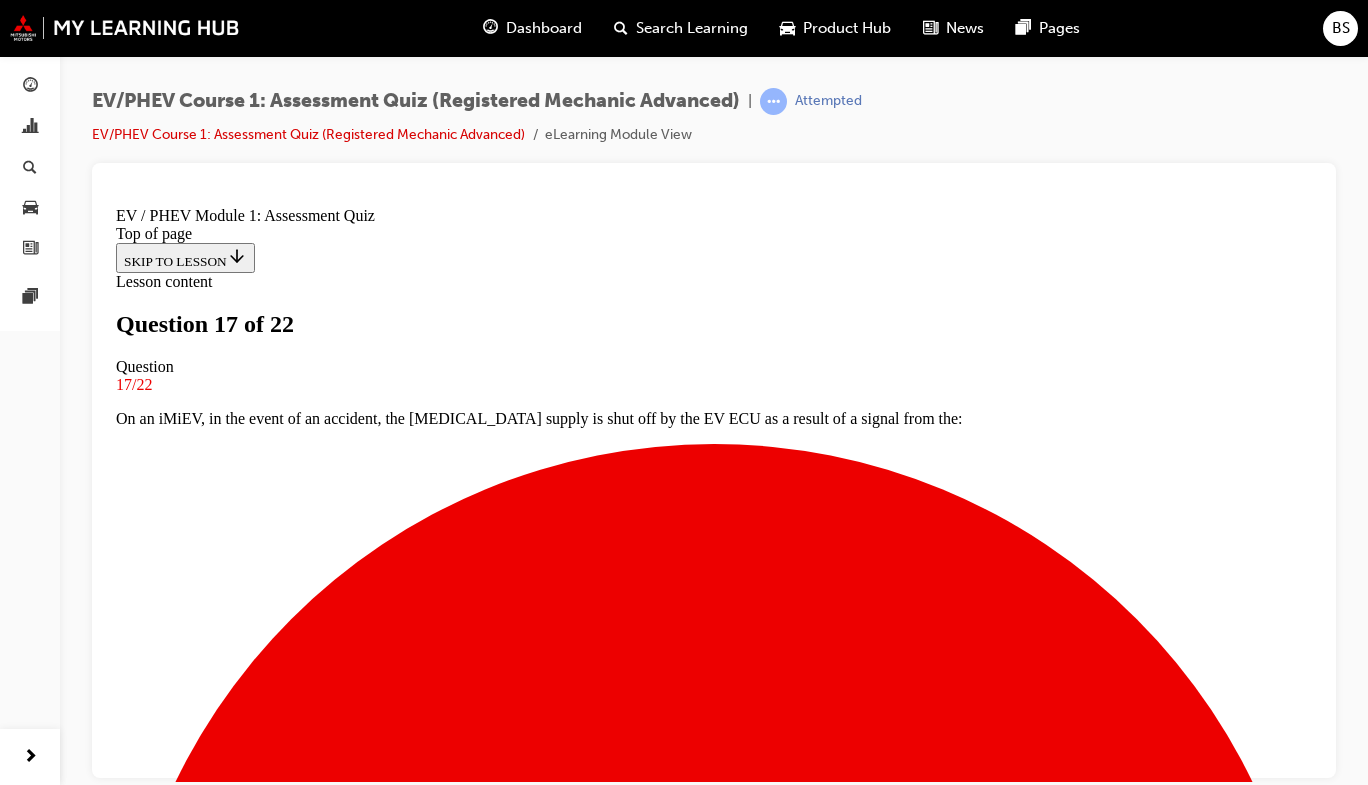 scroll, scrollTop: 171, scrollLeft: 0, axis: vertical 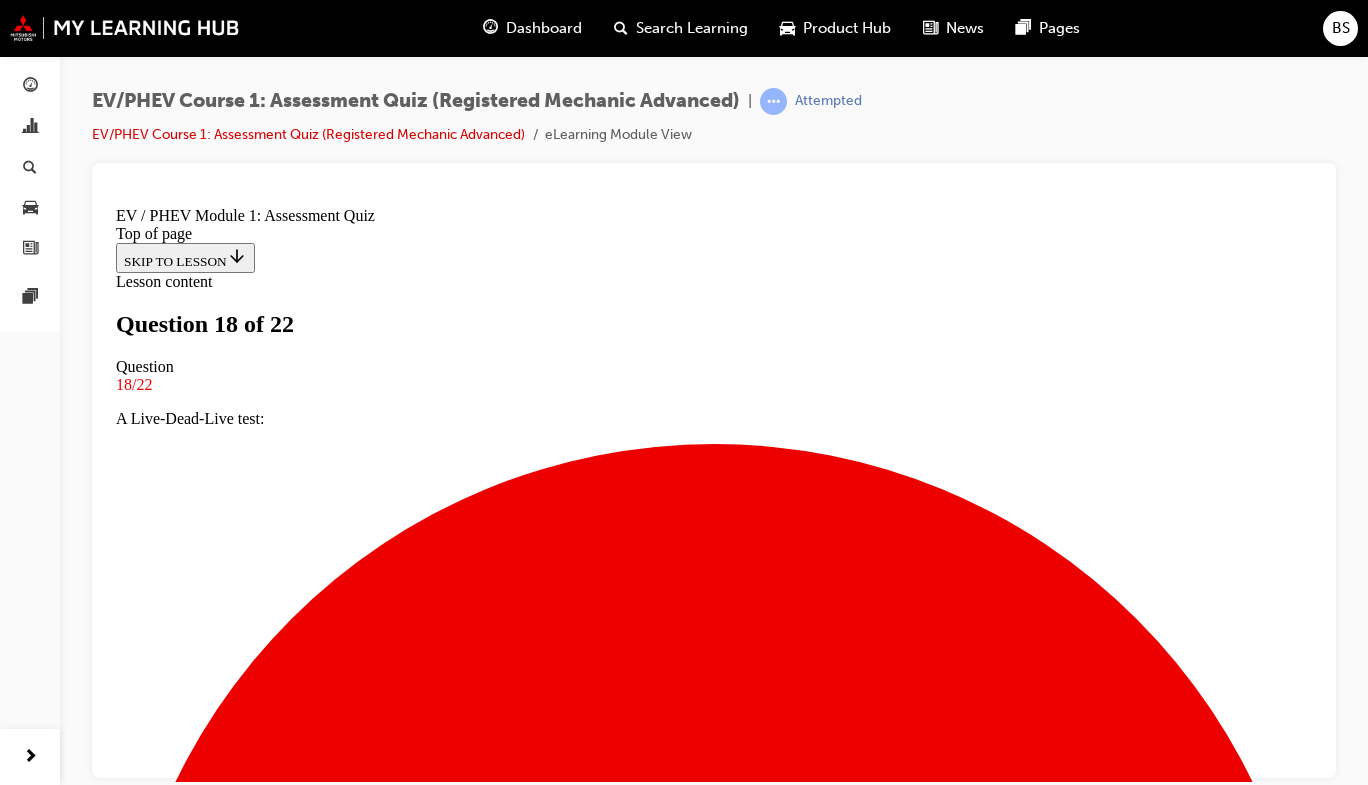 click on "False" at bounding box center (714, 13536) 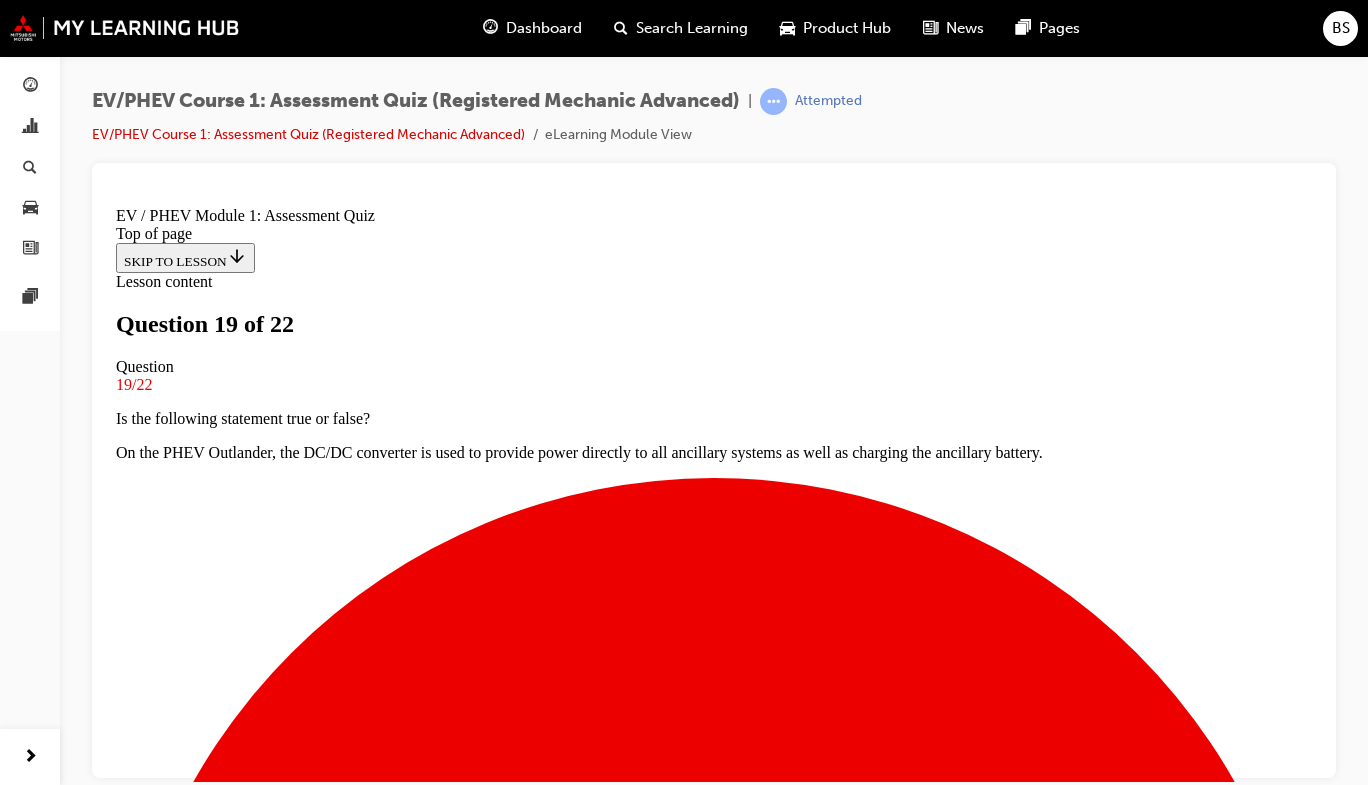 scroll, scrollTop: 116, scrollLeft: 0, axis: vertical 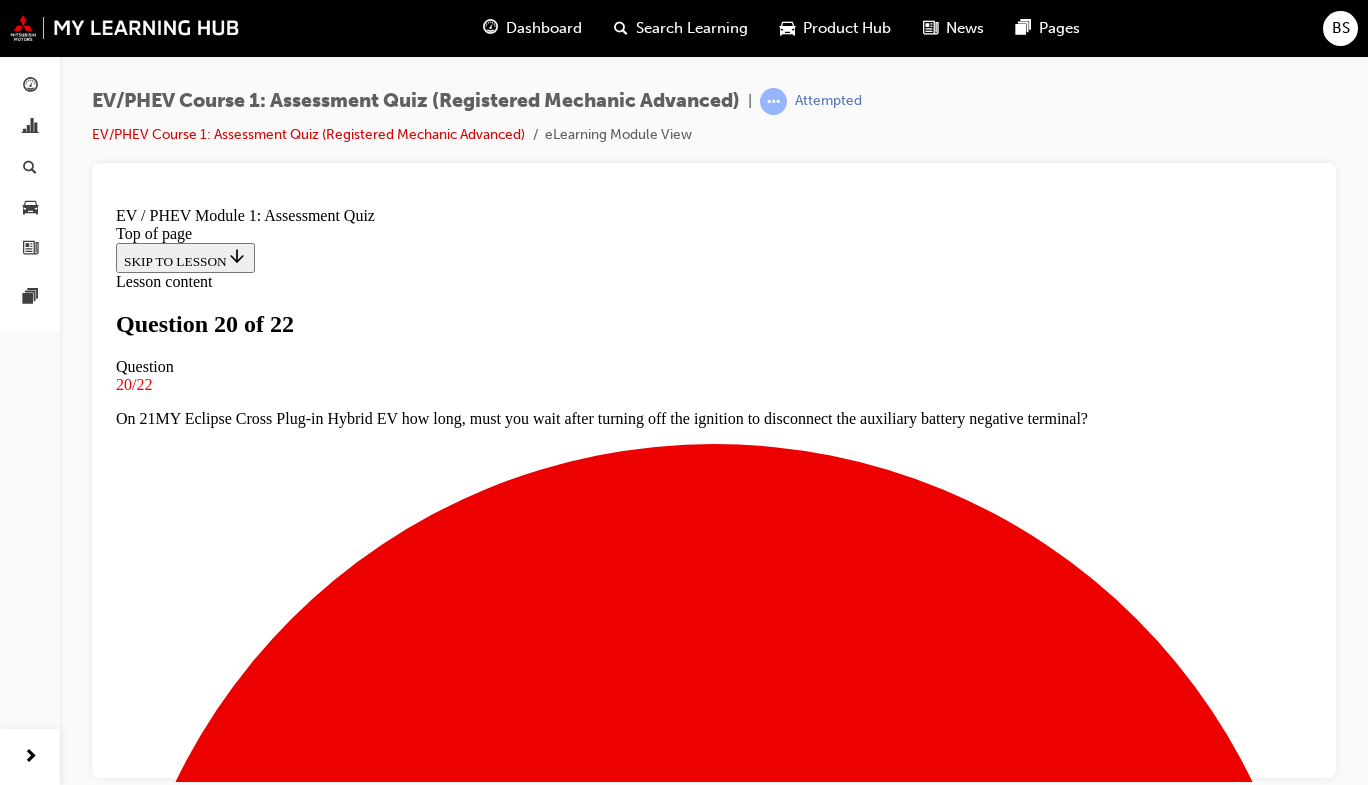 click at bounding box center [714, 14573] 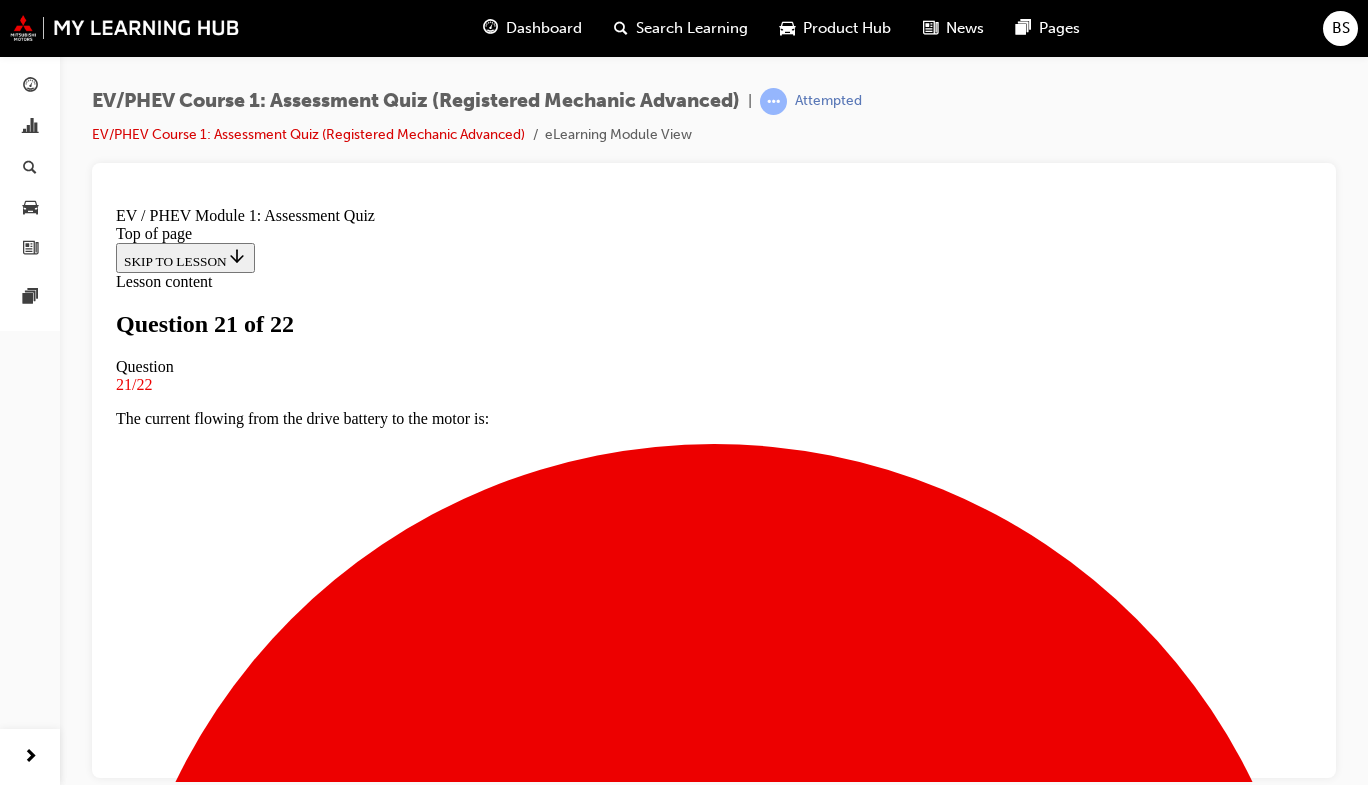 scroll, scrollTop: 178, scrollLeft: 0, axis: vertical 